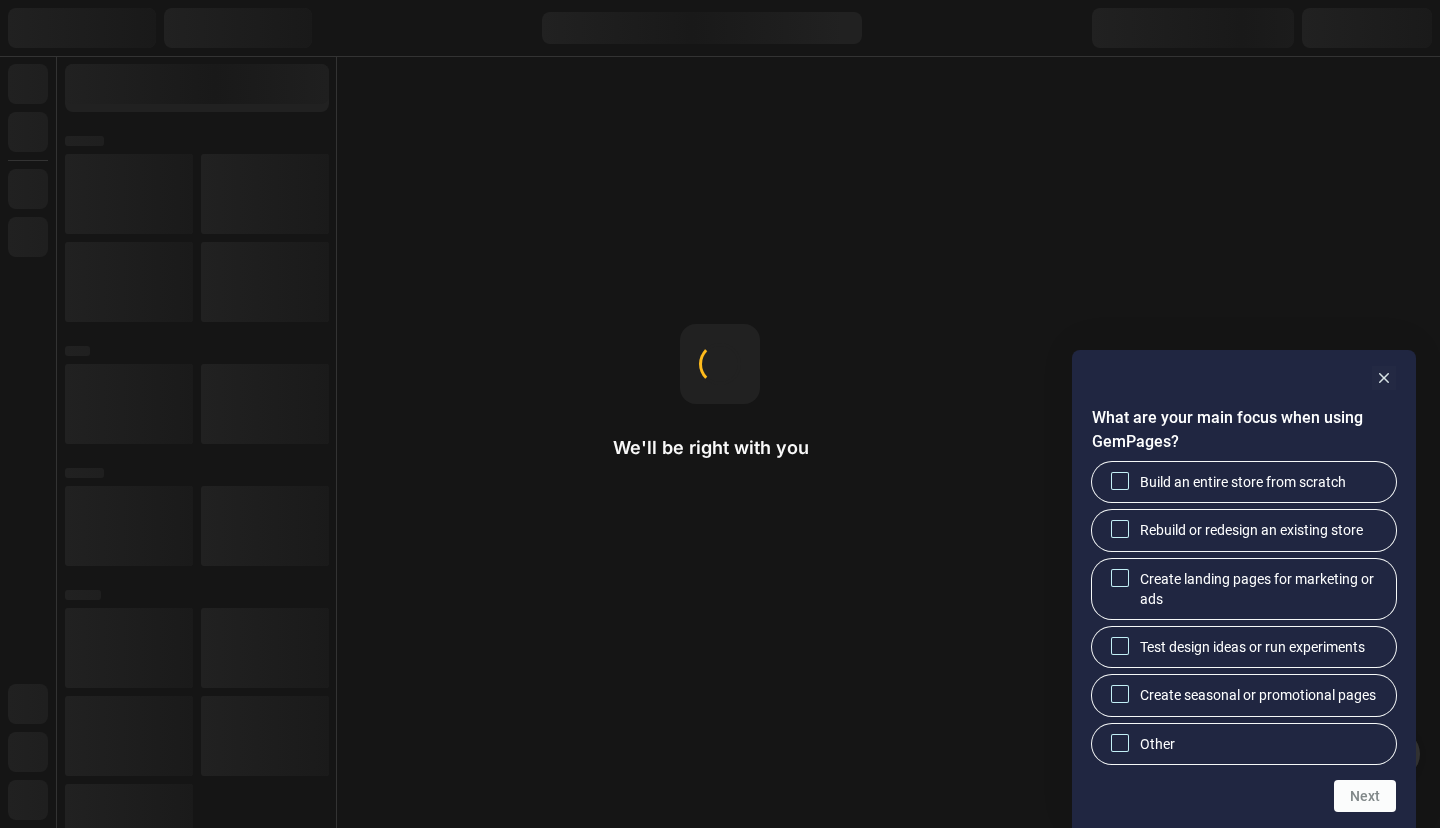 scroll, scrollTop: 0, scrollLeft: 0, axis: both 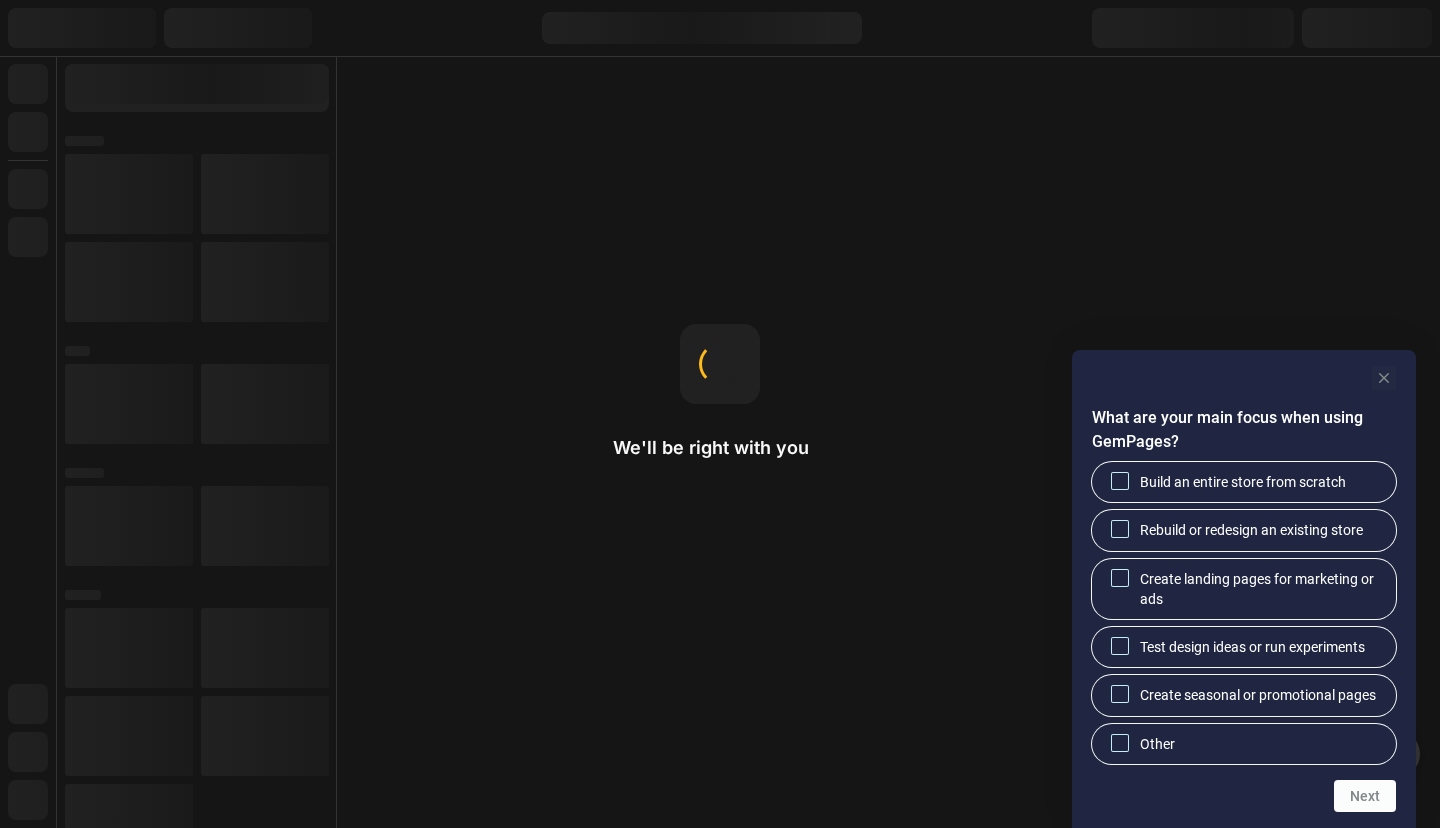 click 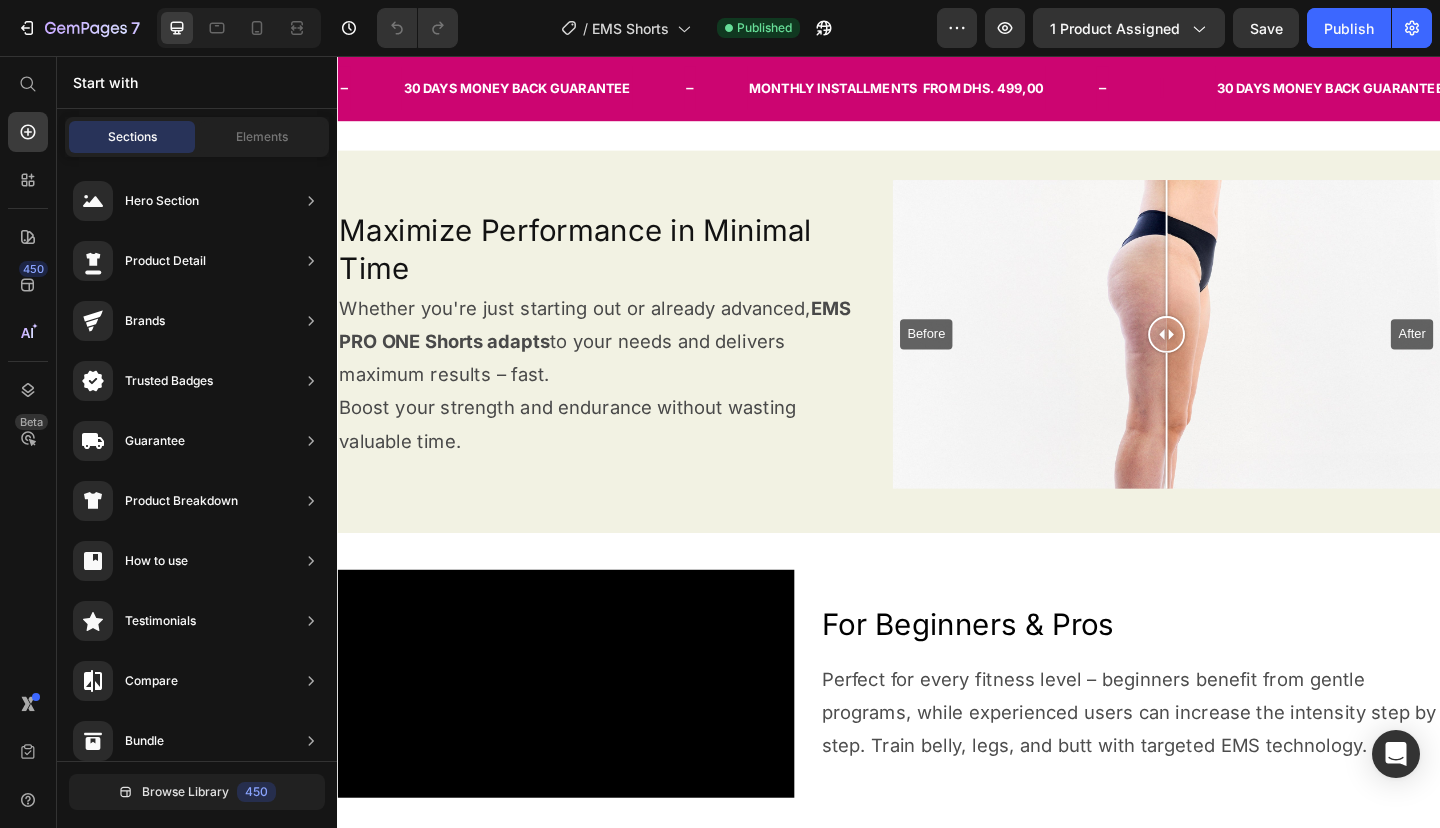 scroll, scrollTop: 110, scrollLeft: 0, axis: vertical 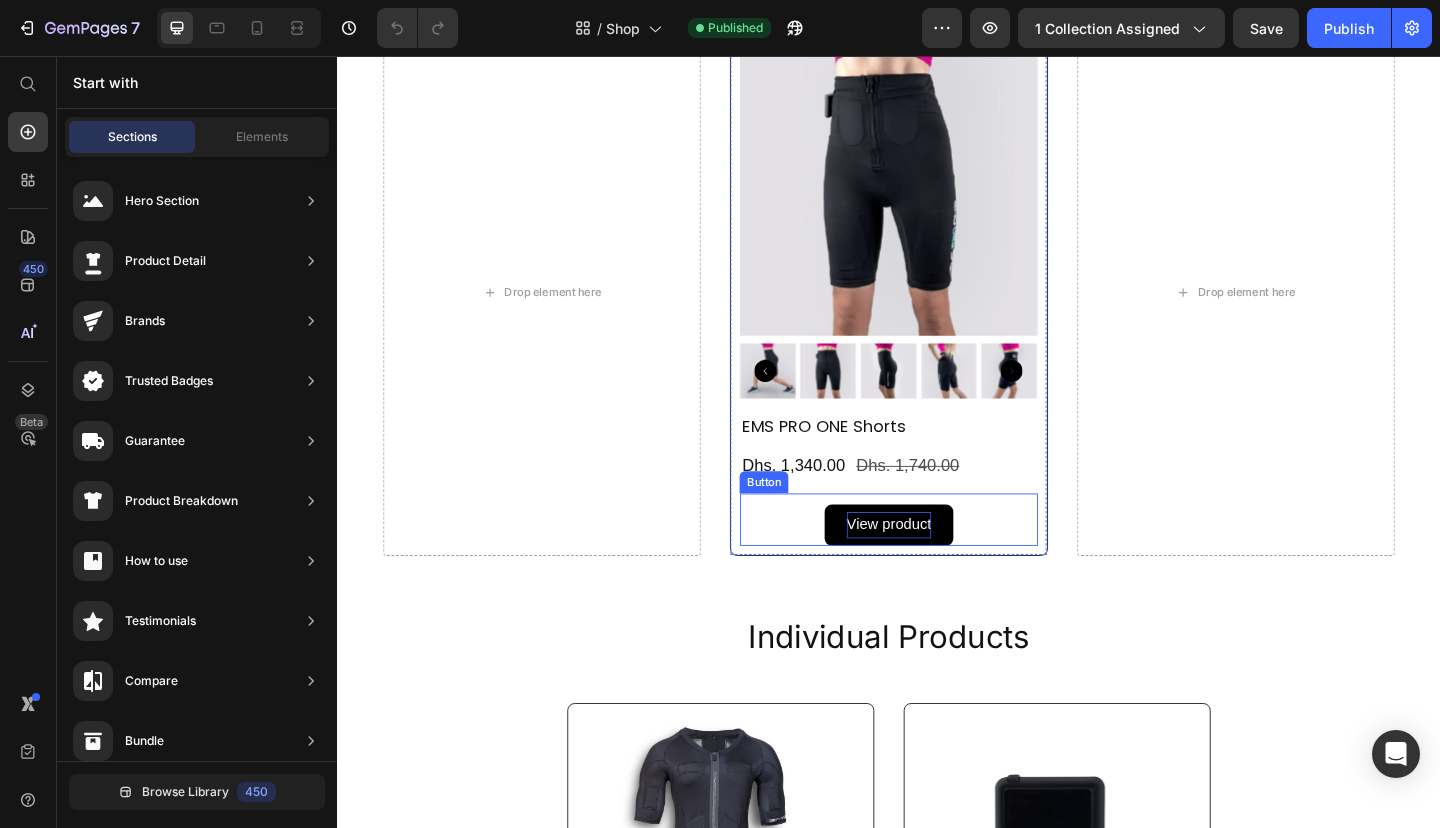 click on "View product" at bounding box center [937, 566] 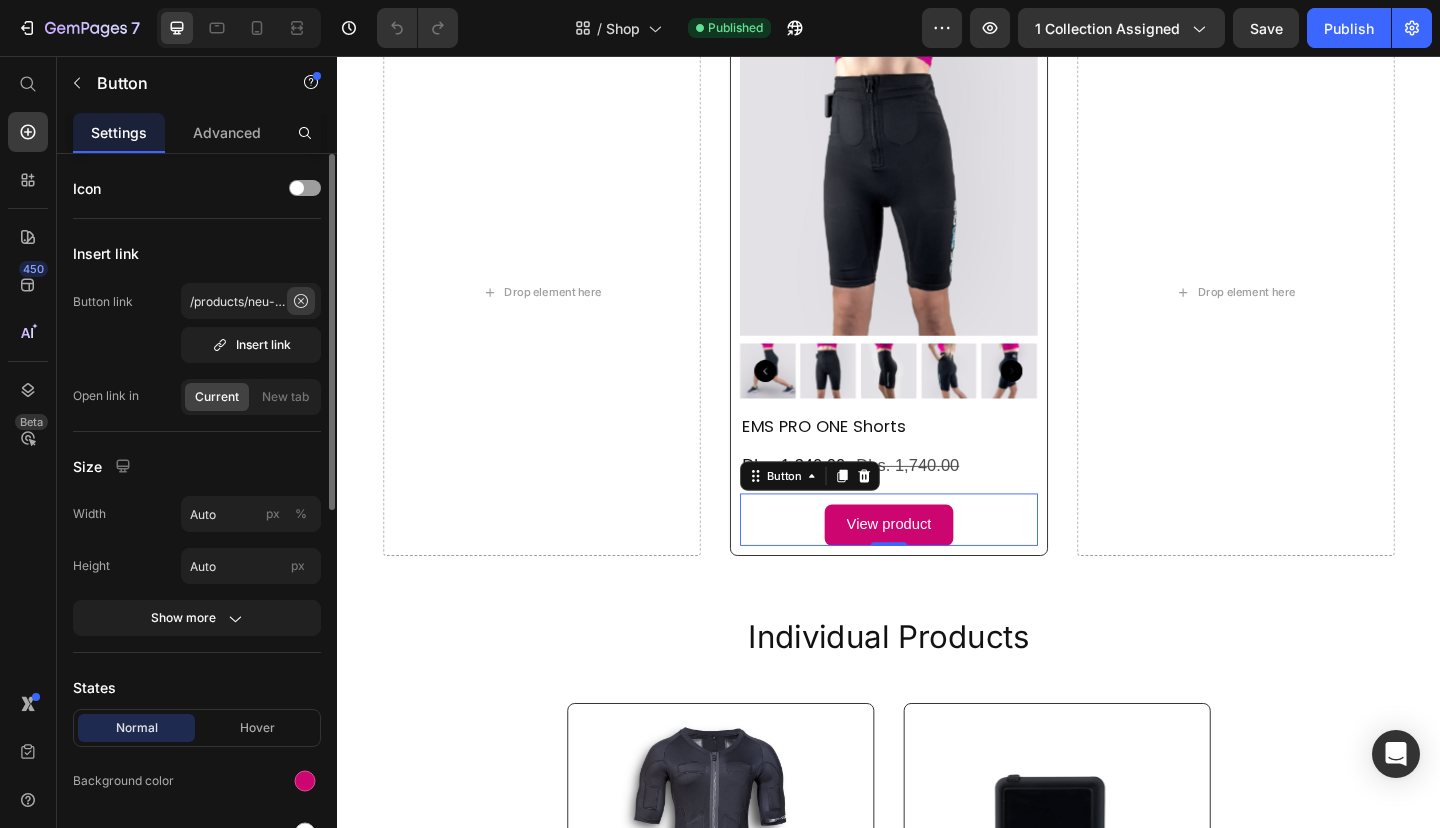 click 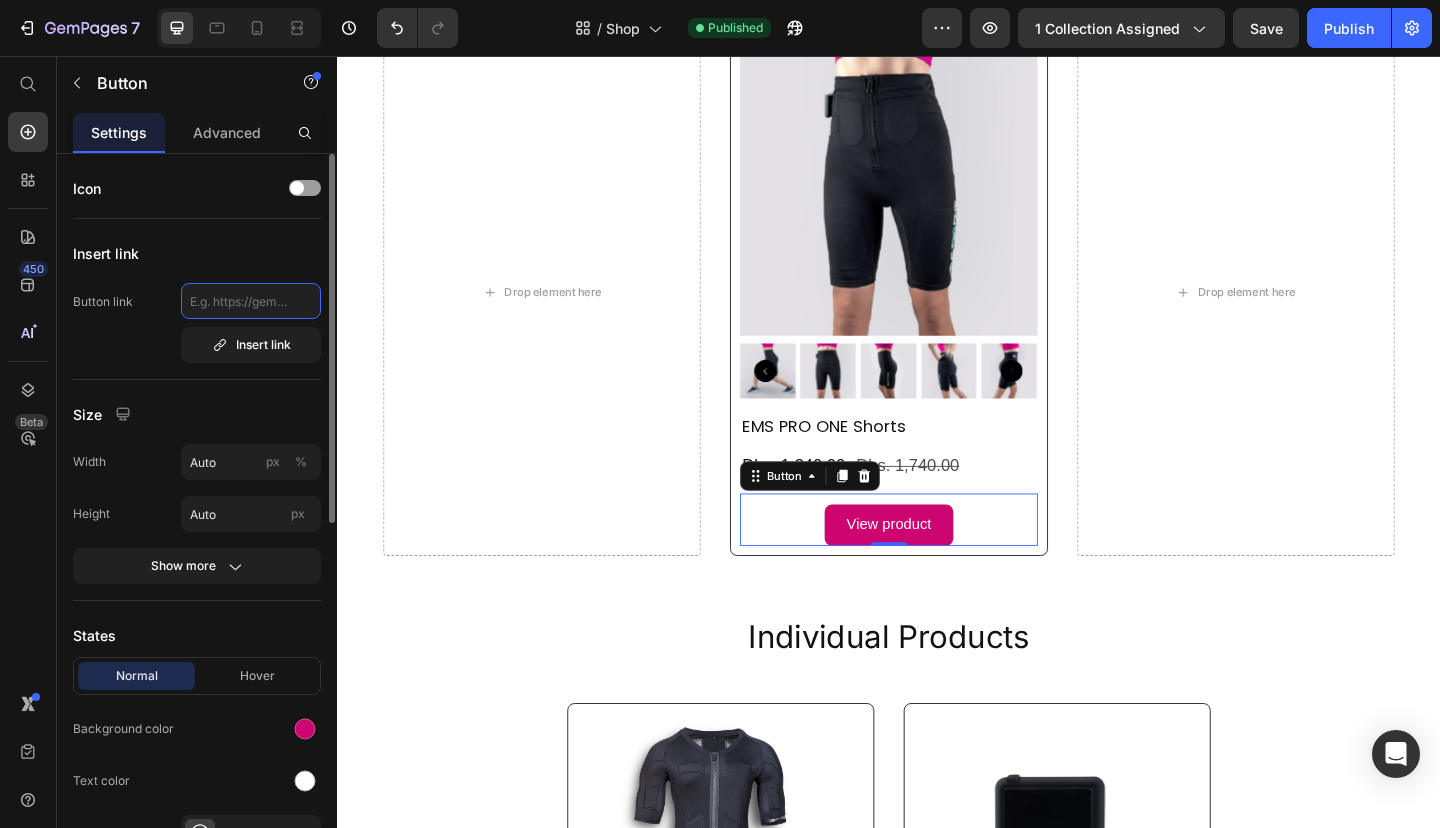paste on "https://ems-pro.one/products/ems-shorts" 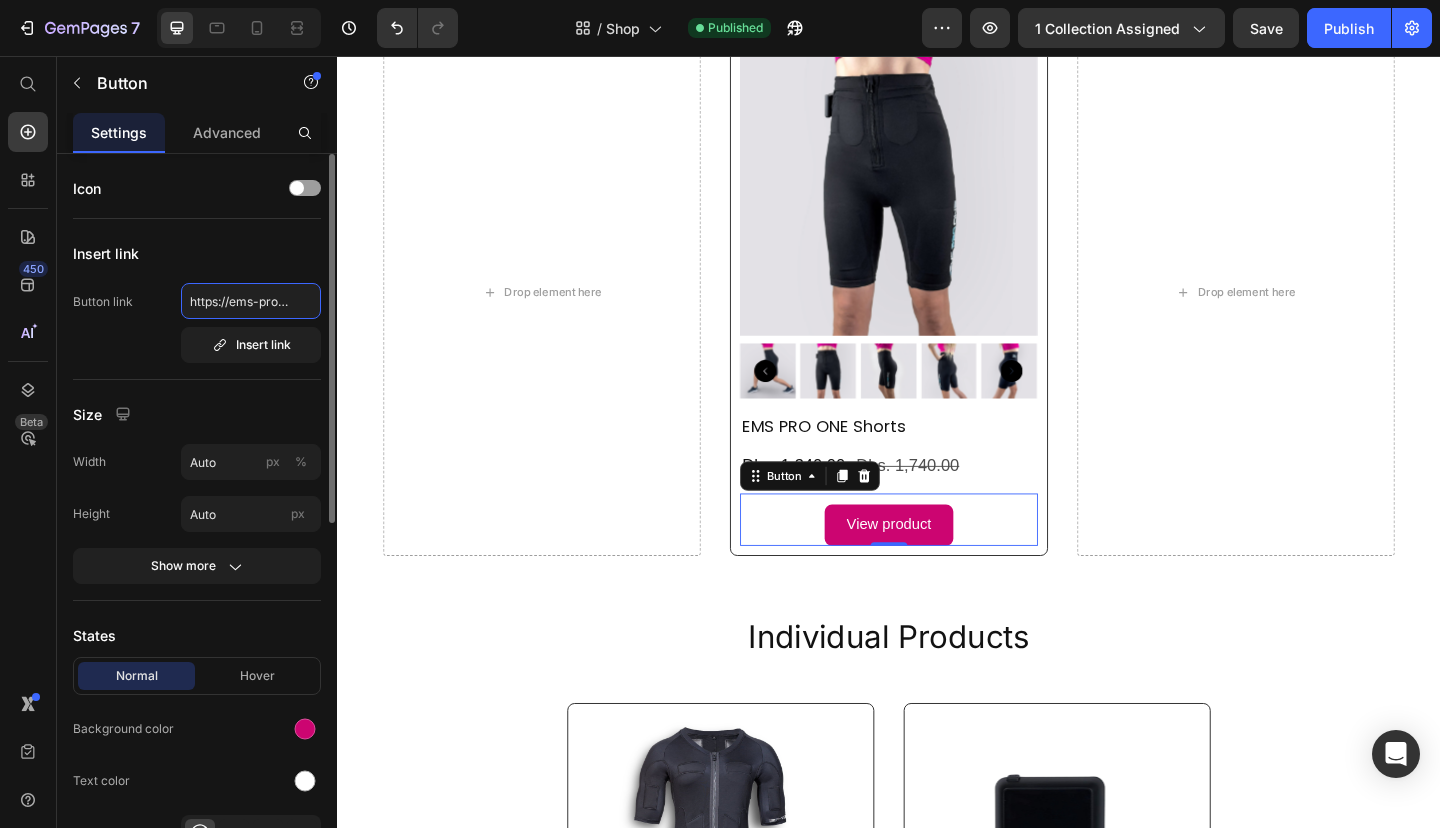 scroll, scrollTop: 0, scrollLeft: 140, axis: horizontal 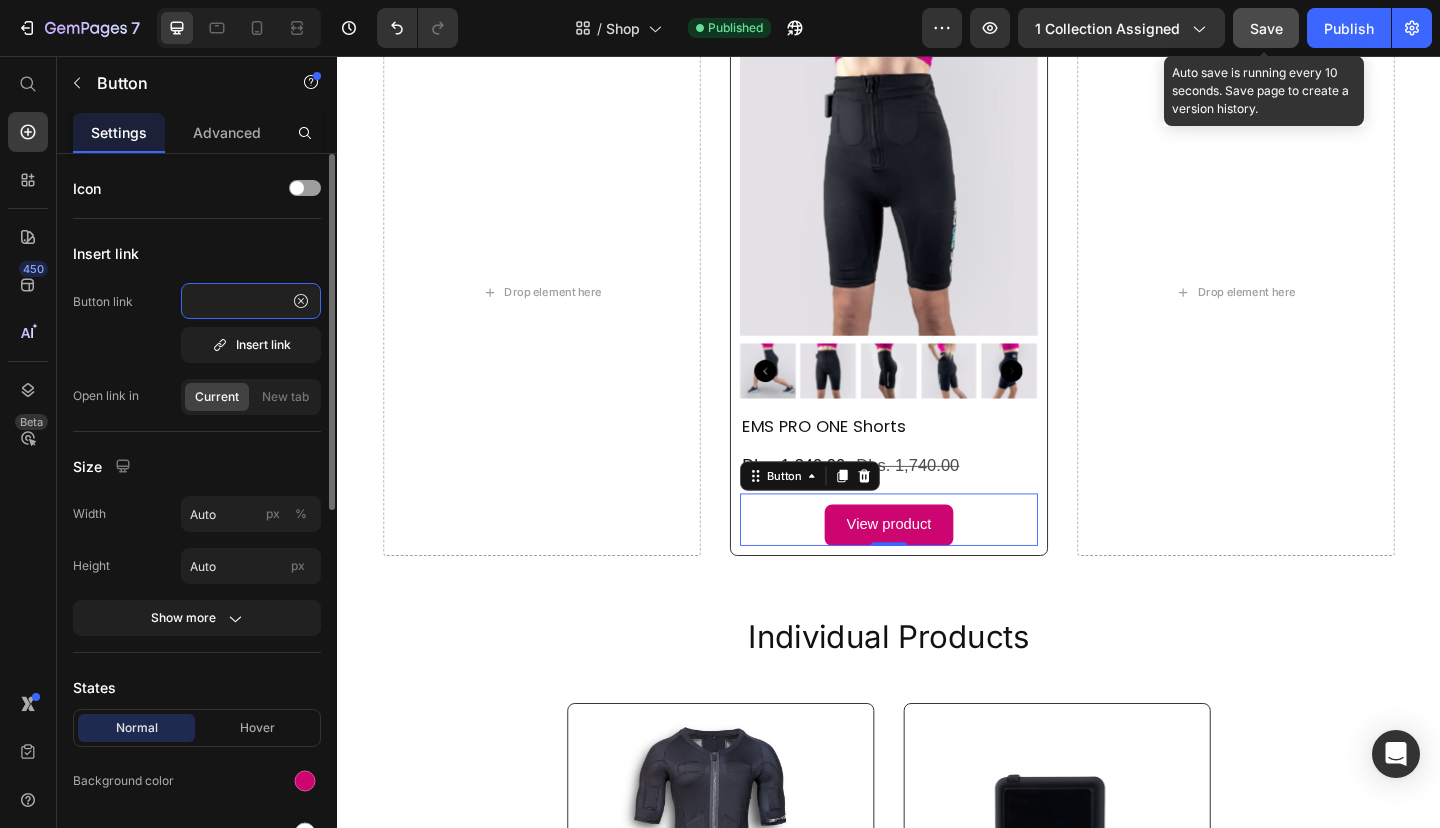 type on "https://ems-pro.one/products/ems-shorts" 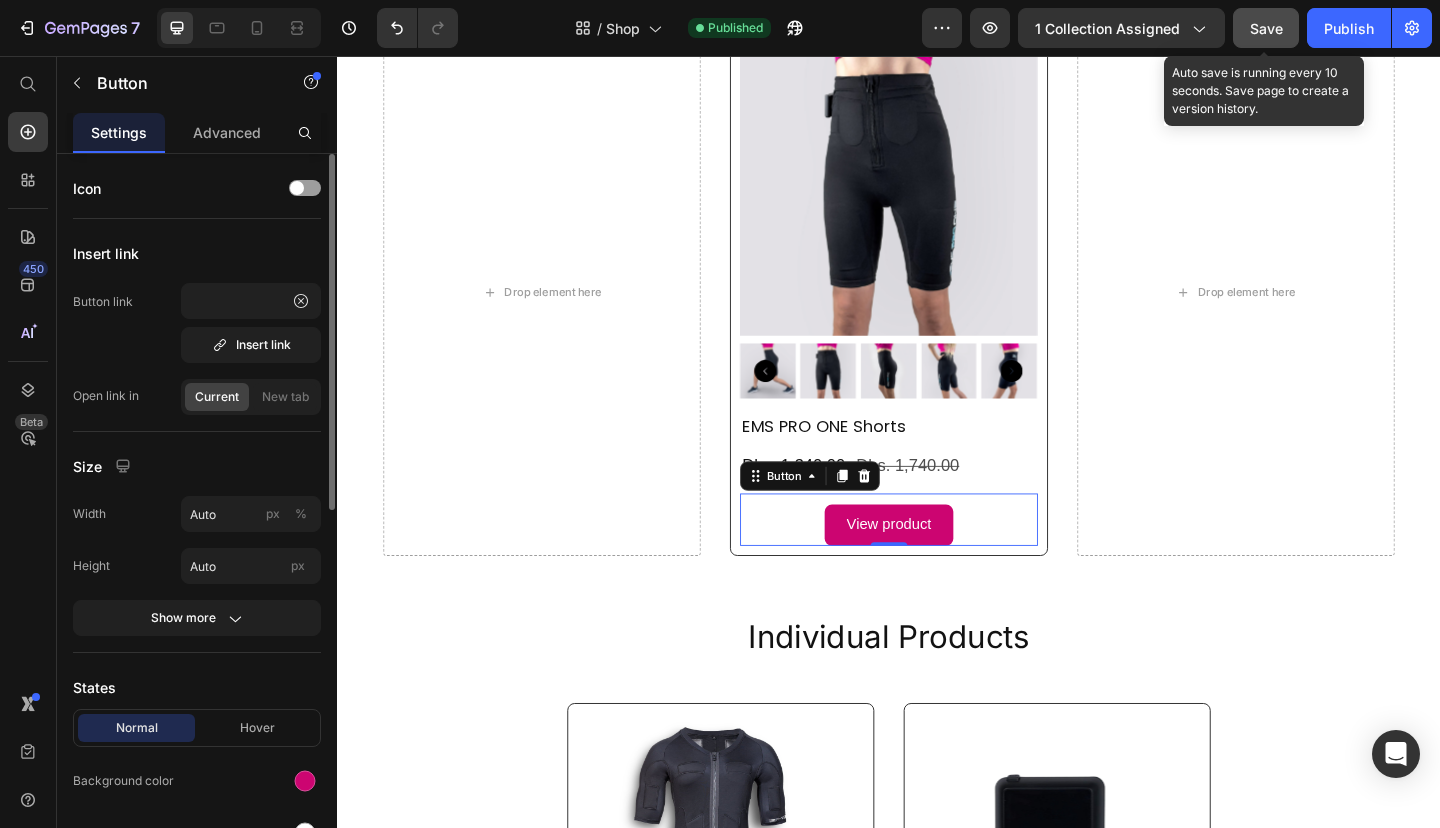 click on "Save" at bounding box center (1266, 28) 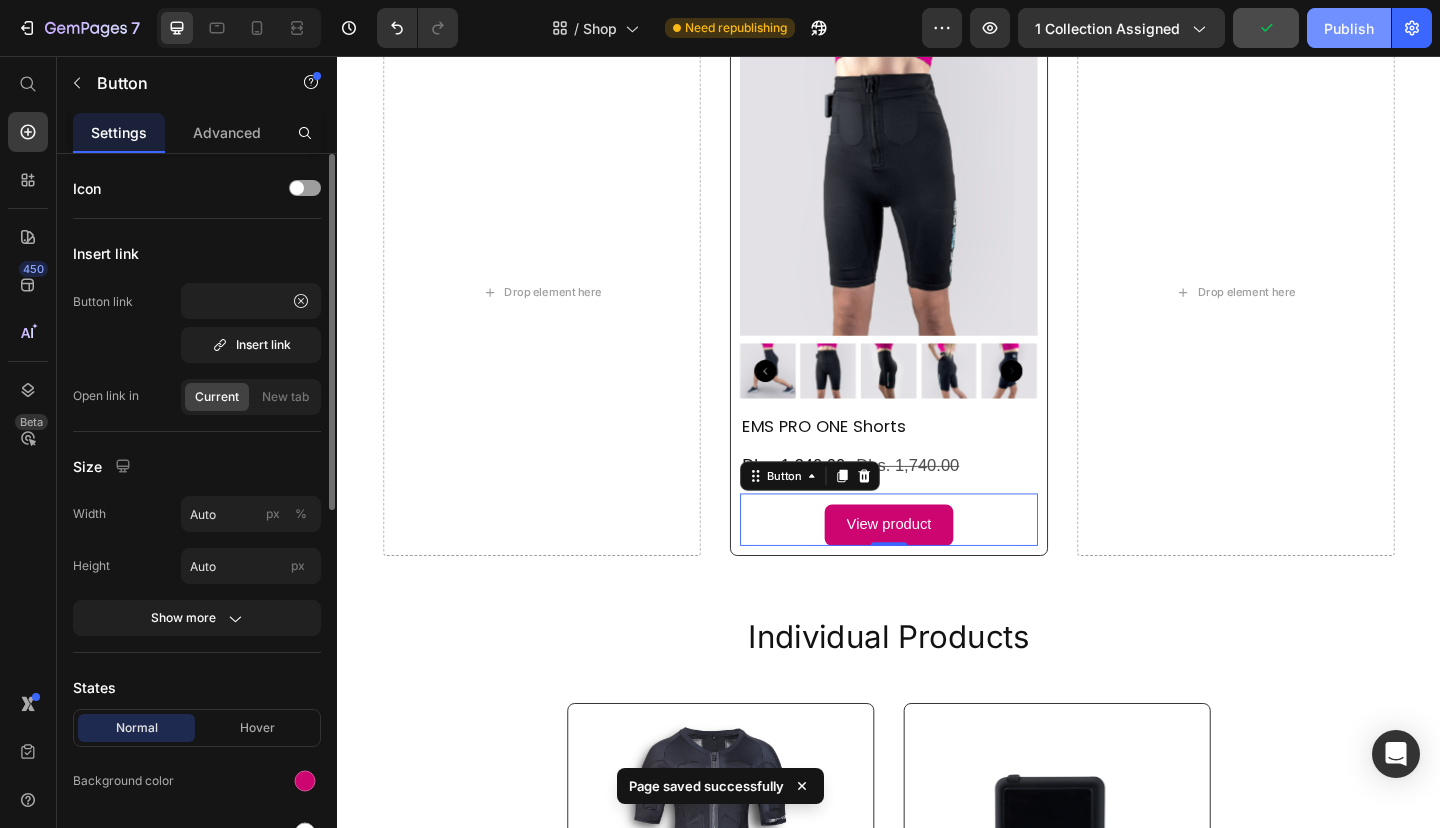 click on "Publish" at bounding box center [1349, 28] 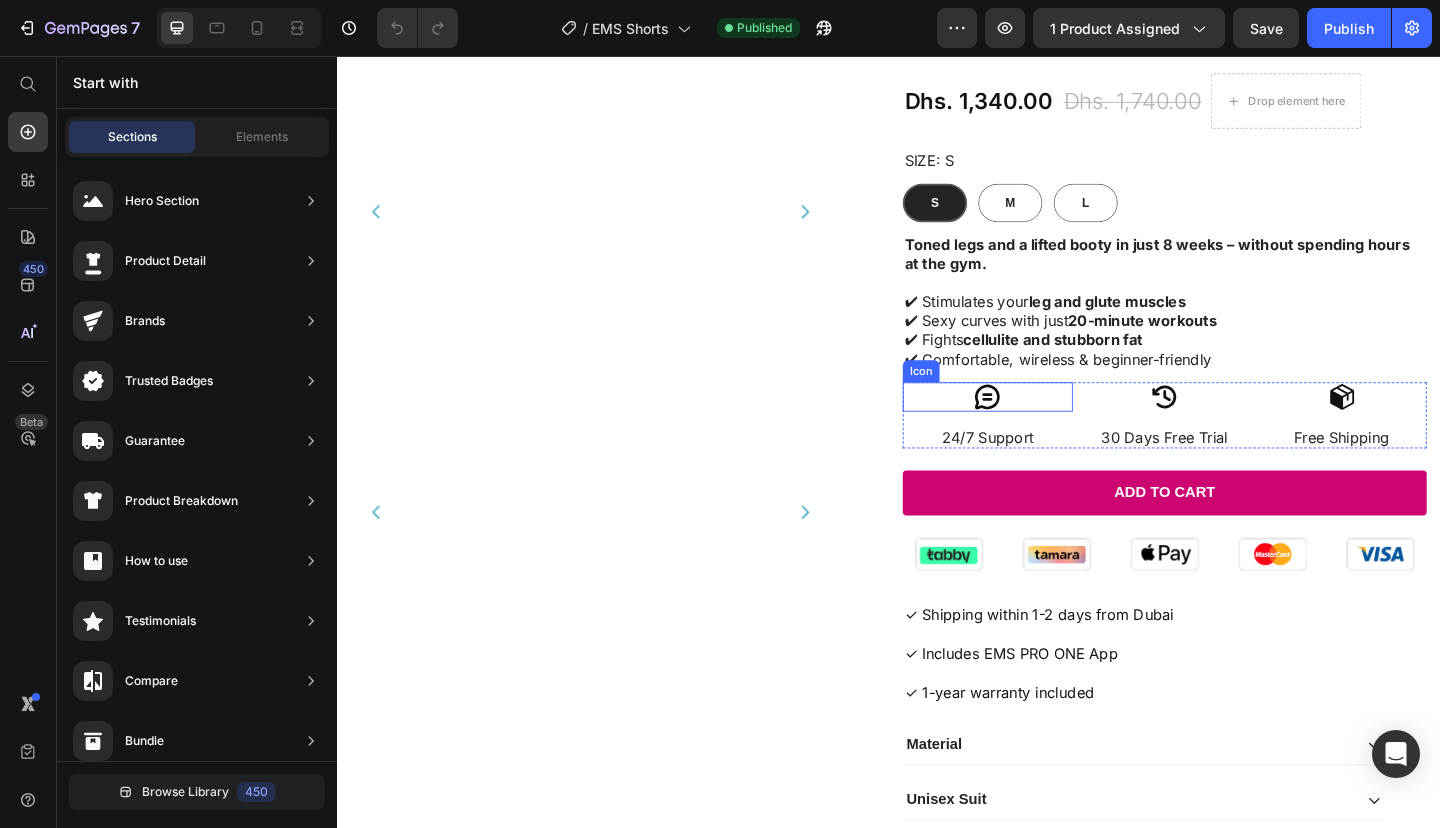 scroll, scrollTop: 360, scrollLeft: 0, axis: vertical 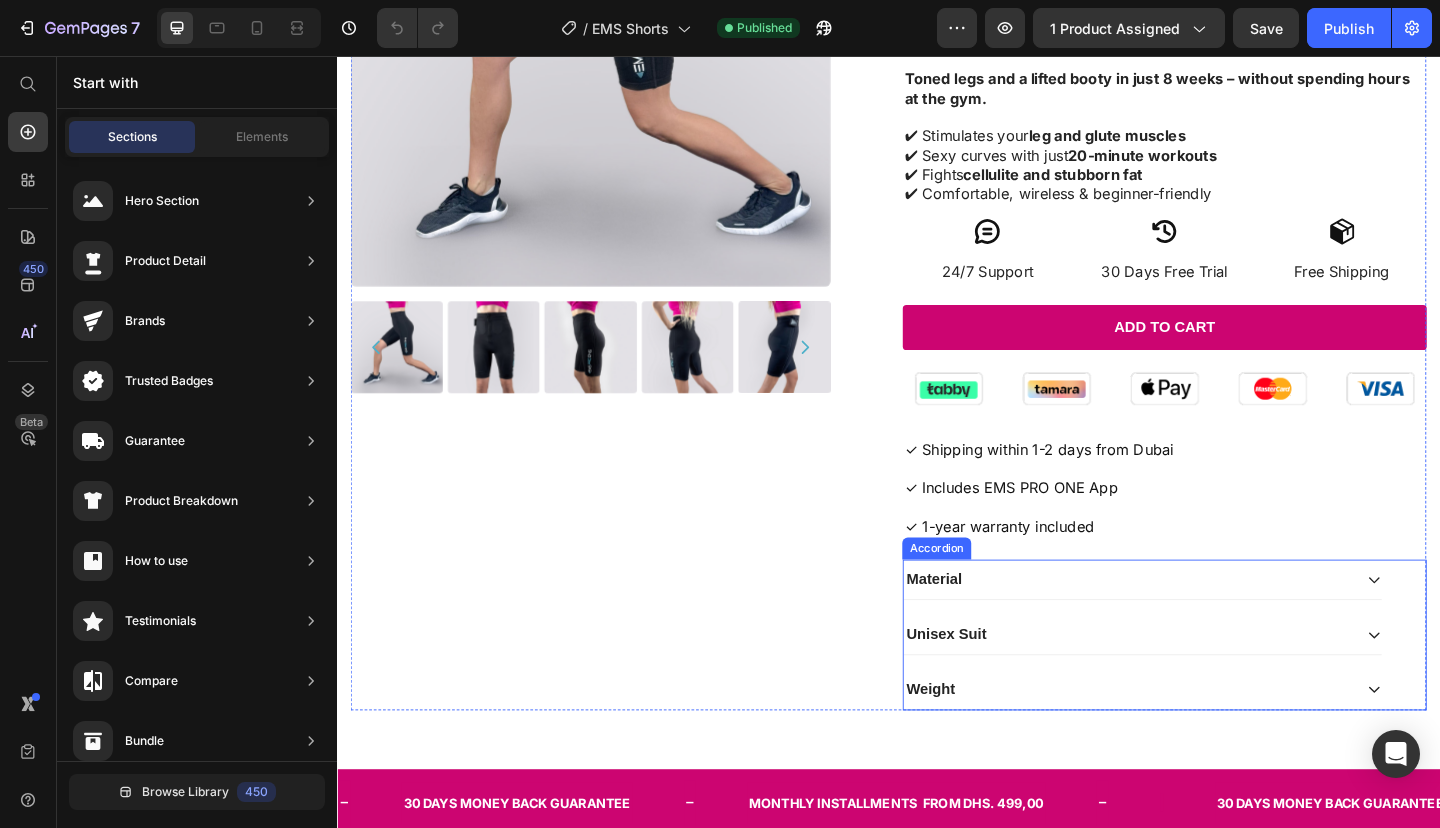 click 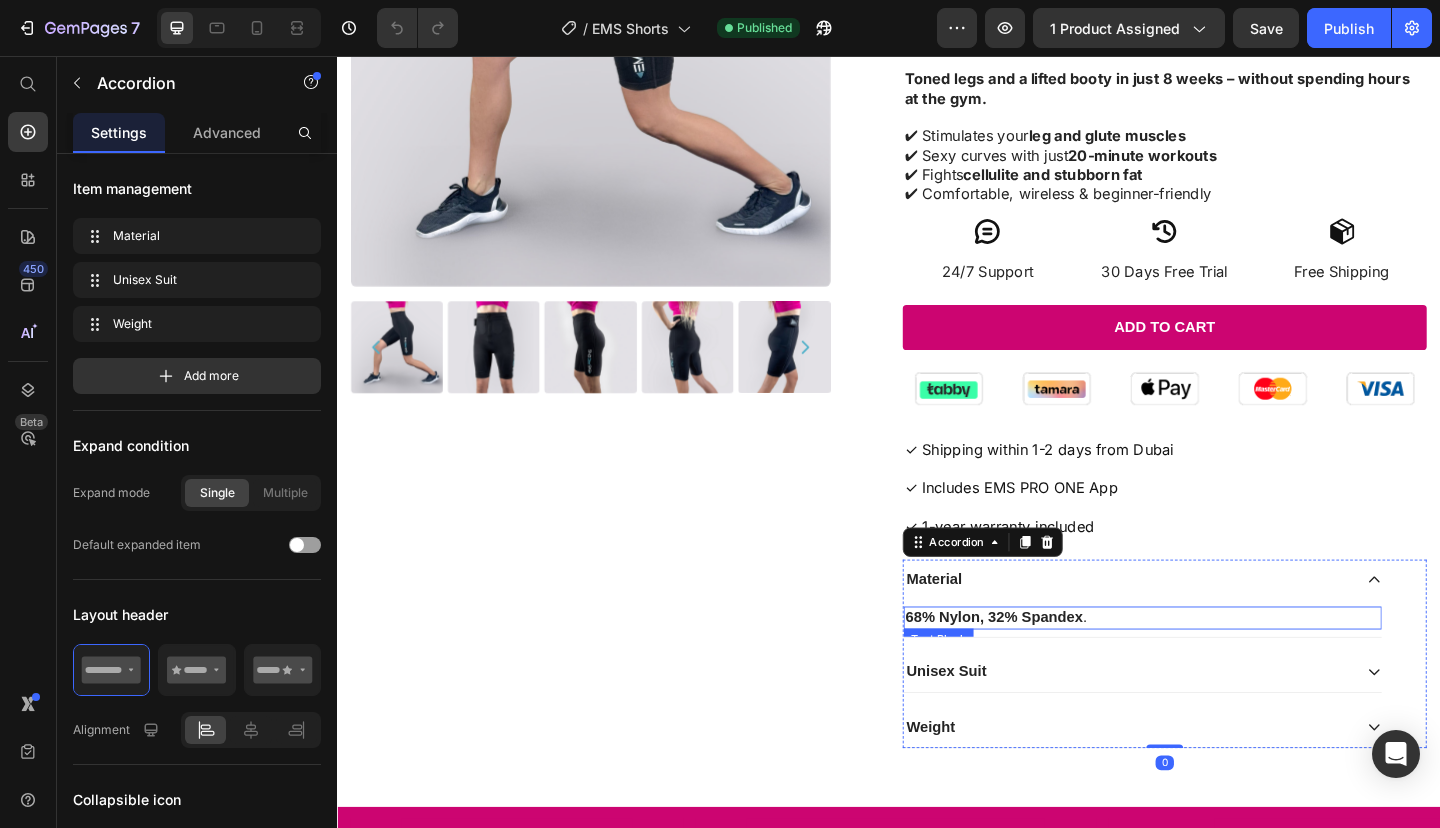 click on "68% Nylon, 32% Spandex" at bounding box center [1051, 666] 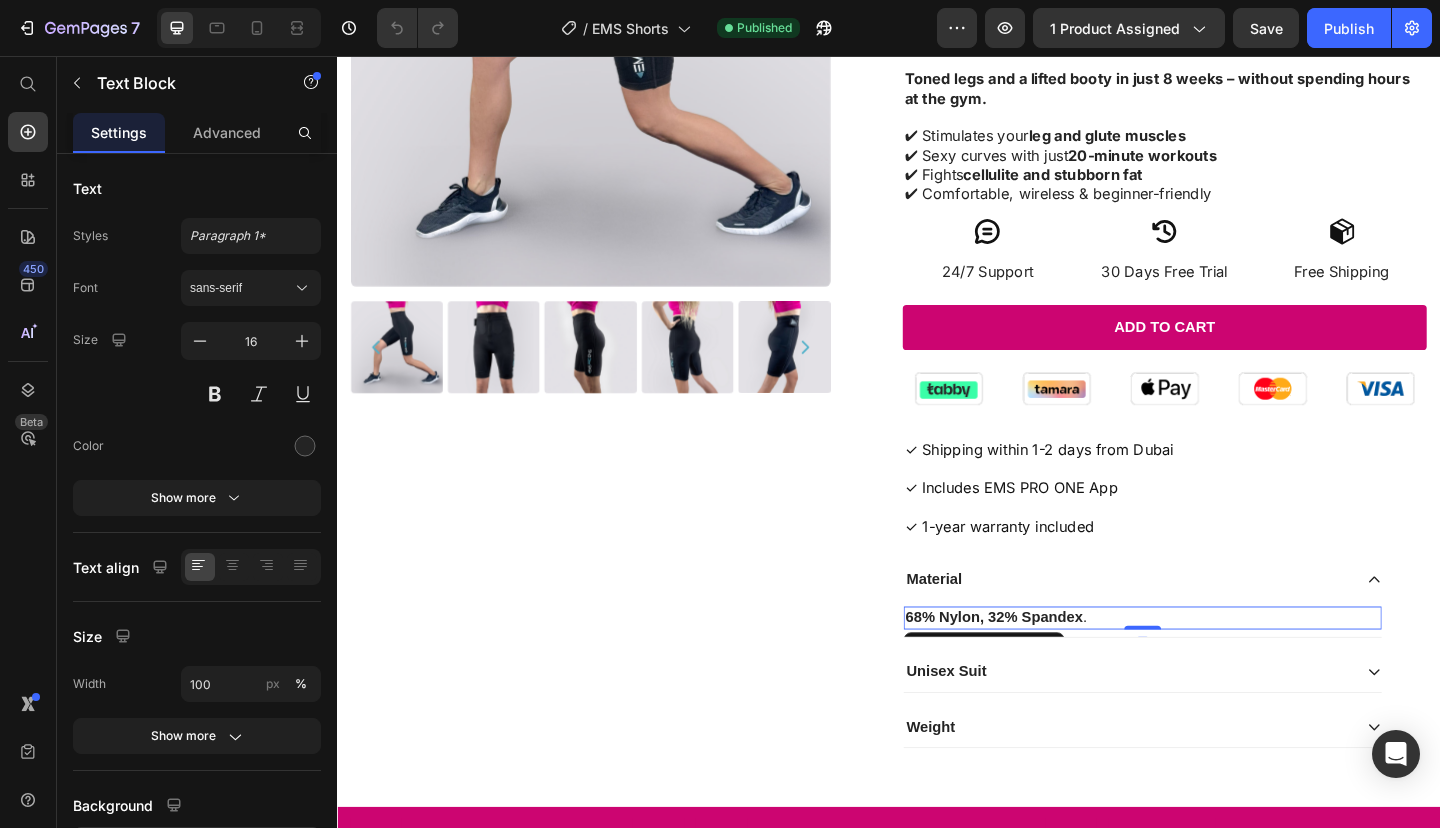 click on "68% Nylon, 32% Spandex" at bounding box center (1051, 666) 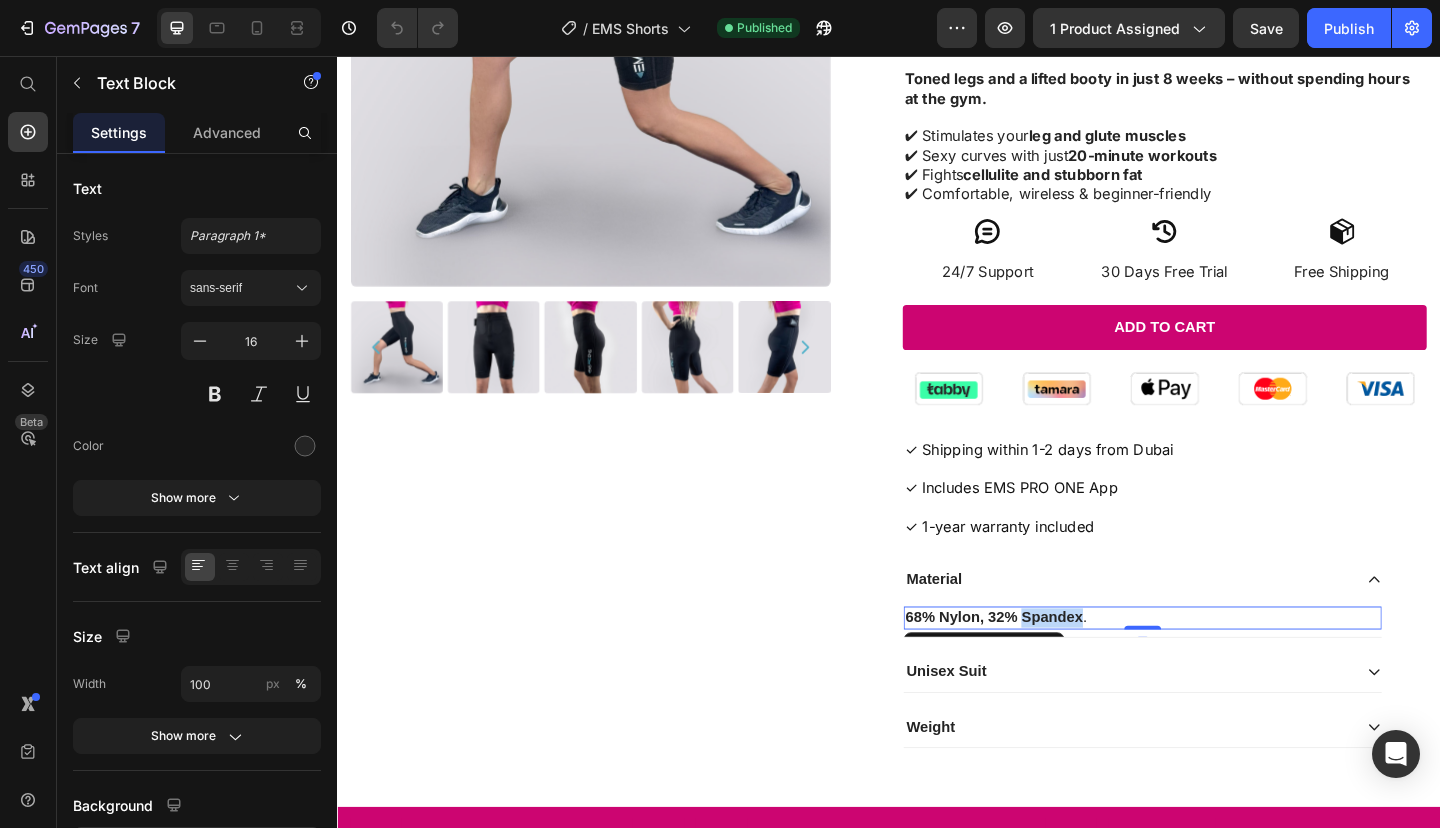 click on "68% Nylon, 32% Spandex" at bounding box center (1051, 666) 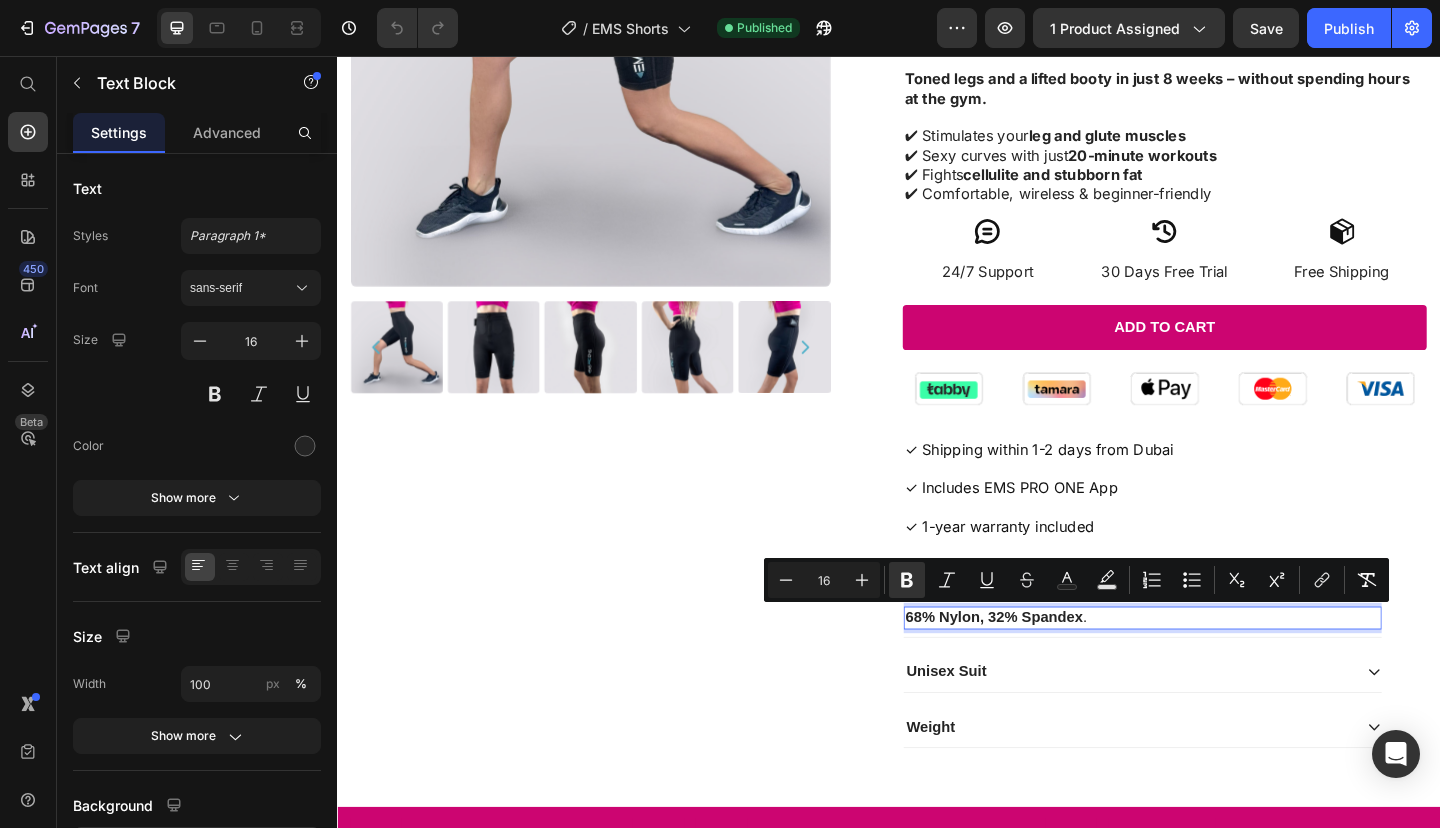 click on "68% Nylon, 32% Spandex ." at bounding box center (1213, 667) 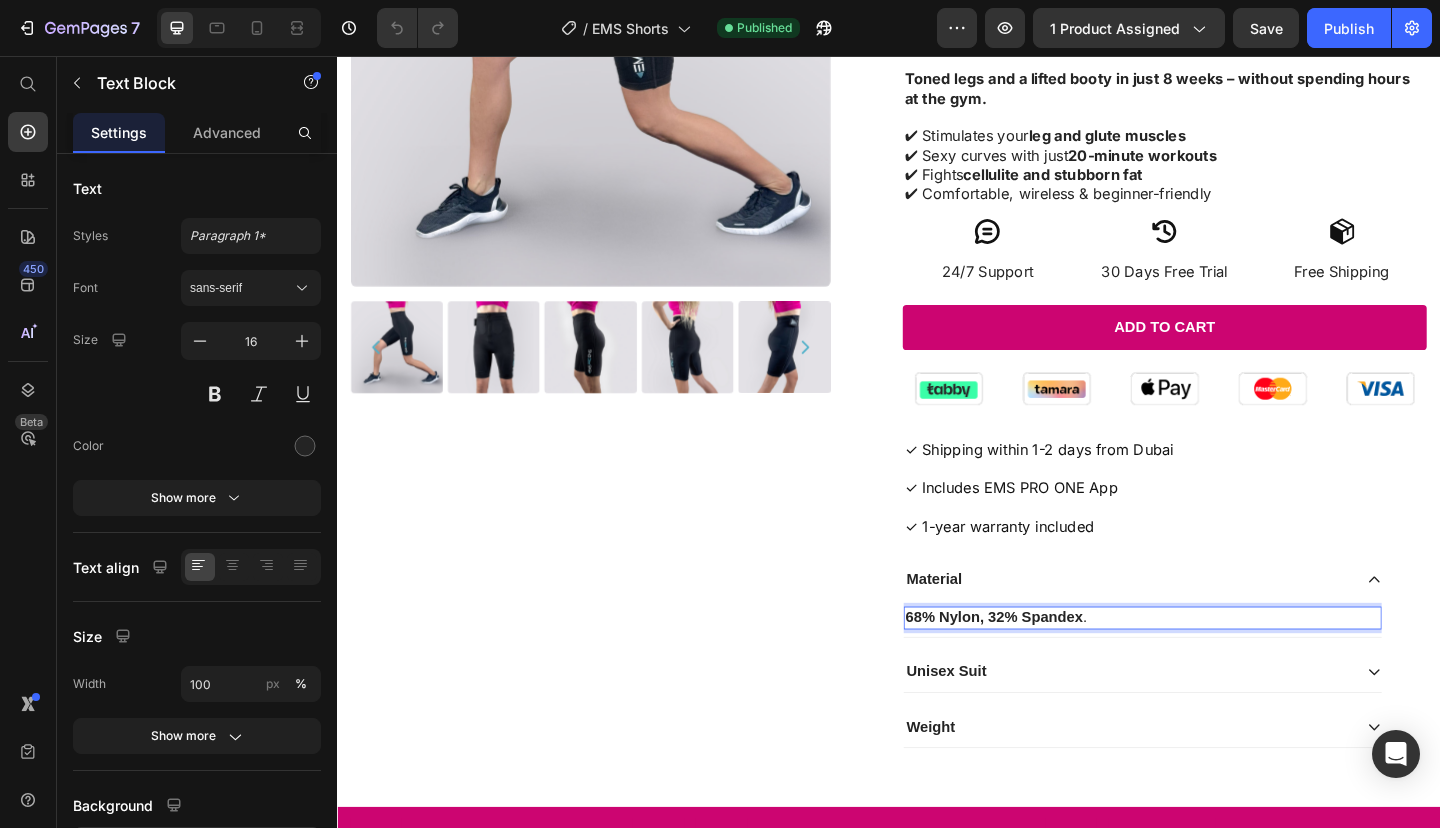 click on "68% Nylon, 32% Spandex" at bounding box center [1051, 666] 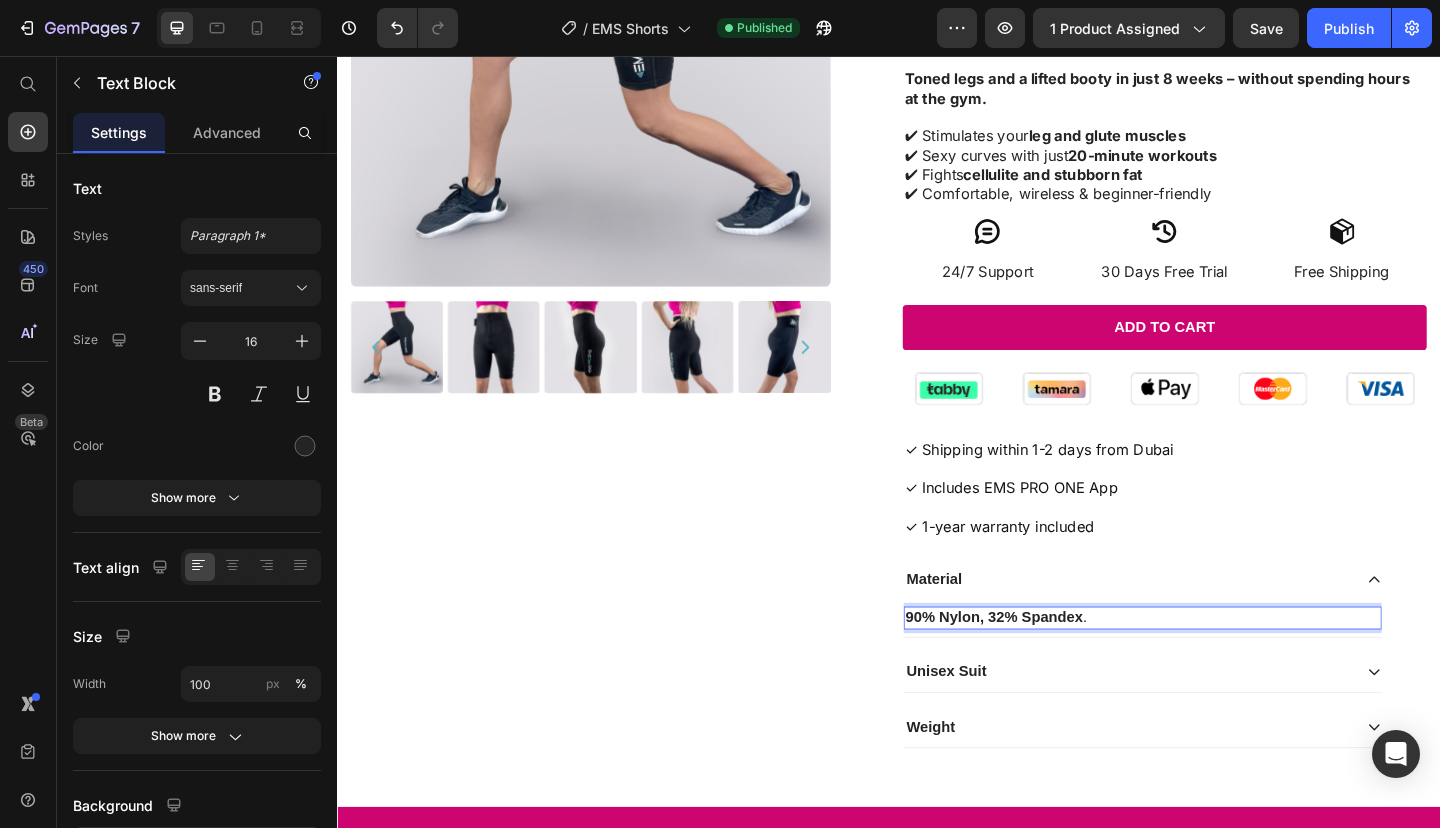 click on "90% Nylon, 32% Spandex" at bounding box center (1051, 666) 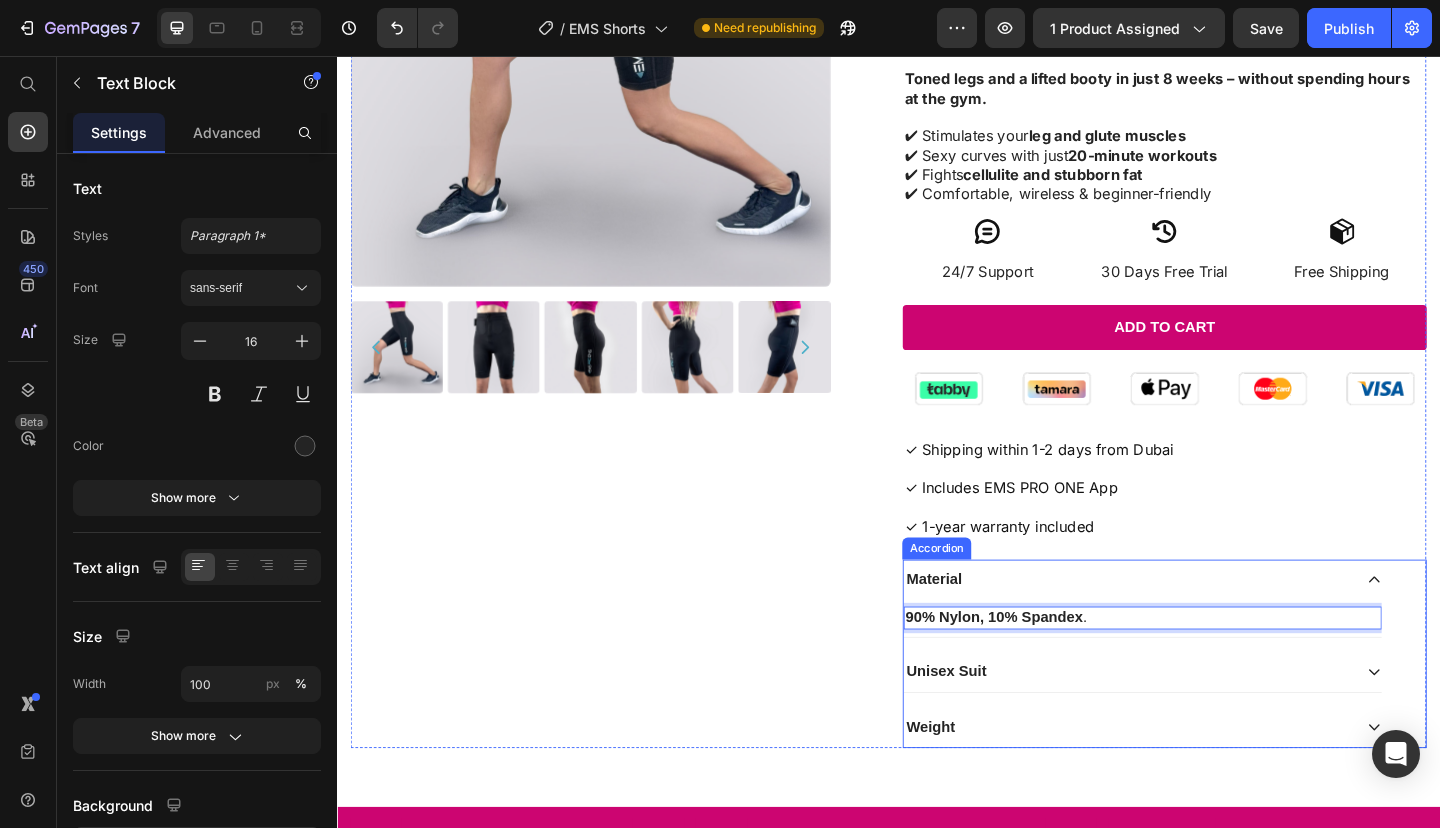 click 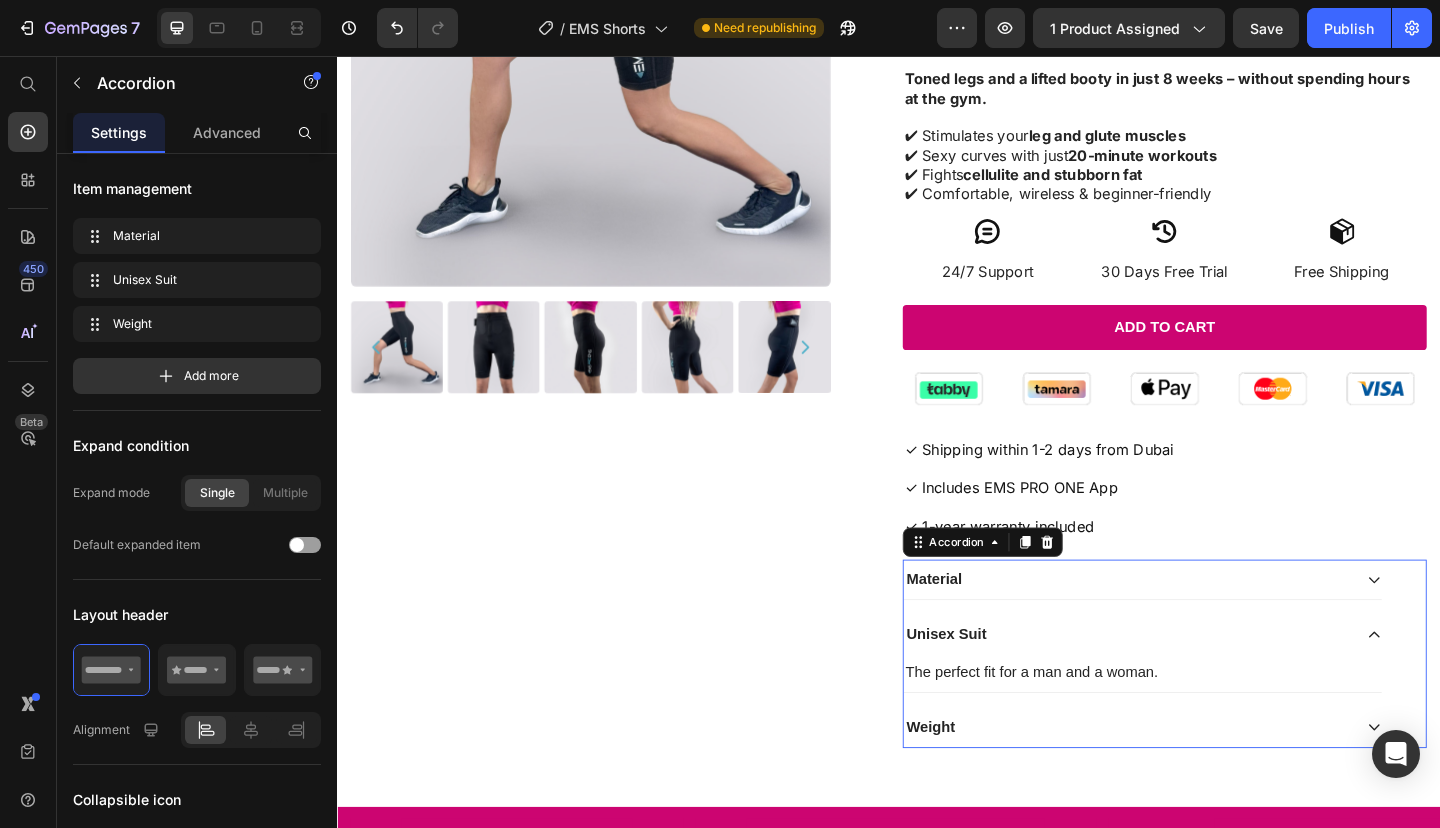 click on "Unisex Suit The perfect fit for a man and a woman. Text Block" at bounding box center [1213, 706] 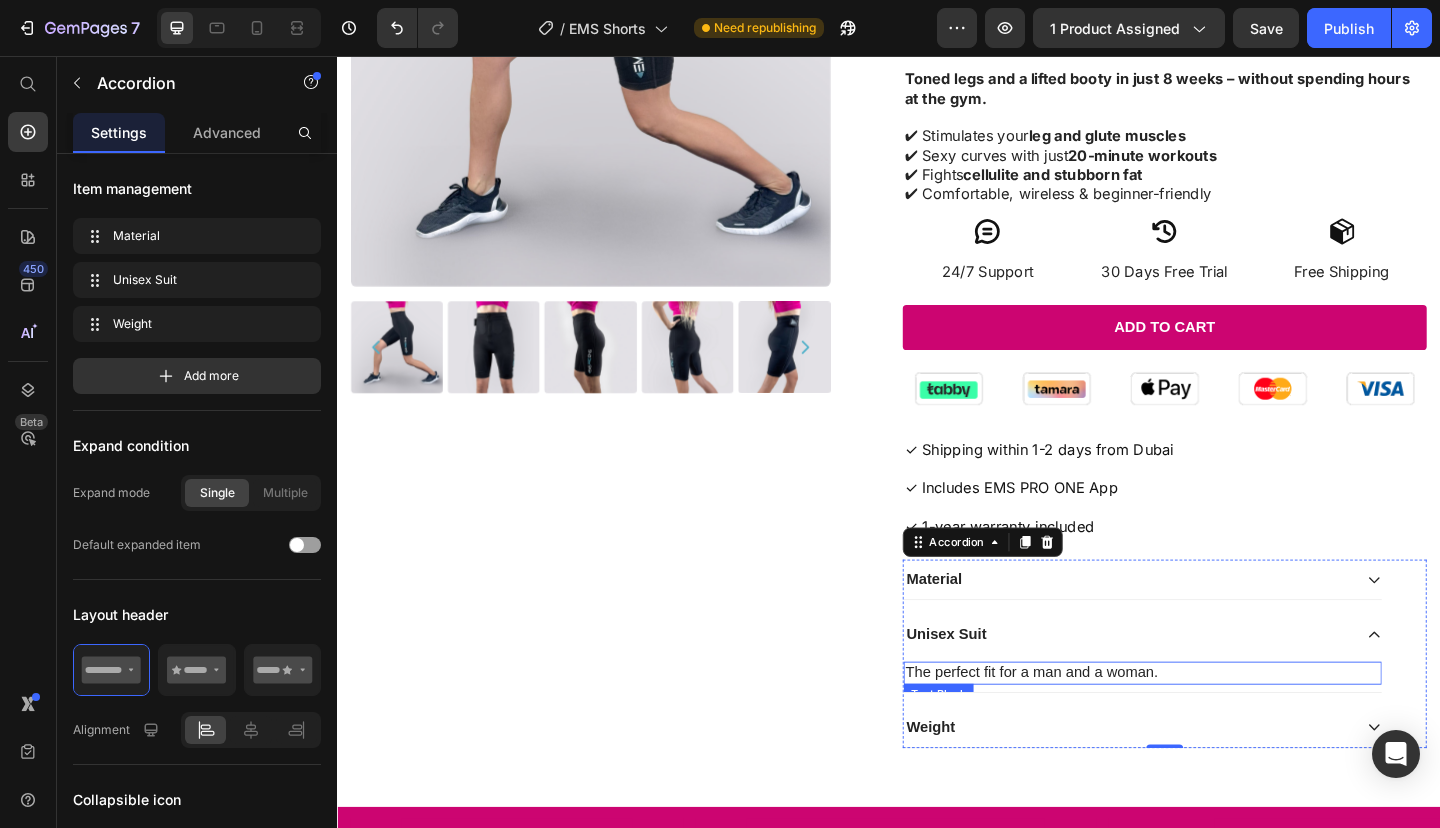 click on "The perfect fit for a man and a woman." at bounding box center [1213, 727] 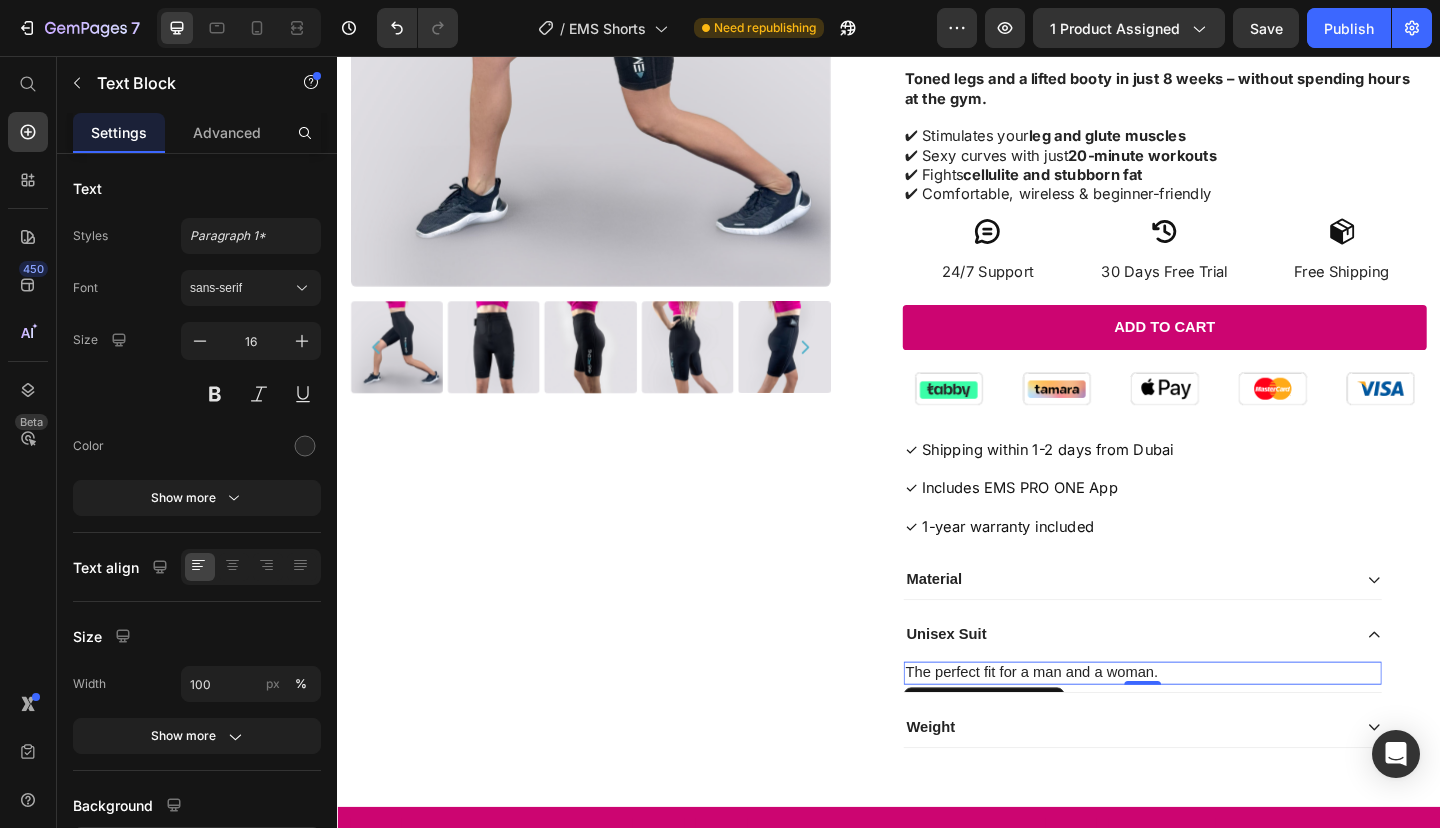 click on "The perfect fit for a man and a woman." at bounding box center [1213, 727] 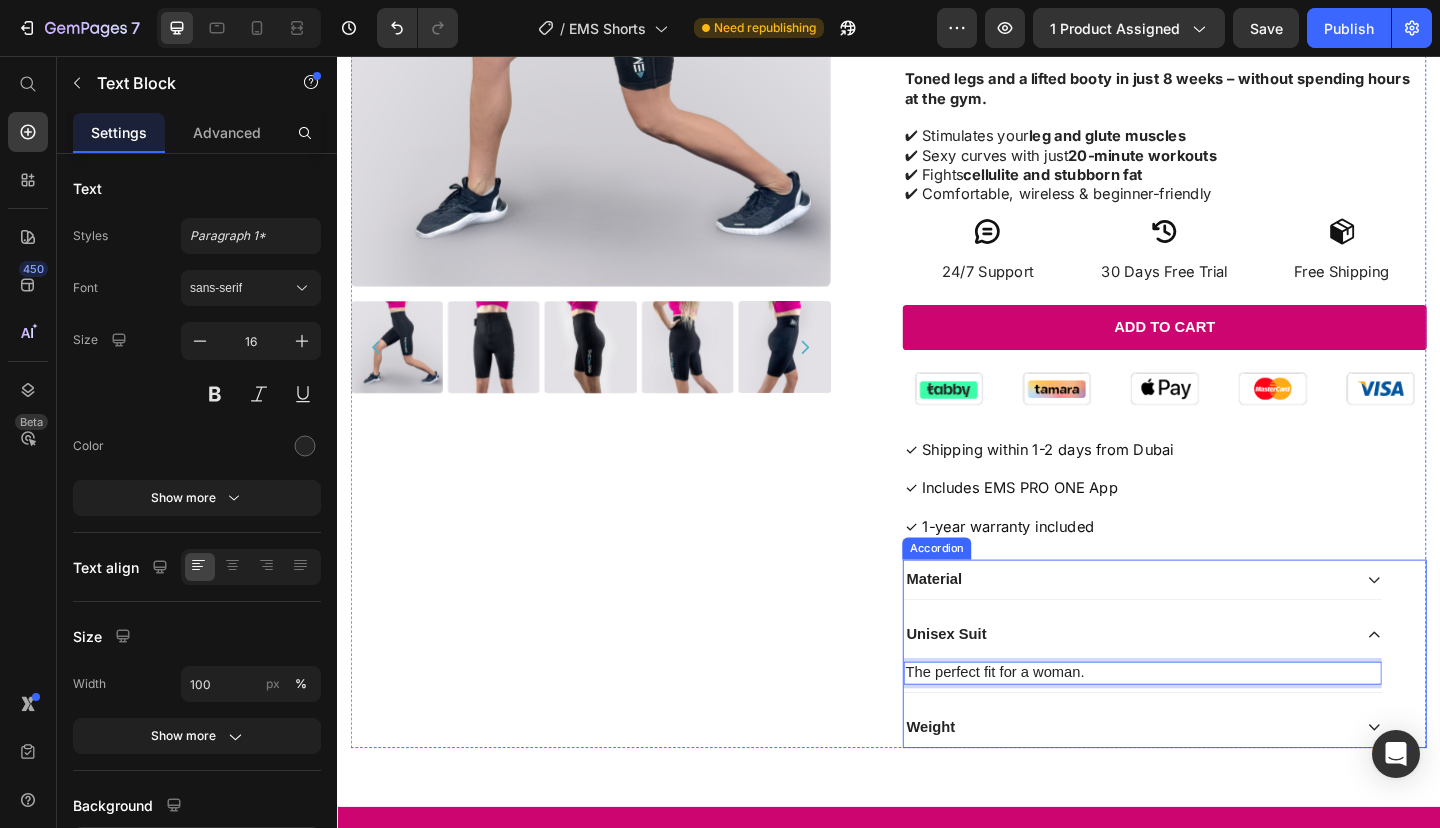 click 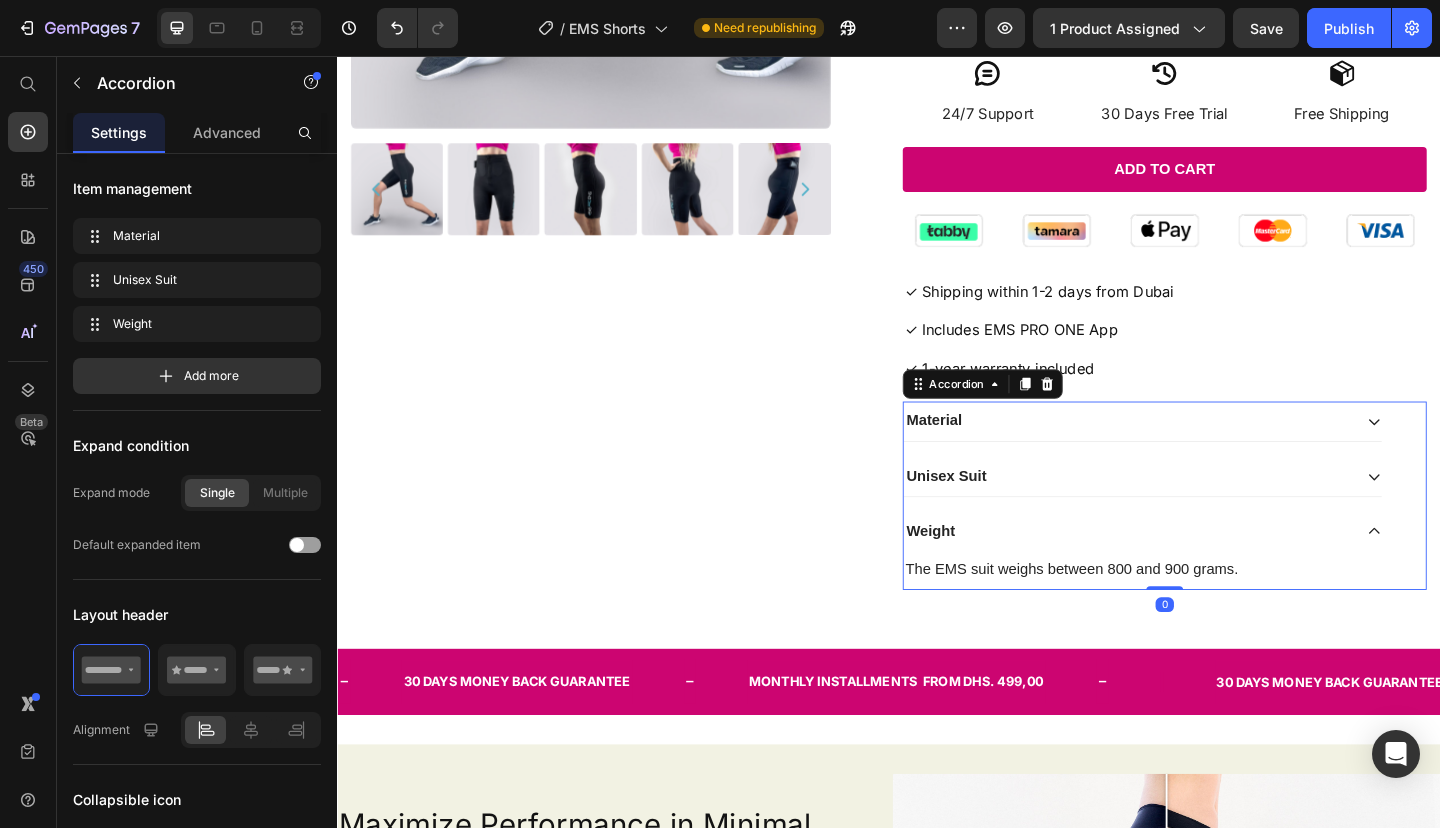 scroll, scrollTop: 540, scrollLeft: 0, axis: vertical 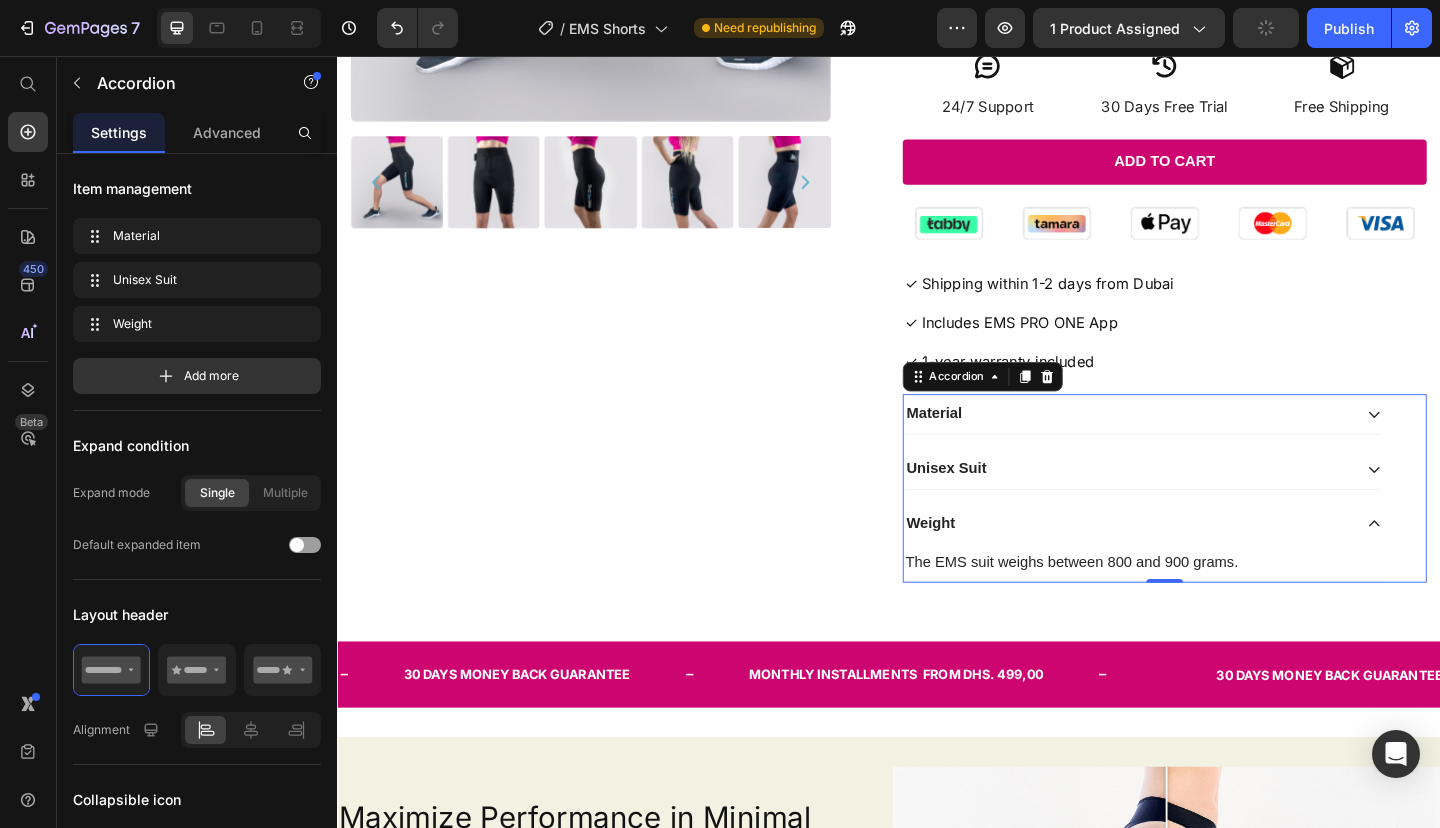 click on "The EMS suit weighs between 800 and 900 grams." at bounding box center (1213, 607) 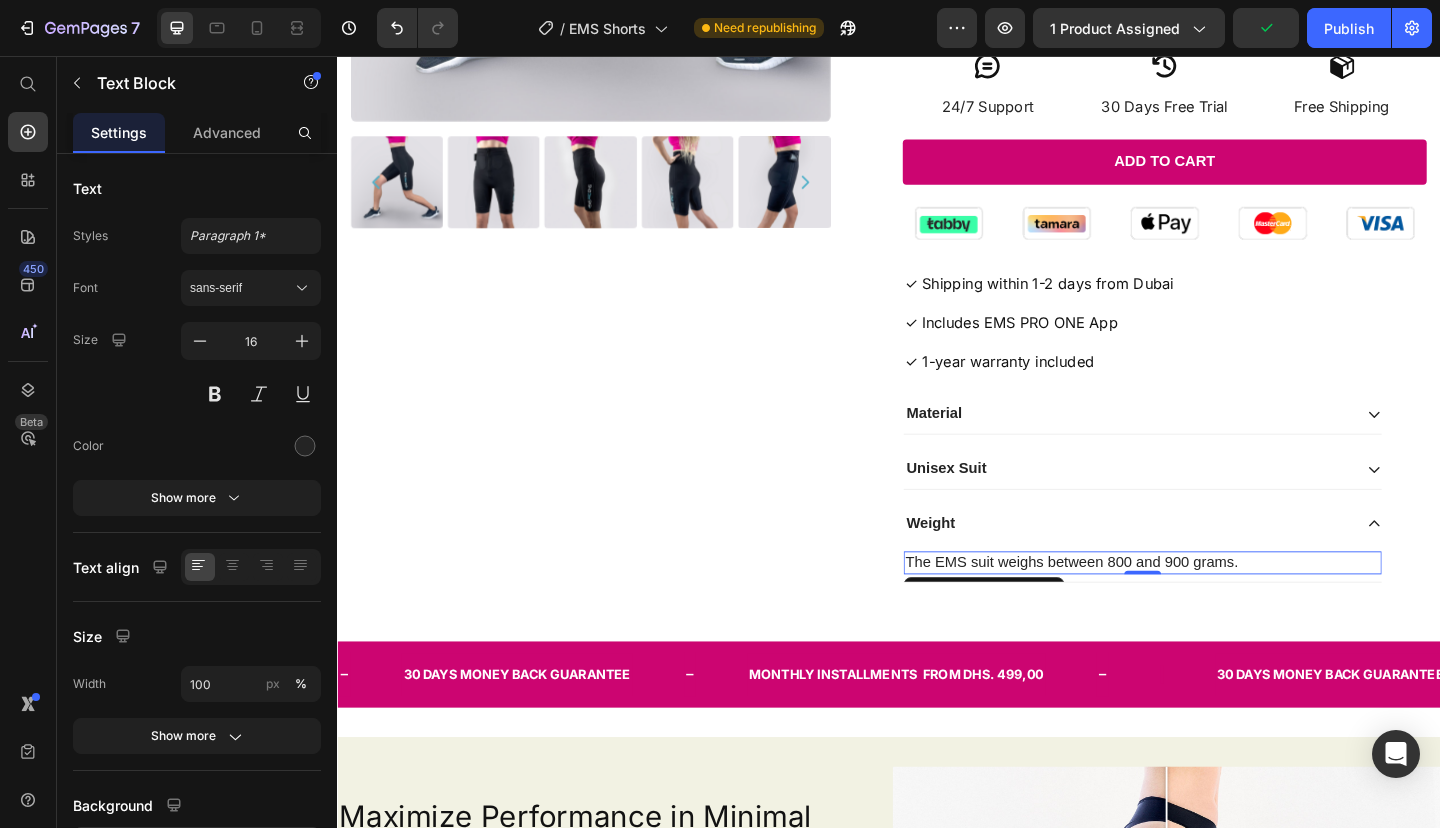 click on "The EMS suit weighs between 800 and 900 grams." at bounding box center (1213, 607) 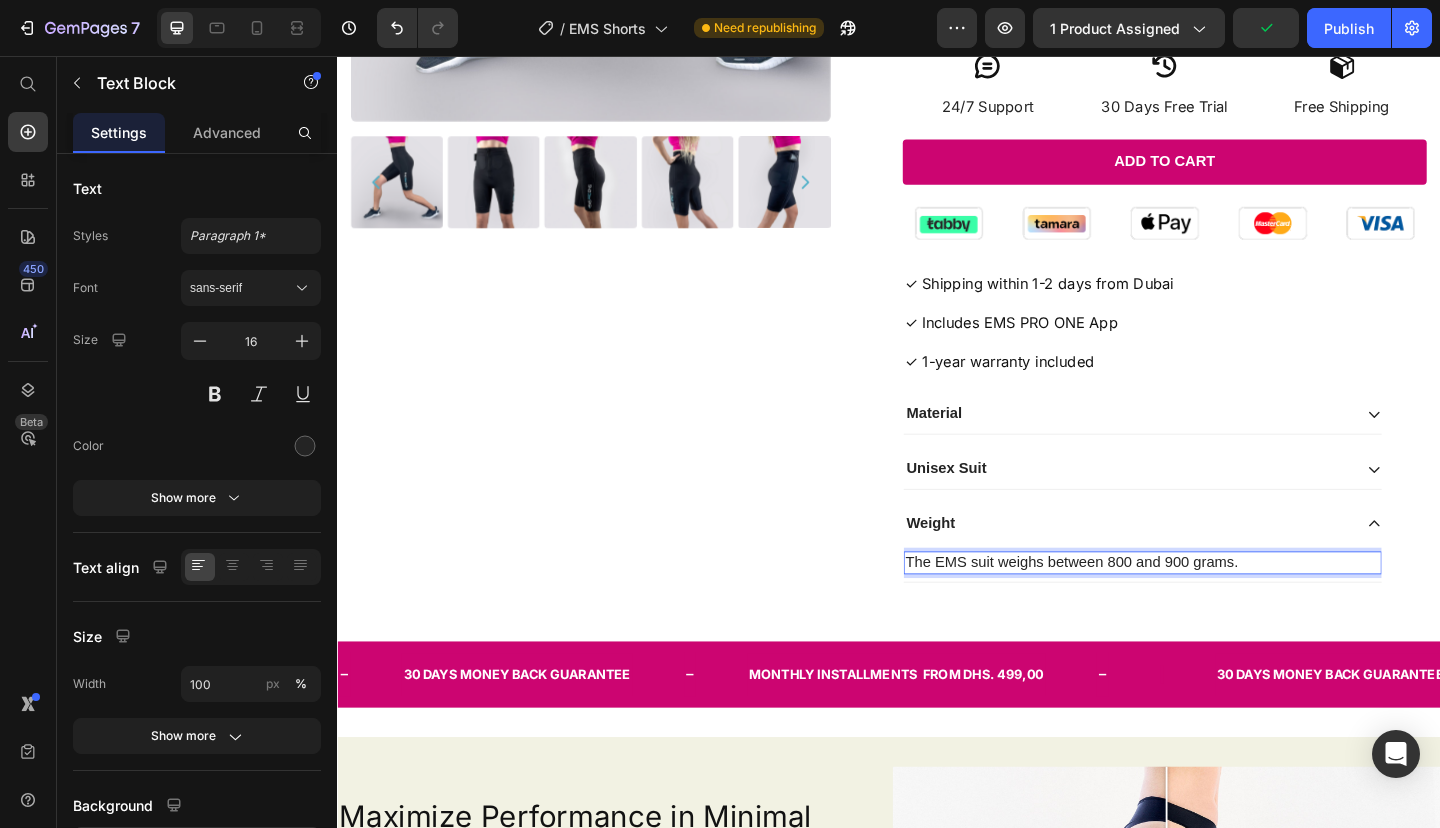 click on "The EMS suit weighs between 800 and 900 grams." at bounding box center (1213, 607) 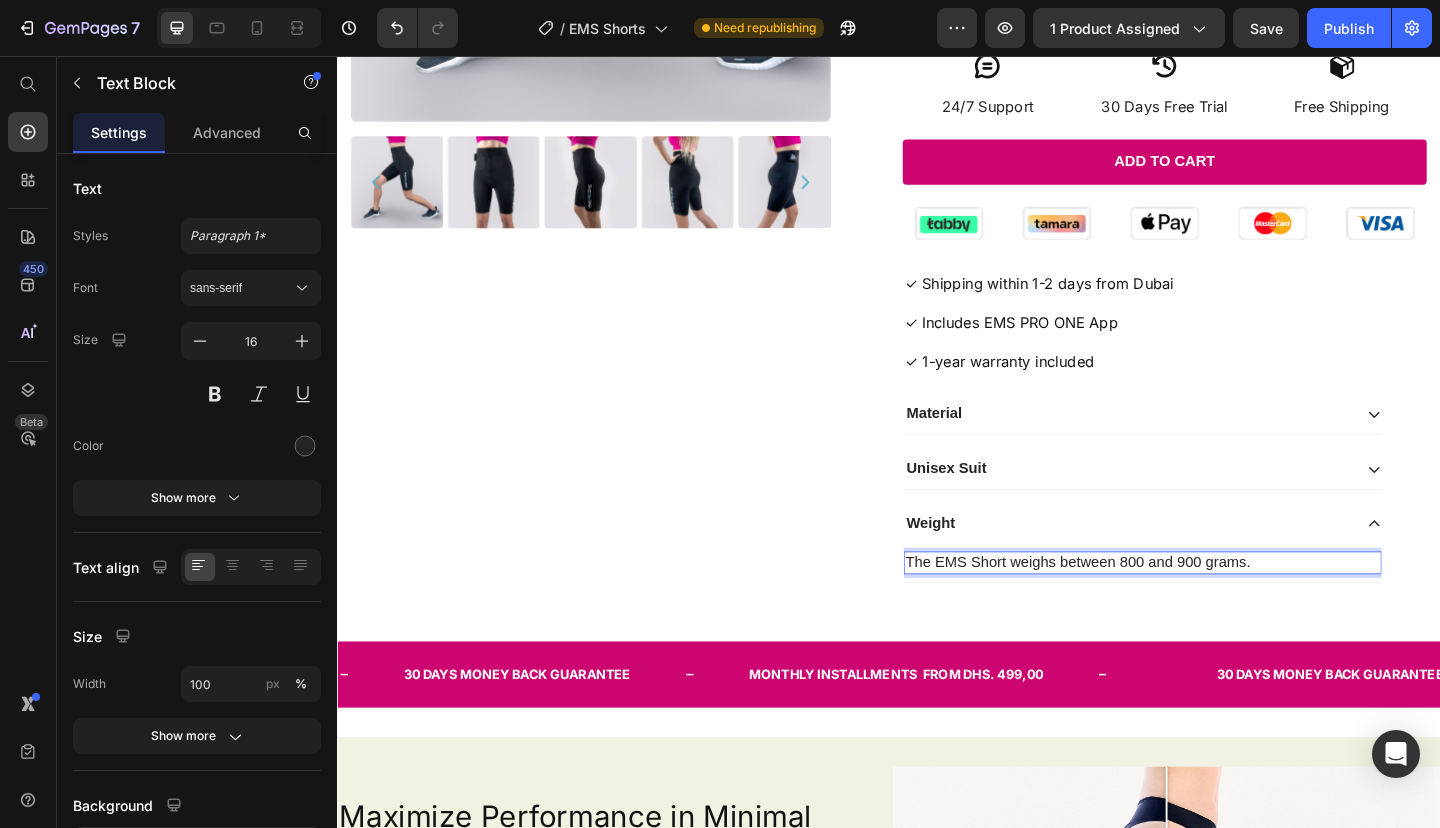 click on "The EMS Short weighs between 800 and 900 grams." at bounding box center [1213, 607] 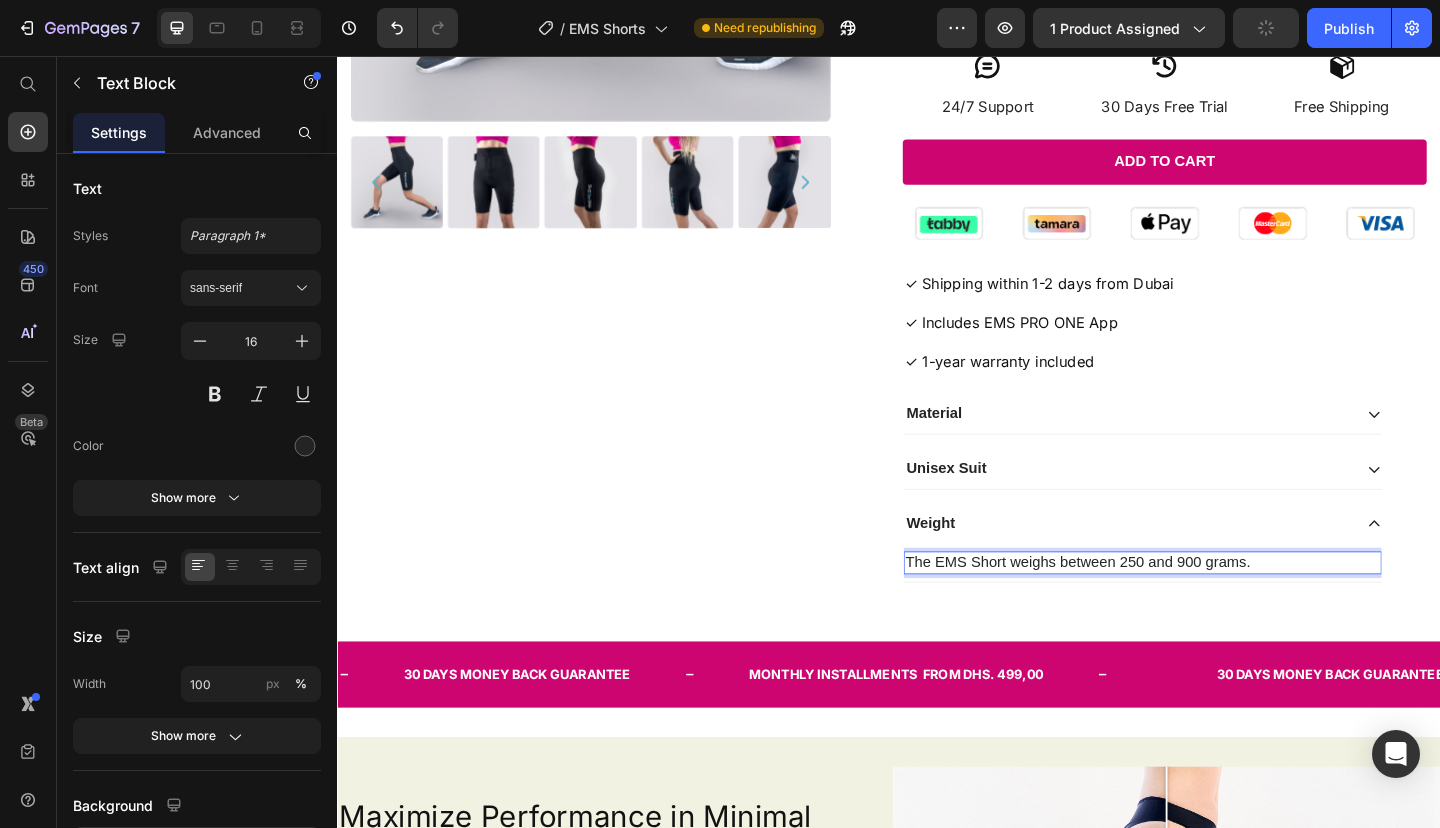 drag, startPoint x: 1255, startPoint y: 599, endPoint x: 1265, endPoint y: 618, distance: 21.470911 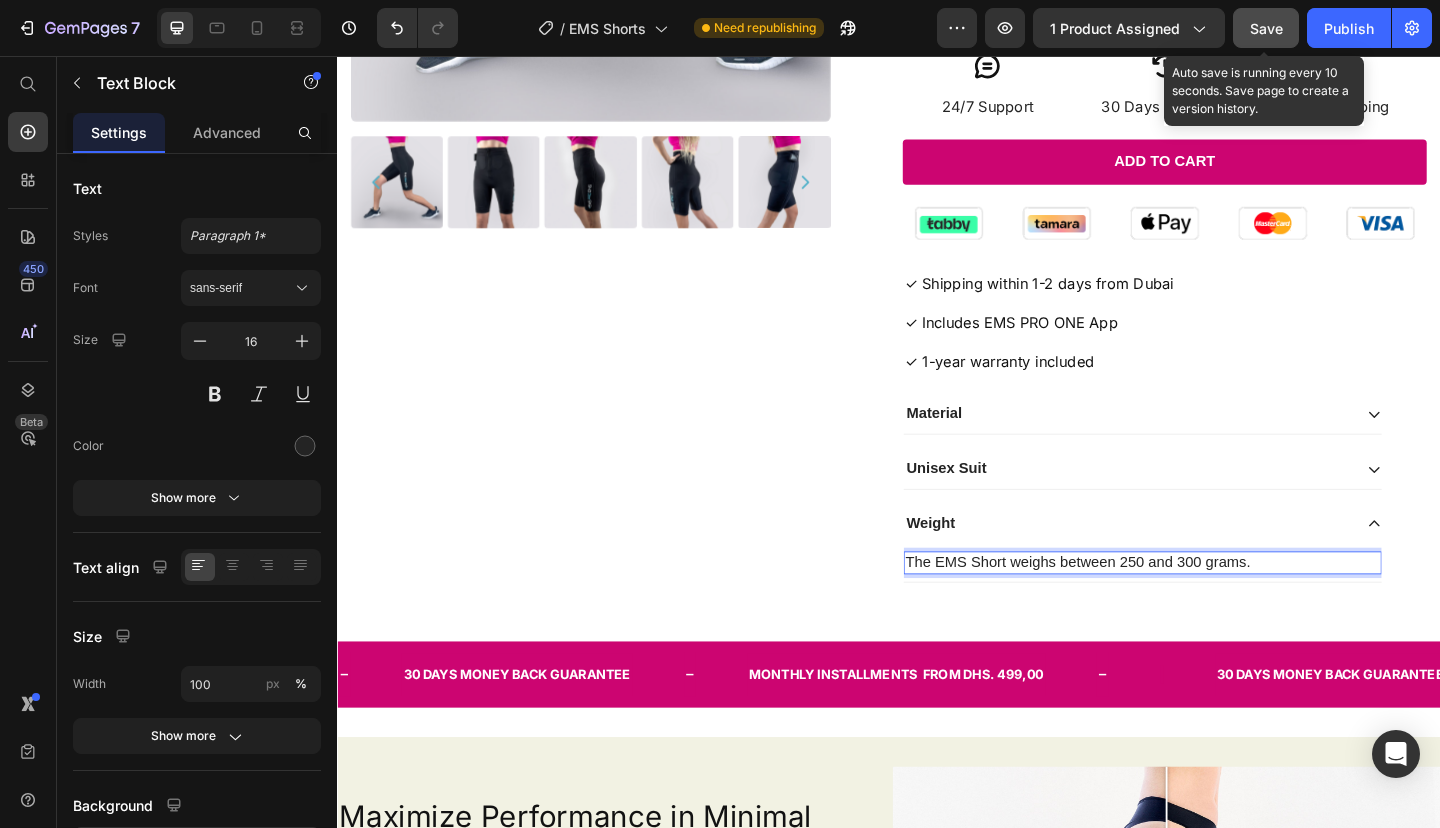 click on "Save" 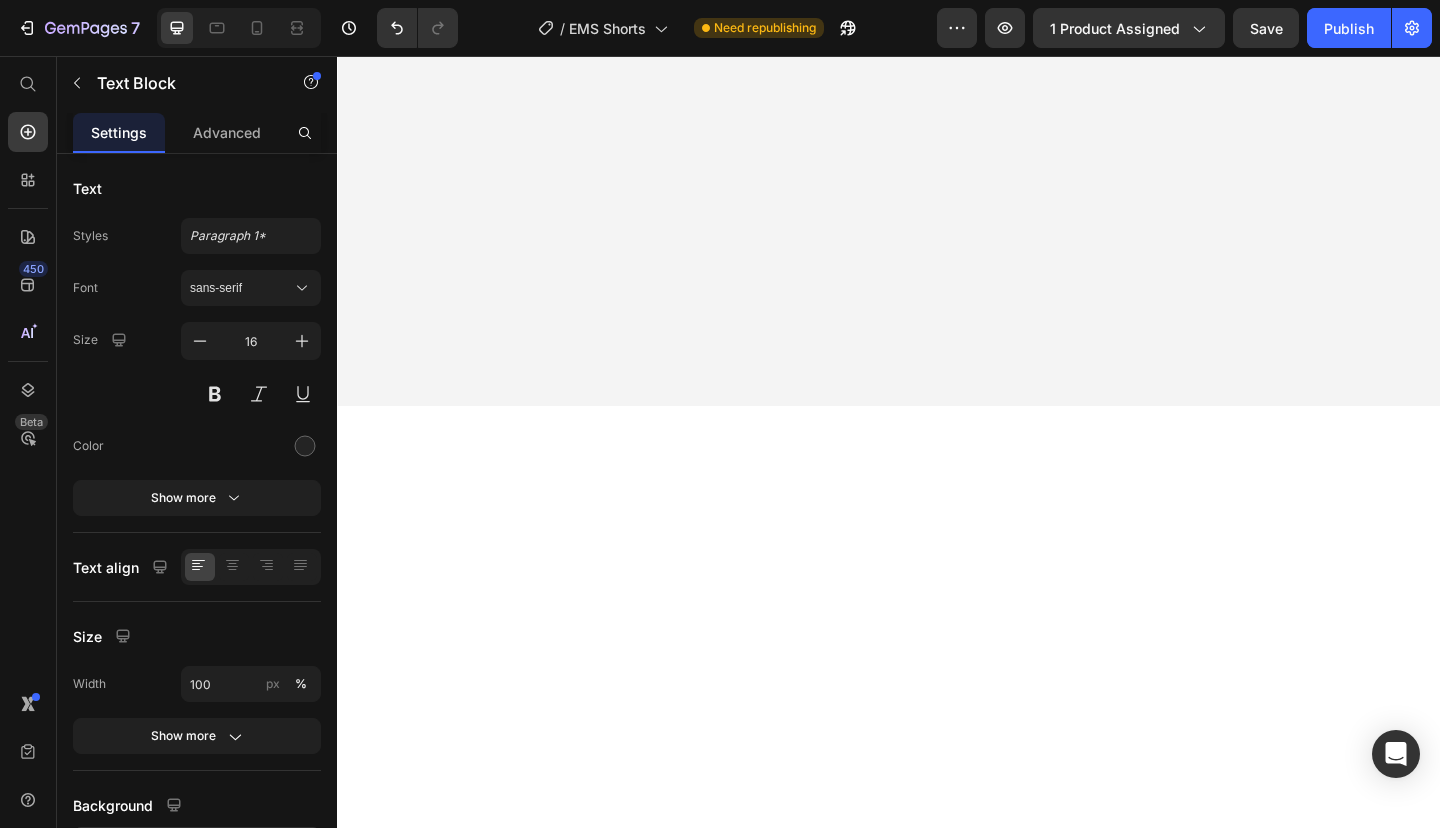 scroll, scrollTop: 5579, scrollLeft: 0, axis: vertical 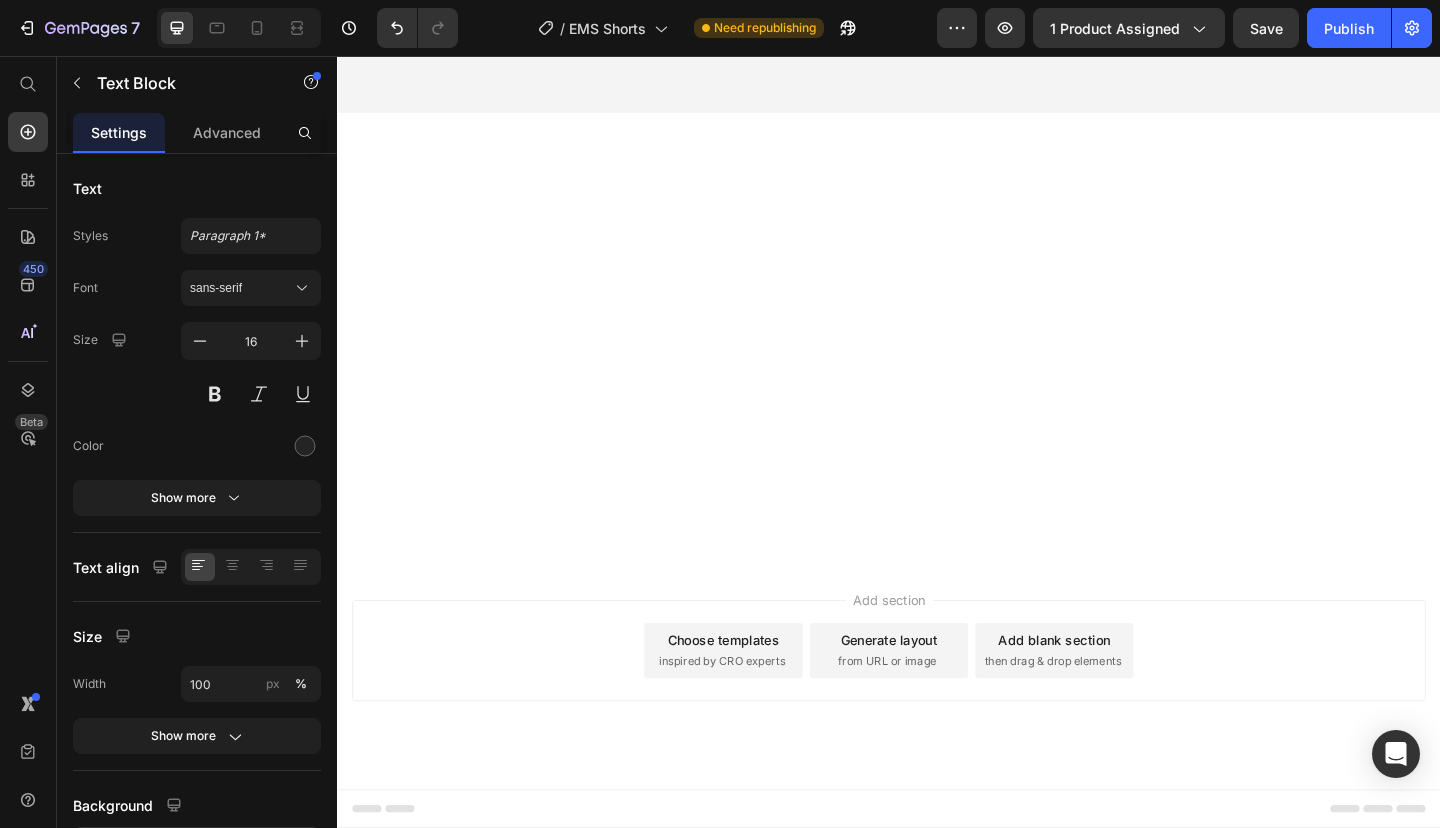 click 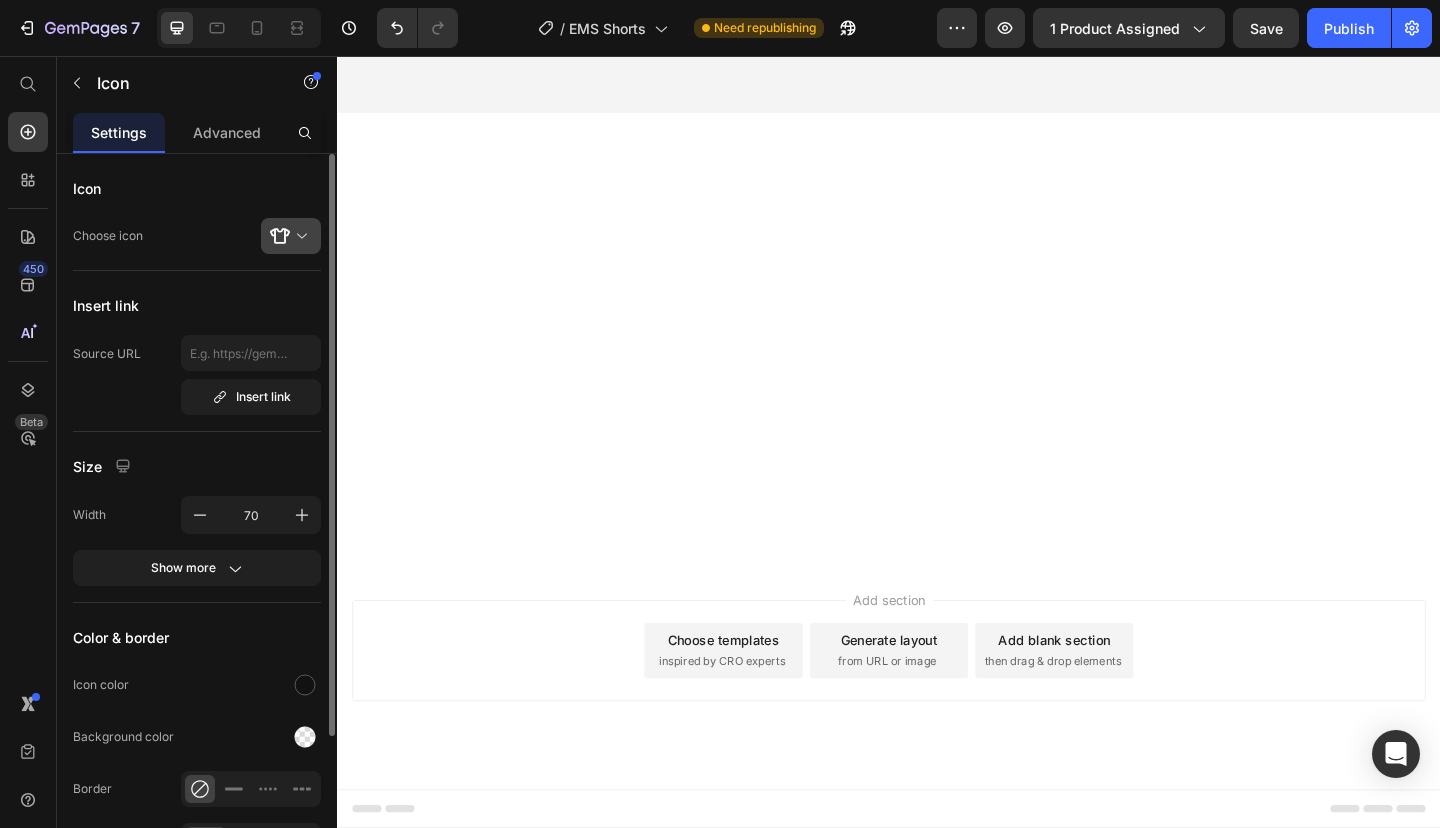 click at bounding box center (299, 236) 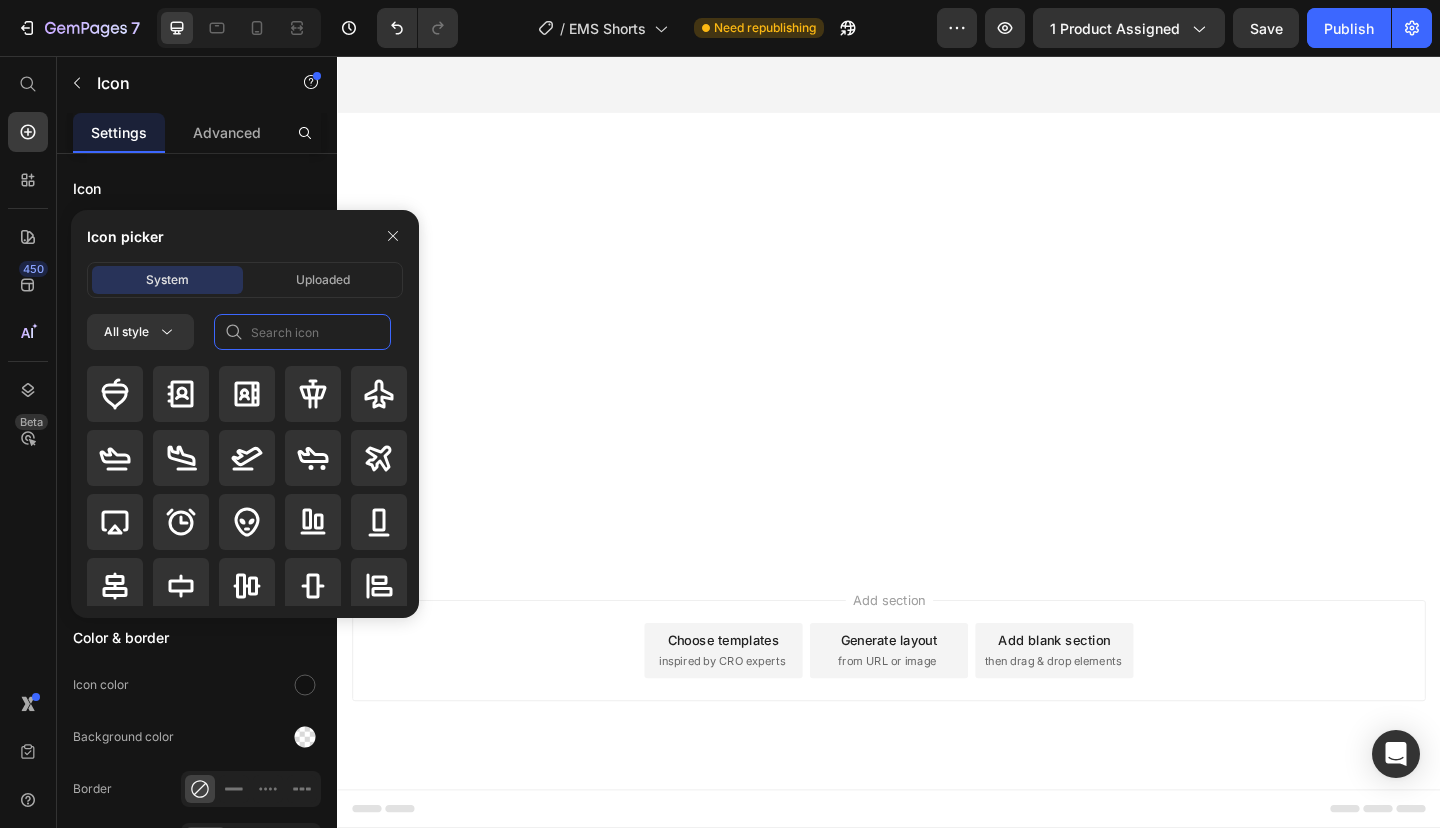 click 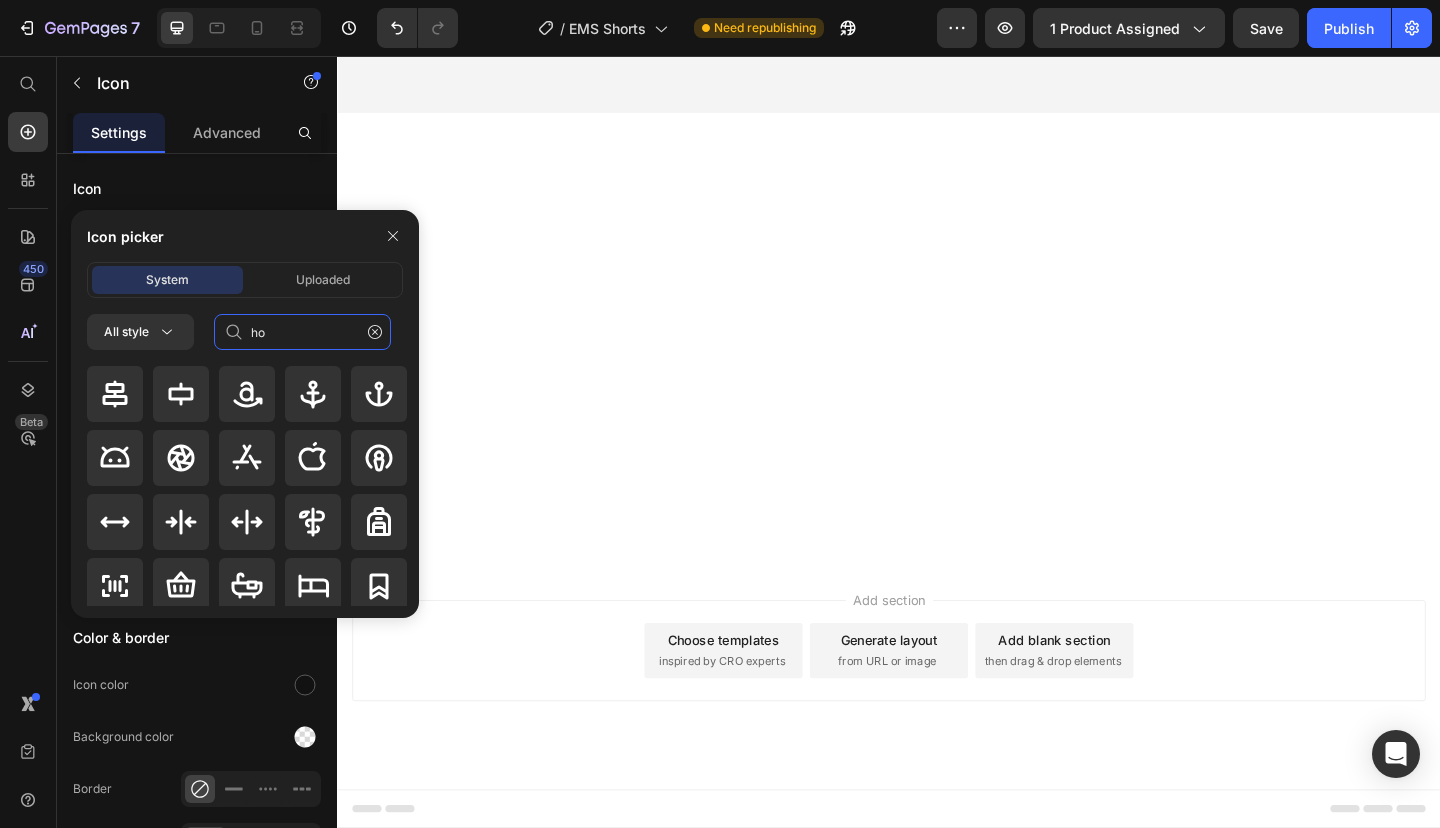 type on "h" 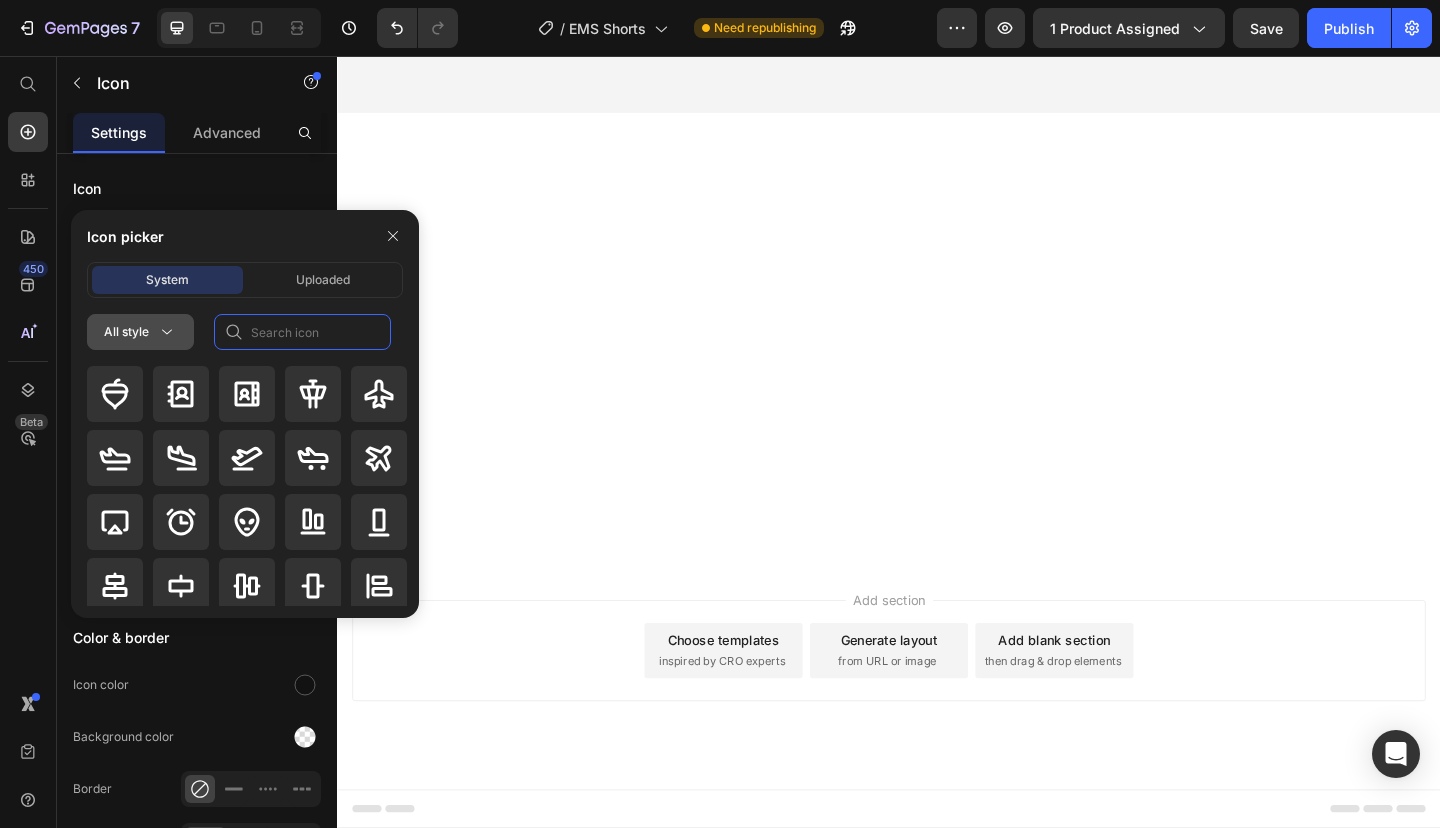 click 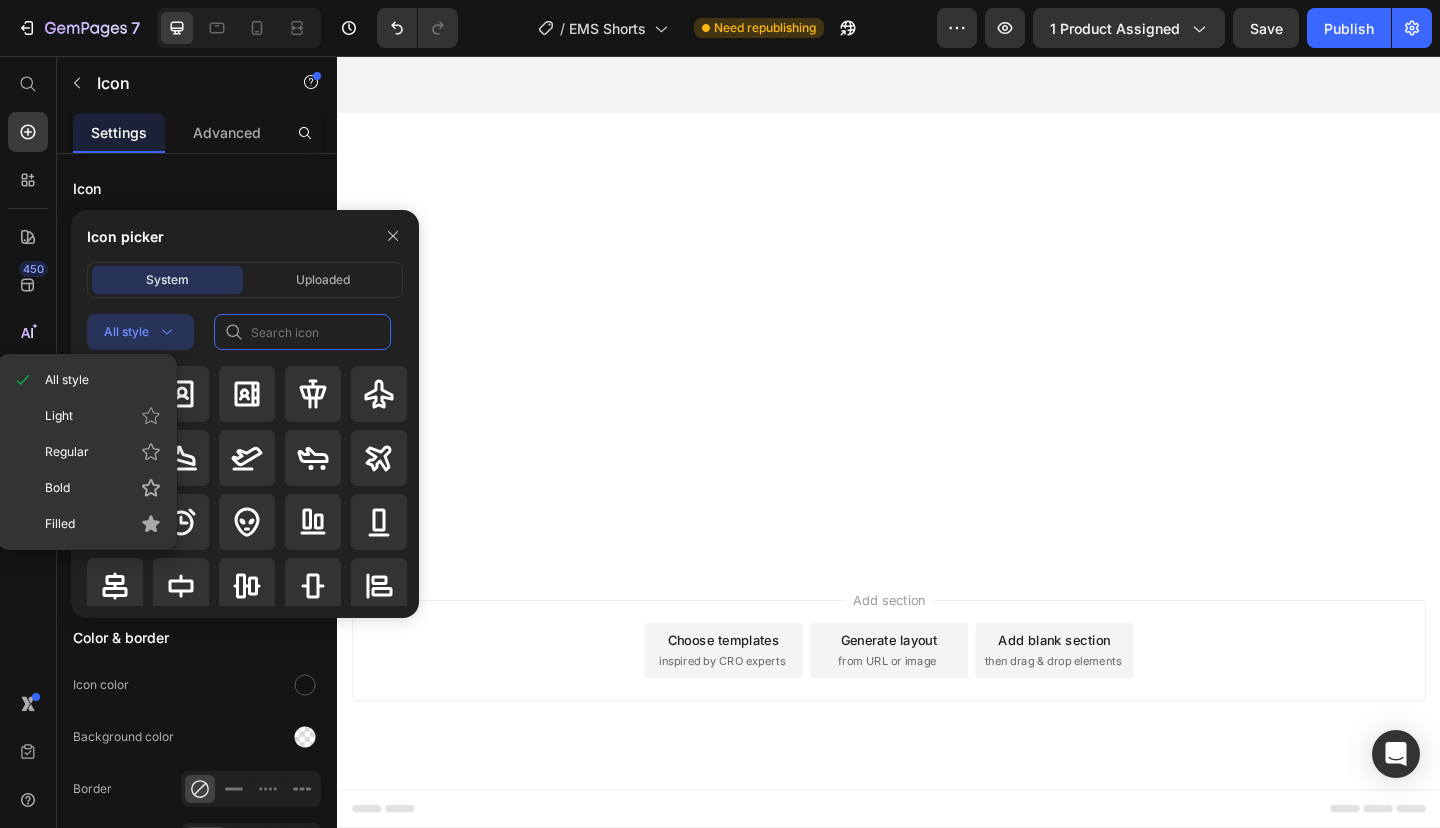click 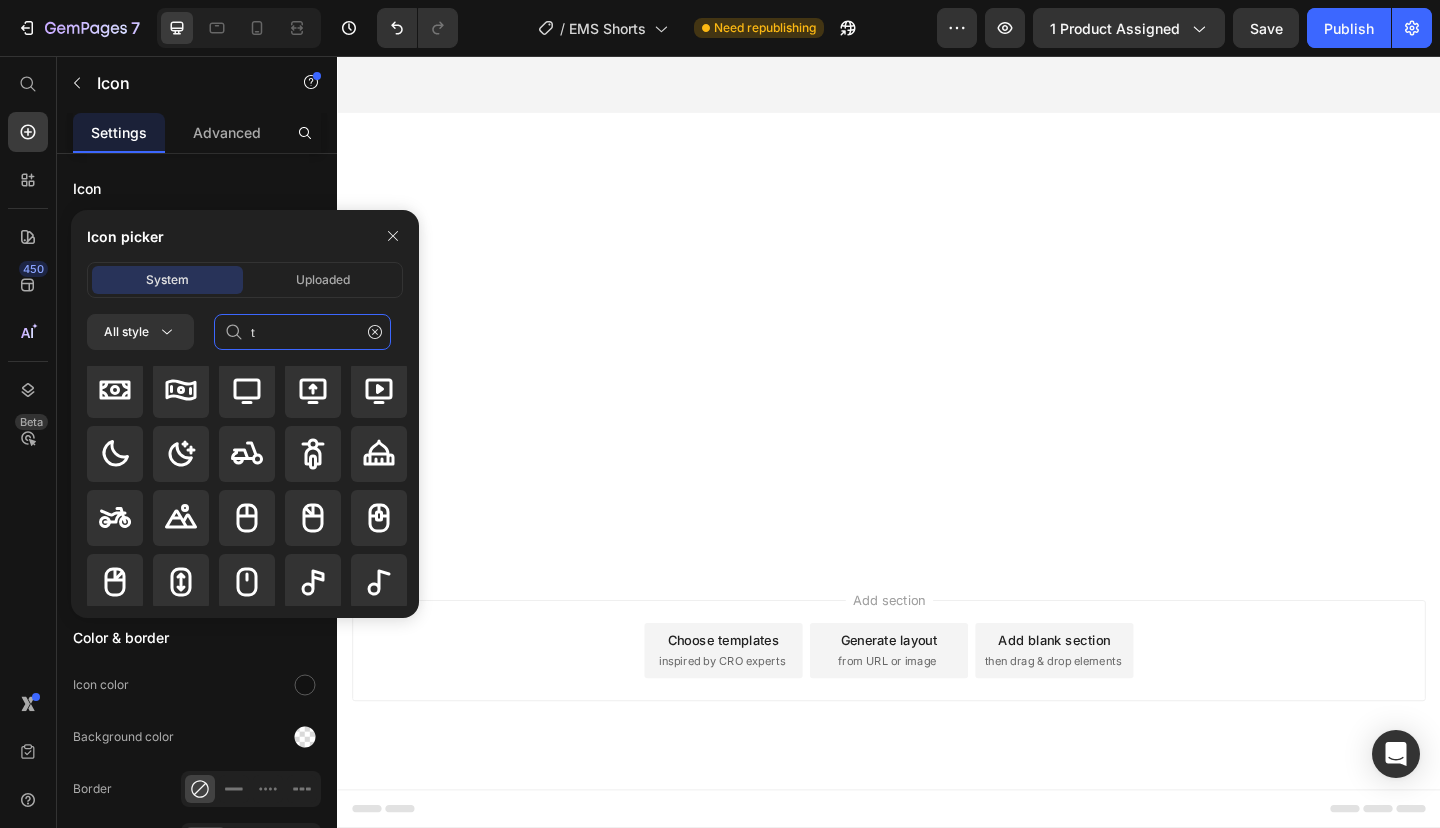 scroll, scrollTop: 0, scrollLeft: 0, axis: both 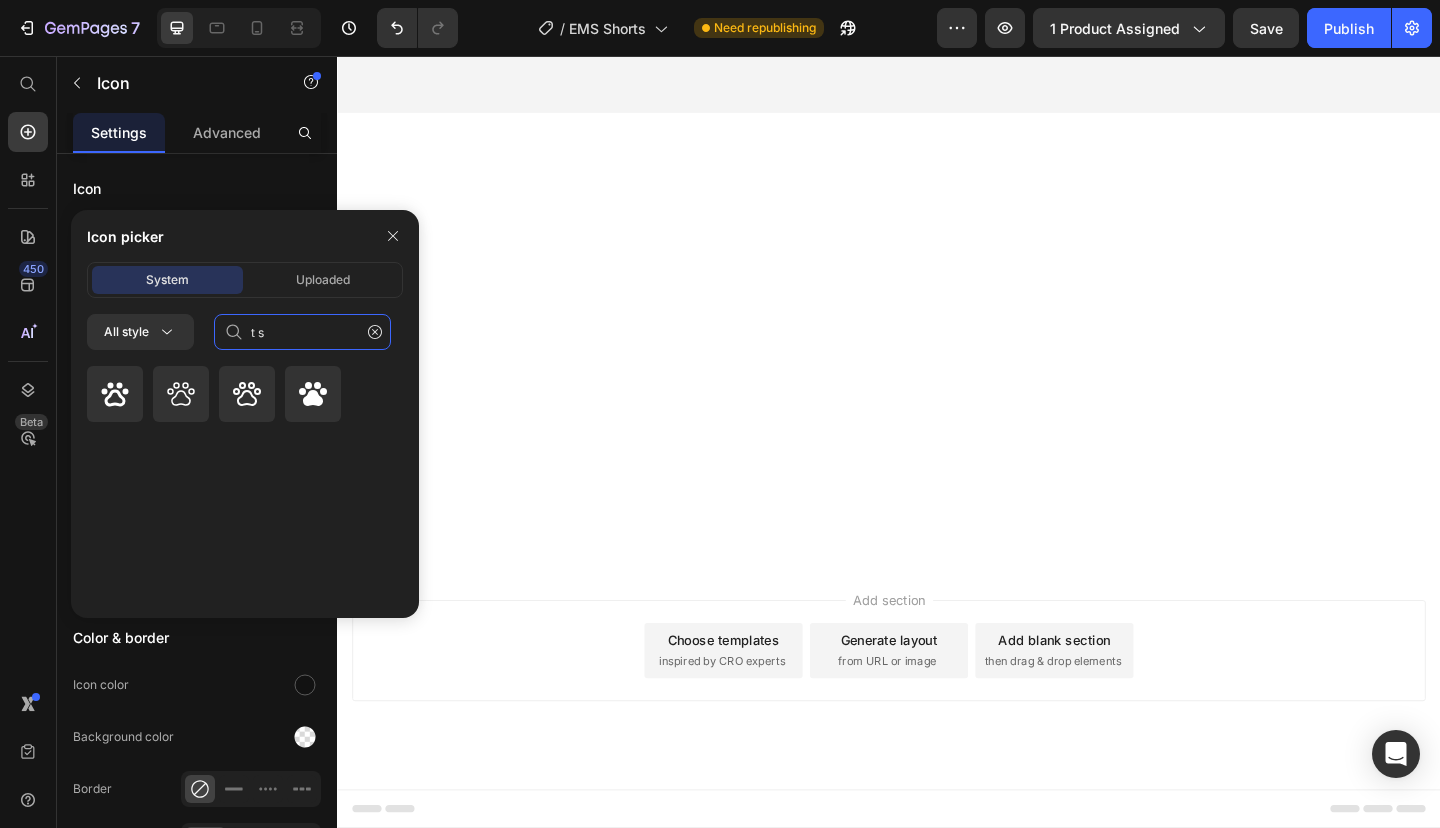 type on "t" 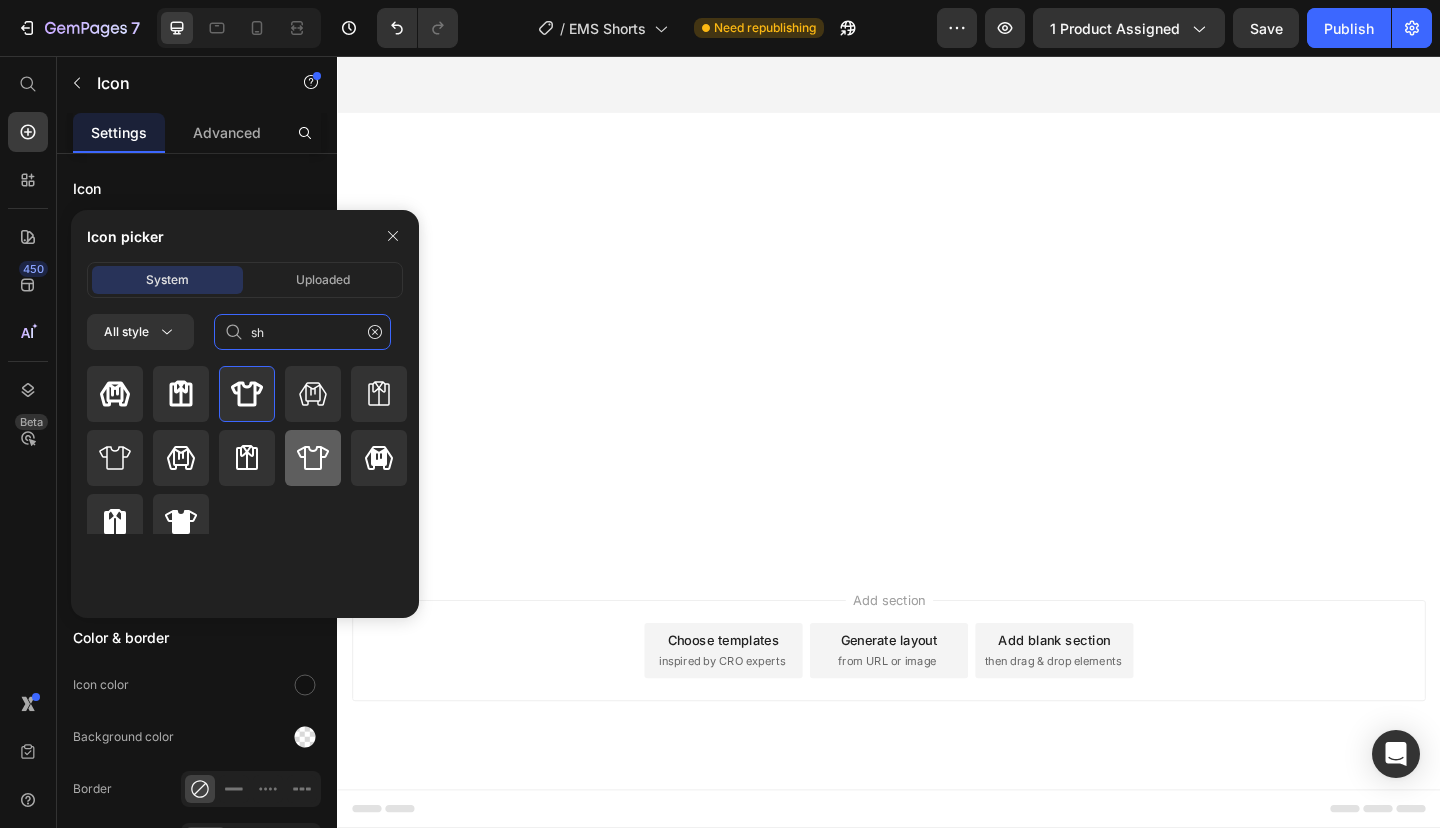 type on "s" 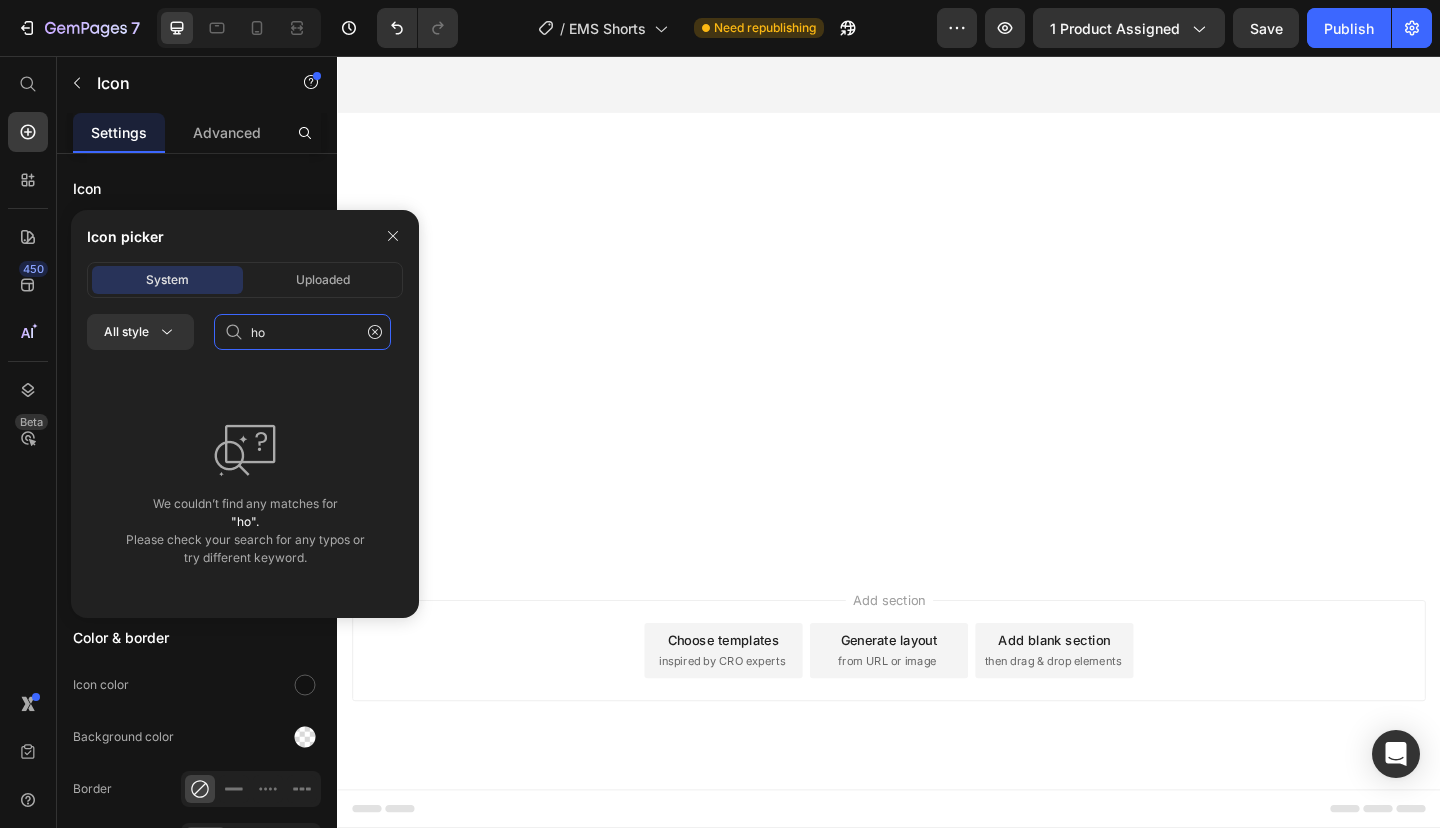type on "h" 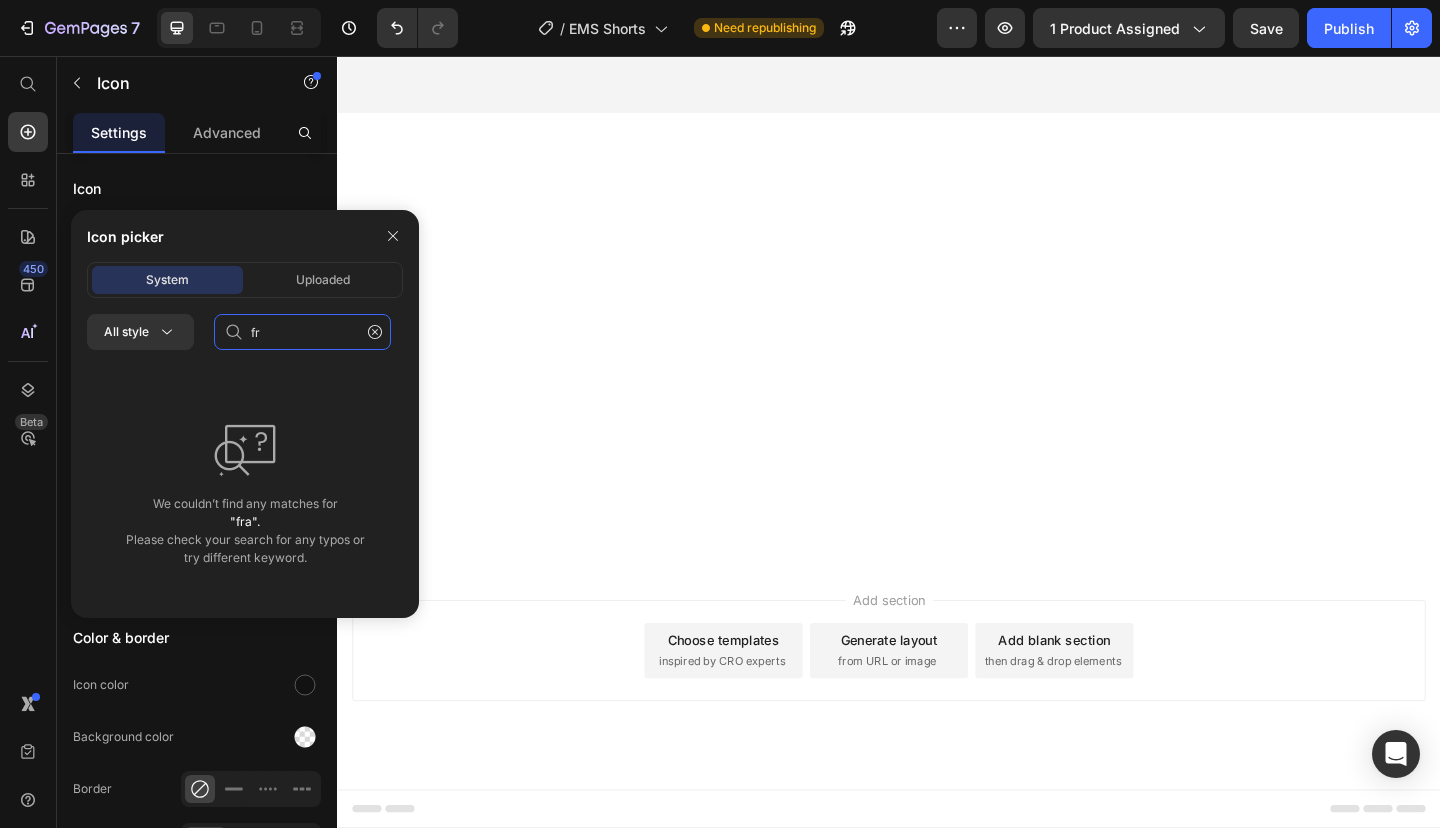type on "f" 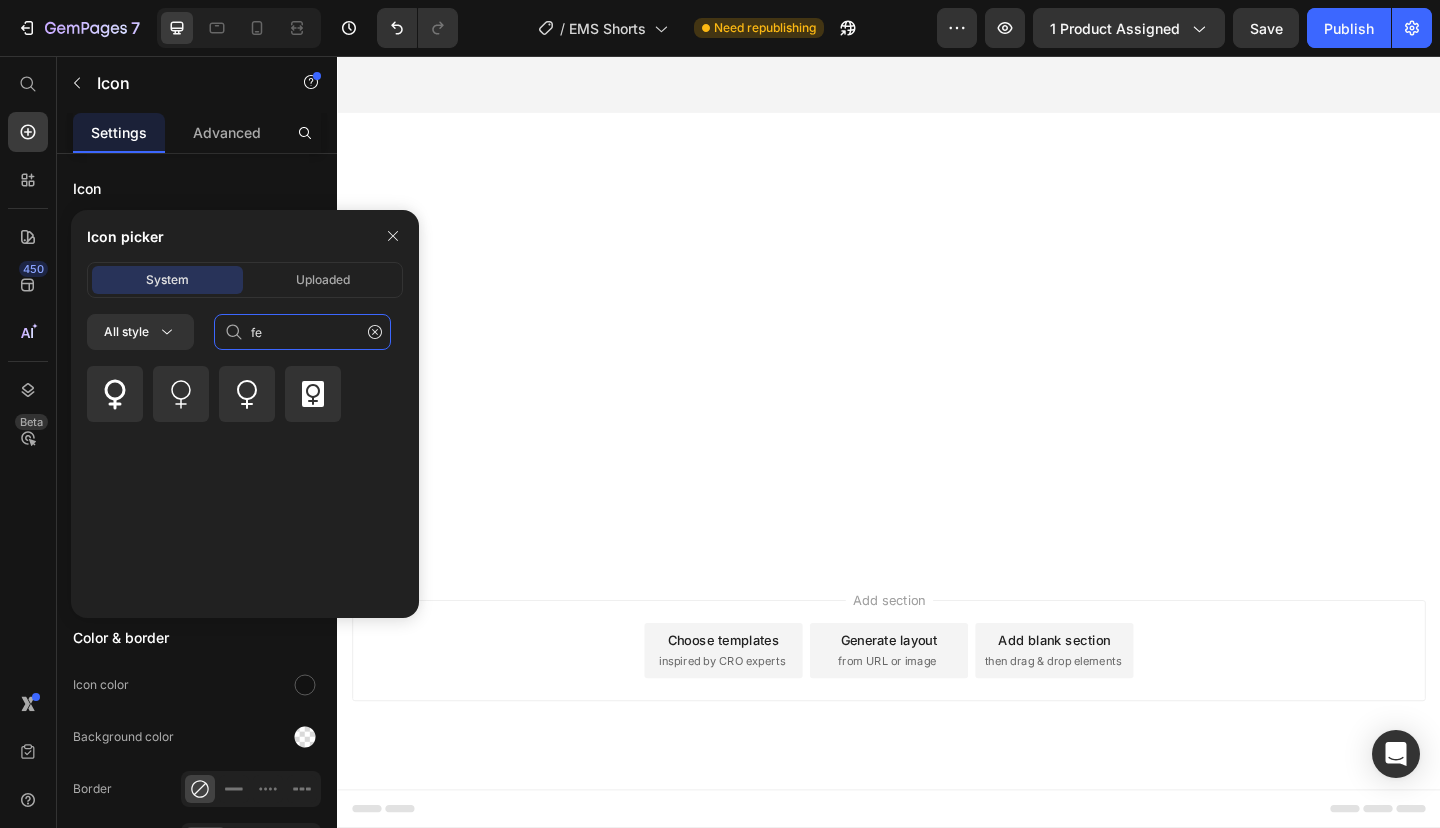 type on "f" 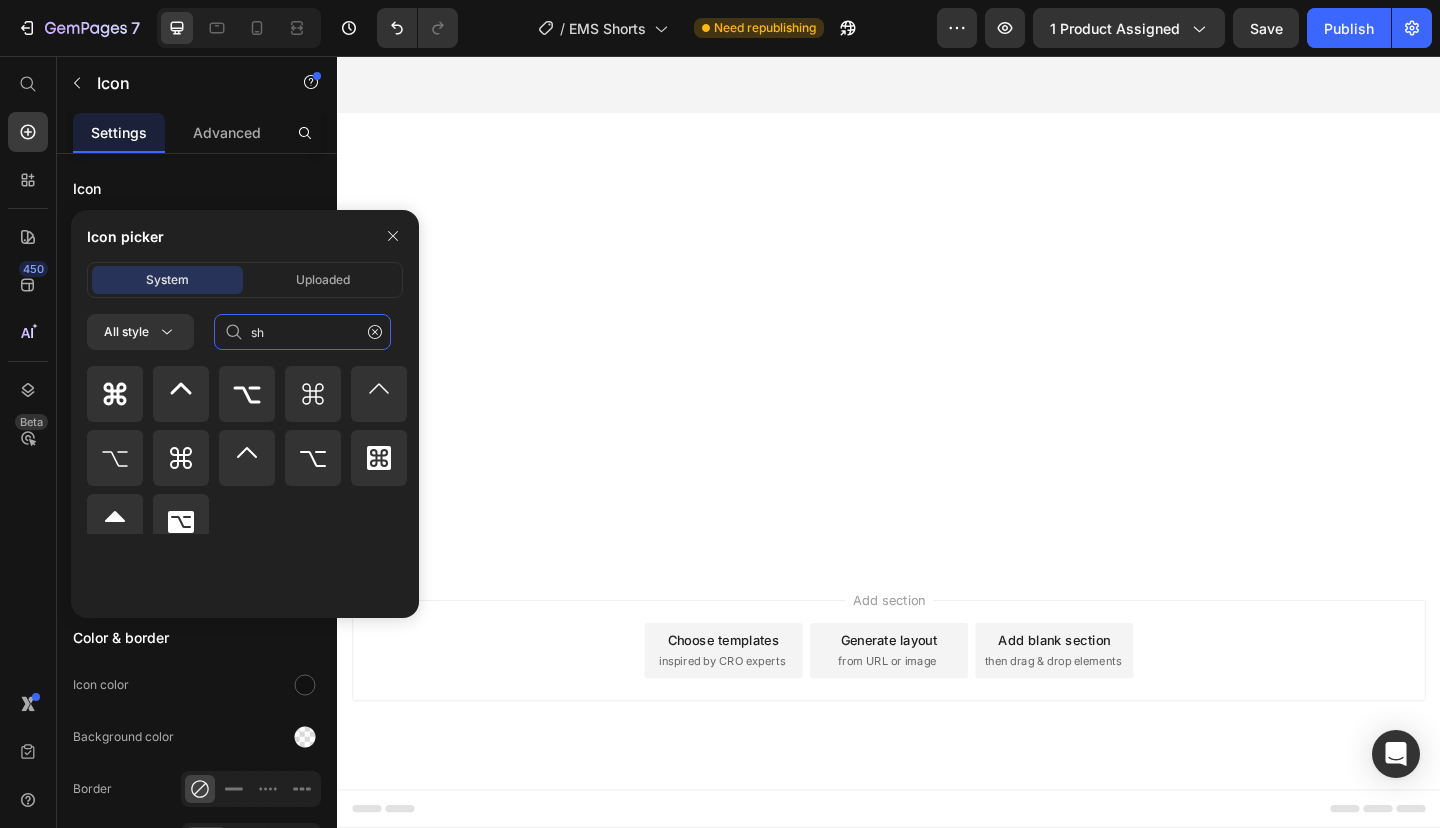 type on "s" 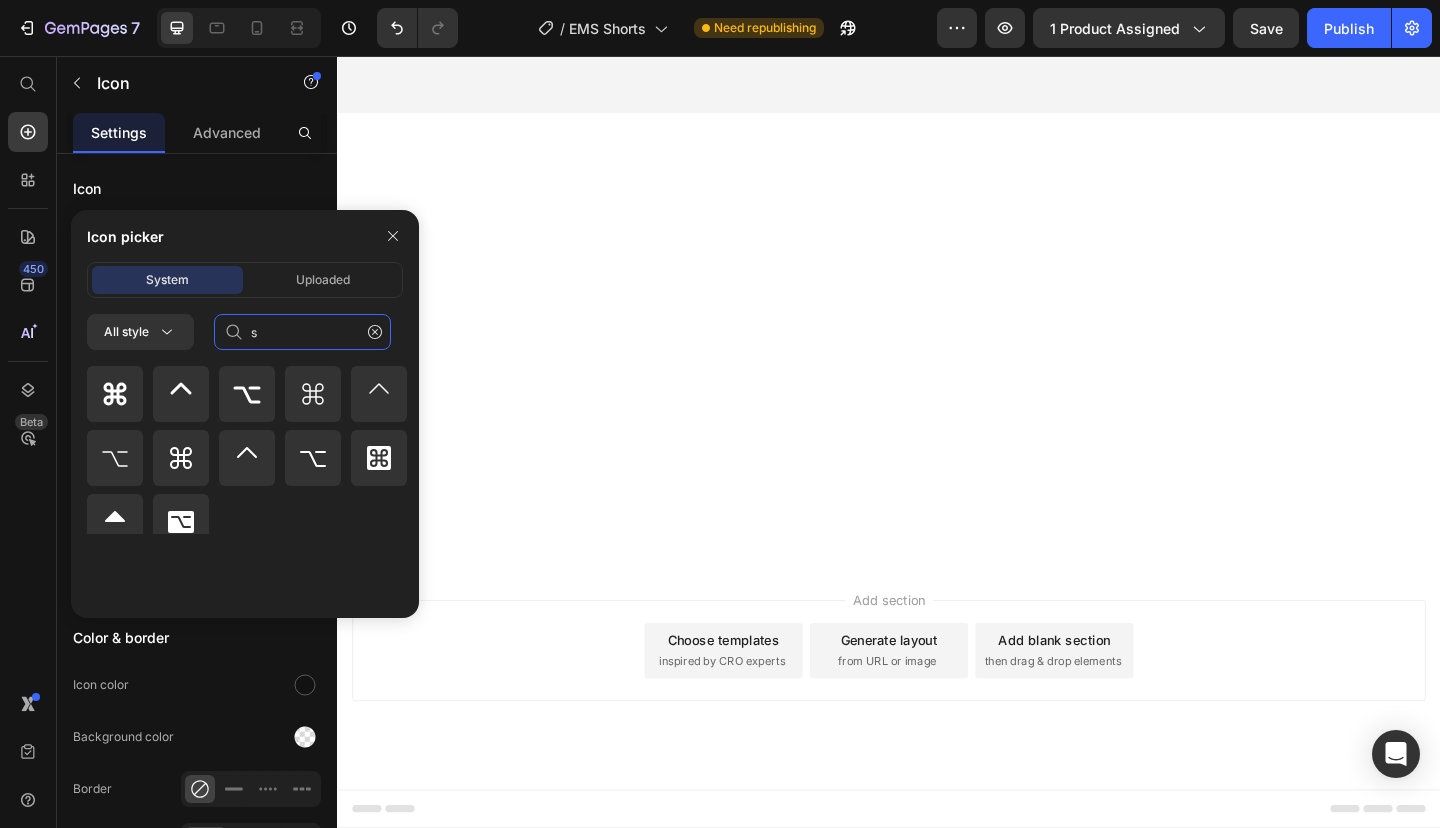 type 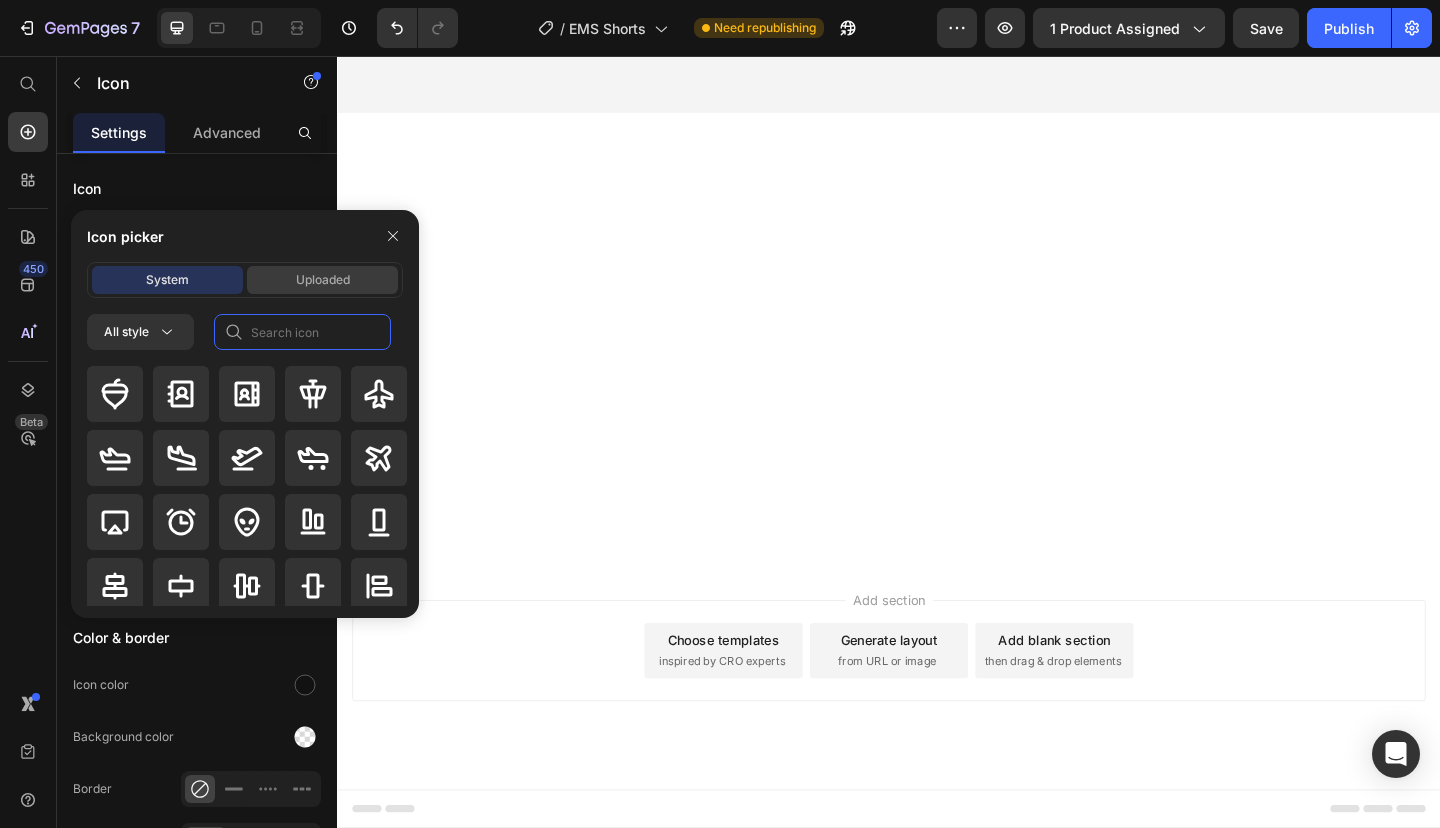 click on "Uploaded" at bounding box center (322, 280) 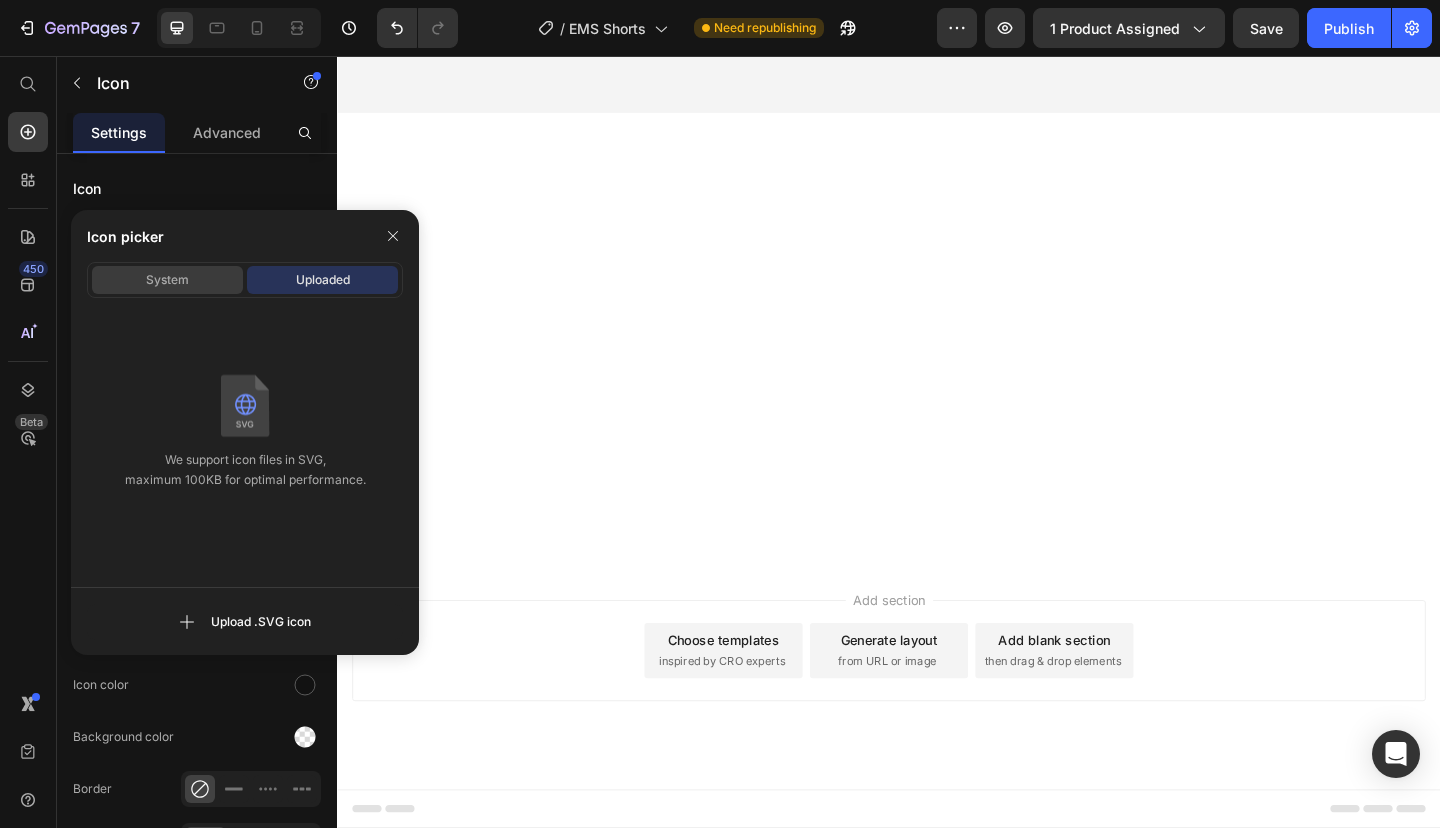 click on "System" at bounding box center [167, 280] 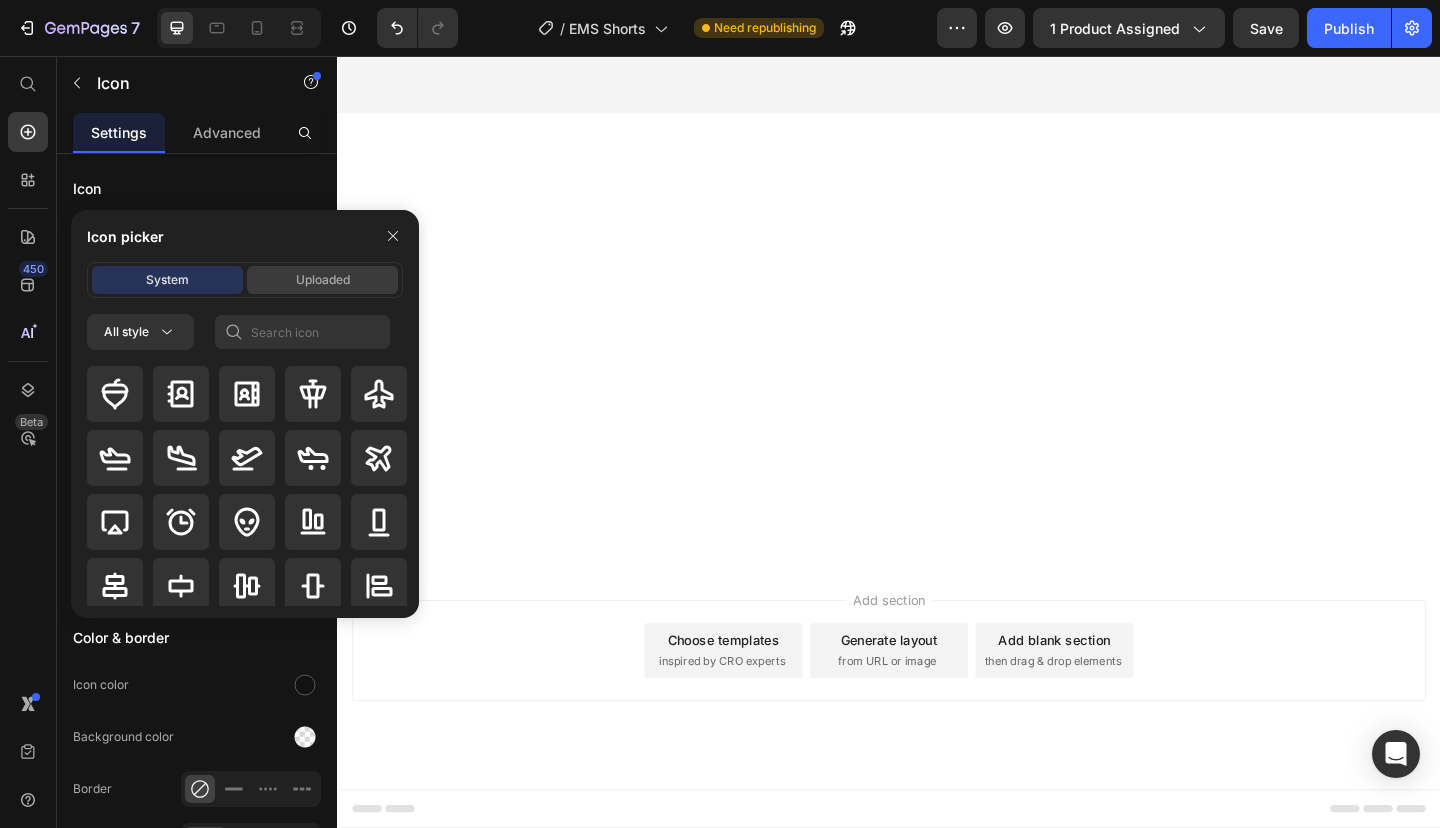click on "Uploaded" at bounding box center (322, 280) 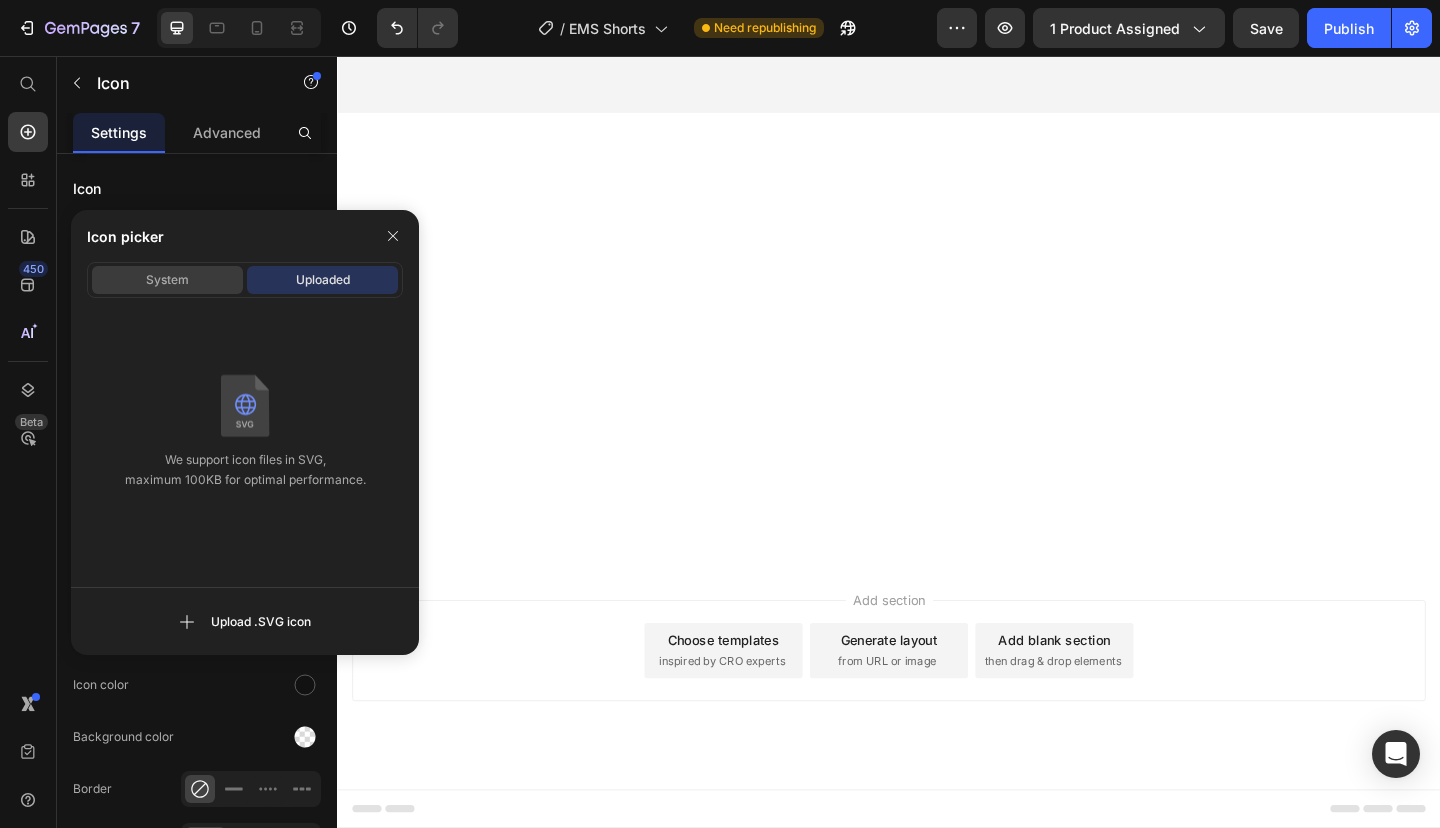 click on "System" at bounding box center [167, 280] 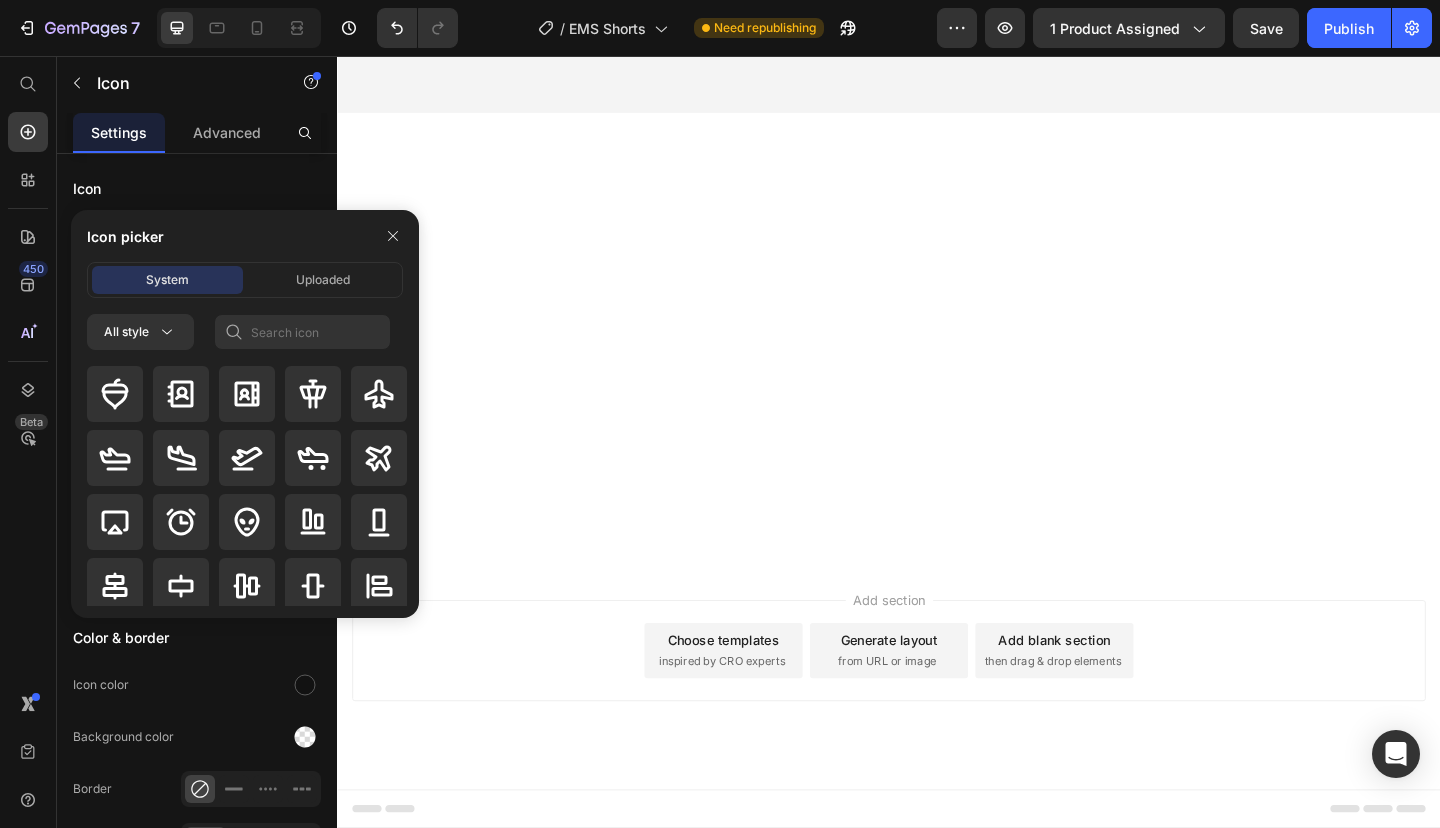 click on "Full-Body-Suit" at bounding box center (1237, -1663) 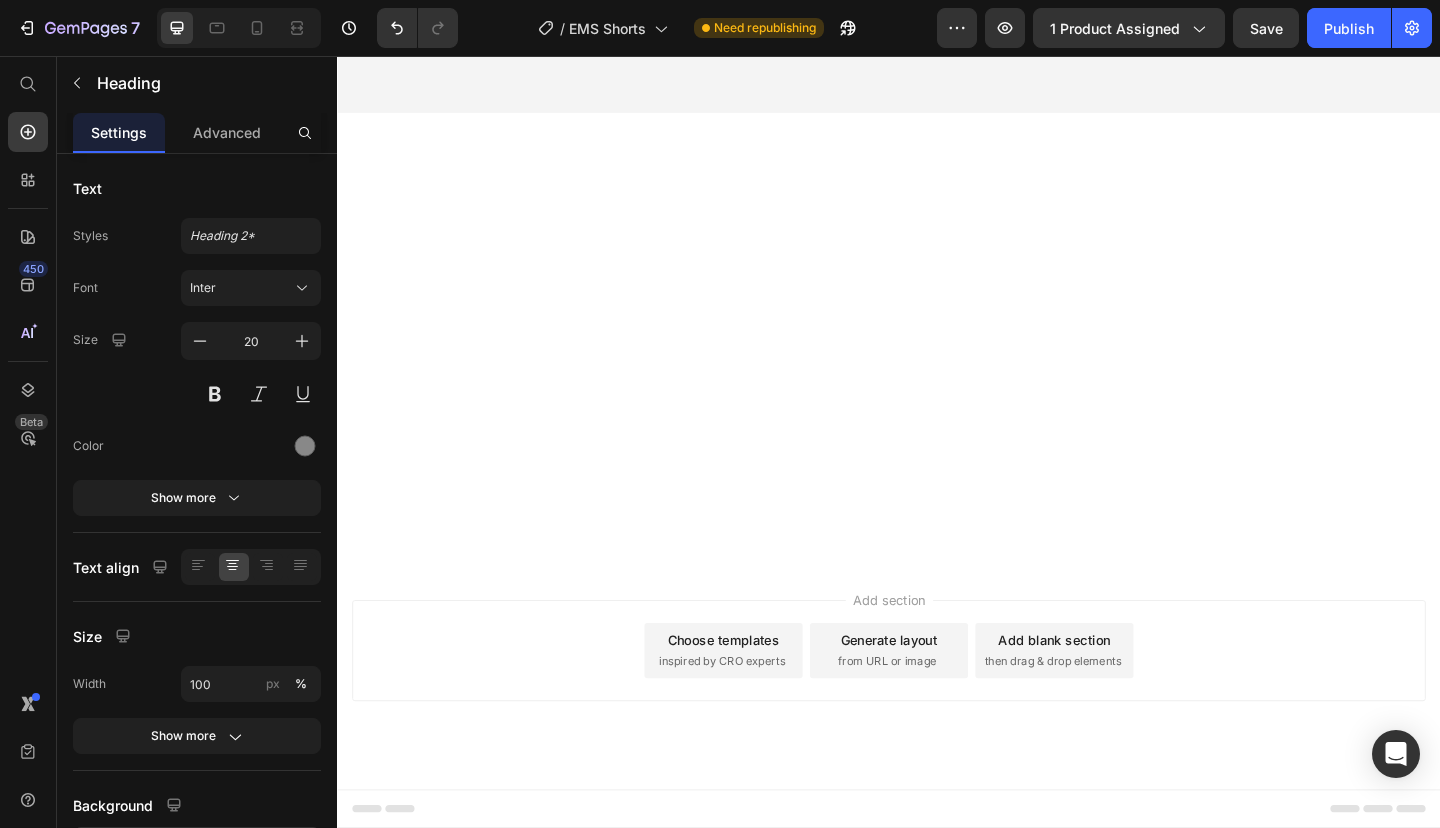 click on "Full-Body-Suit" at bounding box center [1237, -1663] 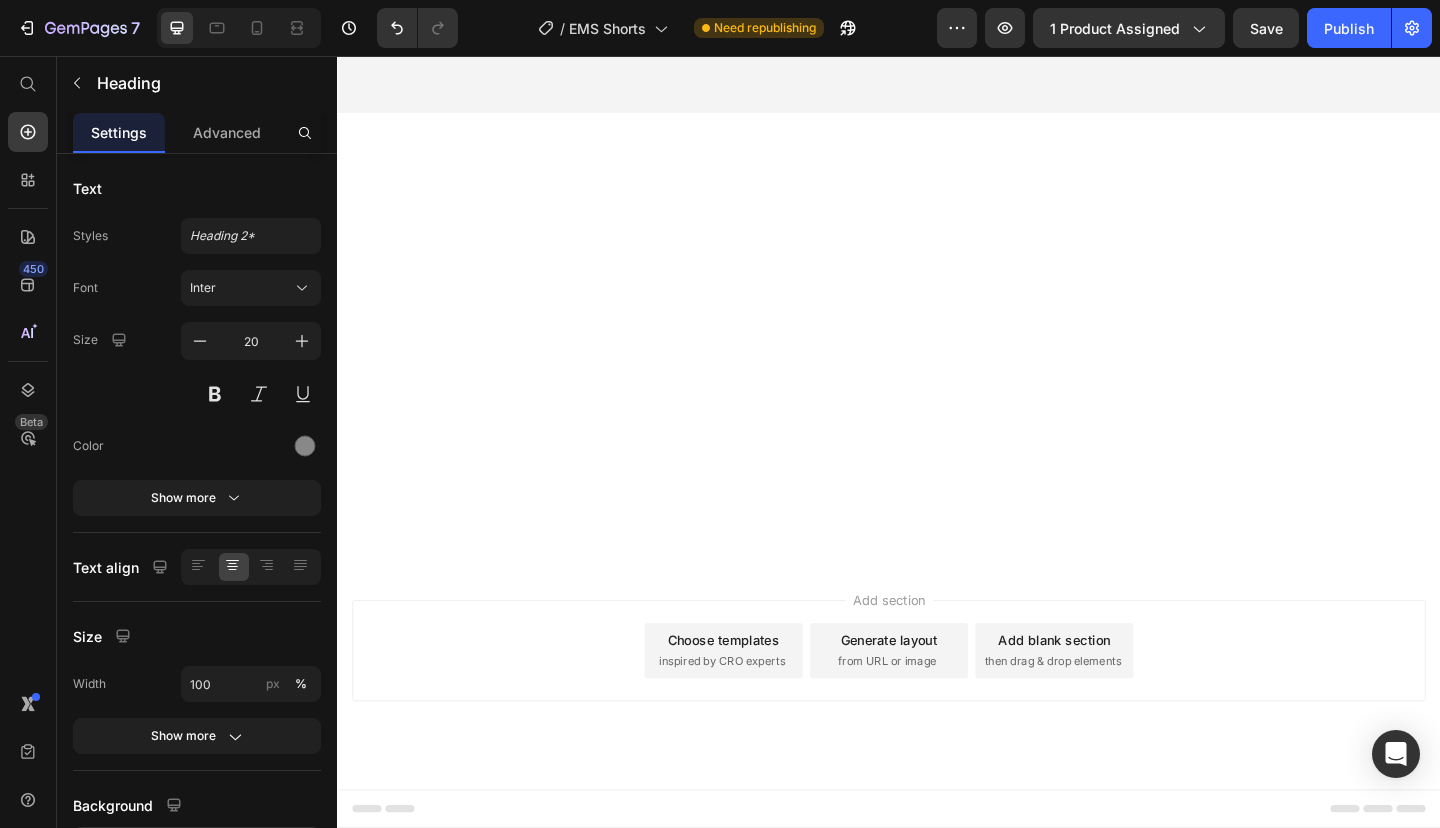 click on "Full-Body-Suit" at bounding box center (1237, -1663) 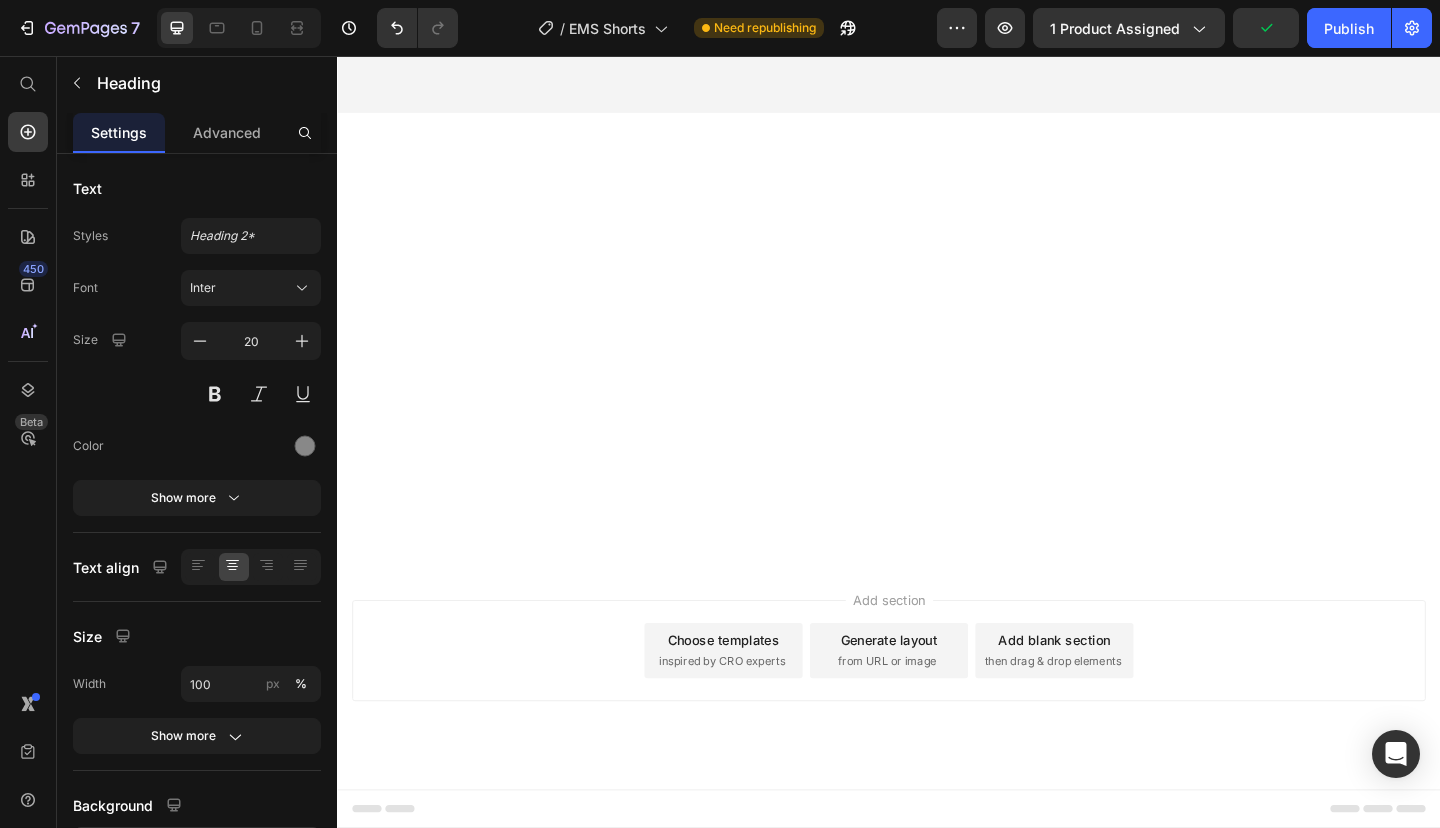 click on "EMS Short" at bounding box center (1237, -1663) 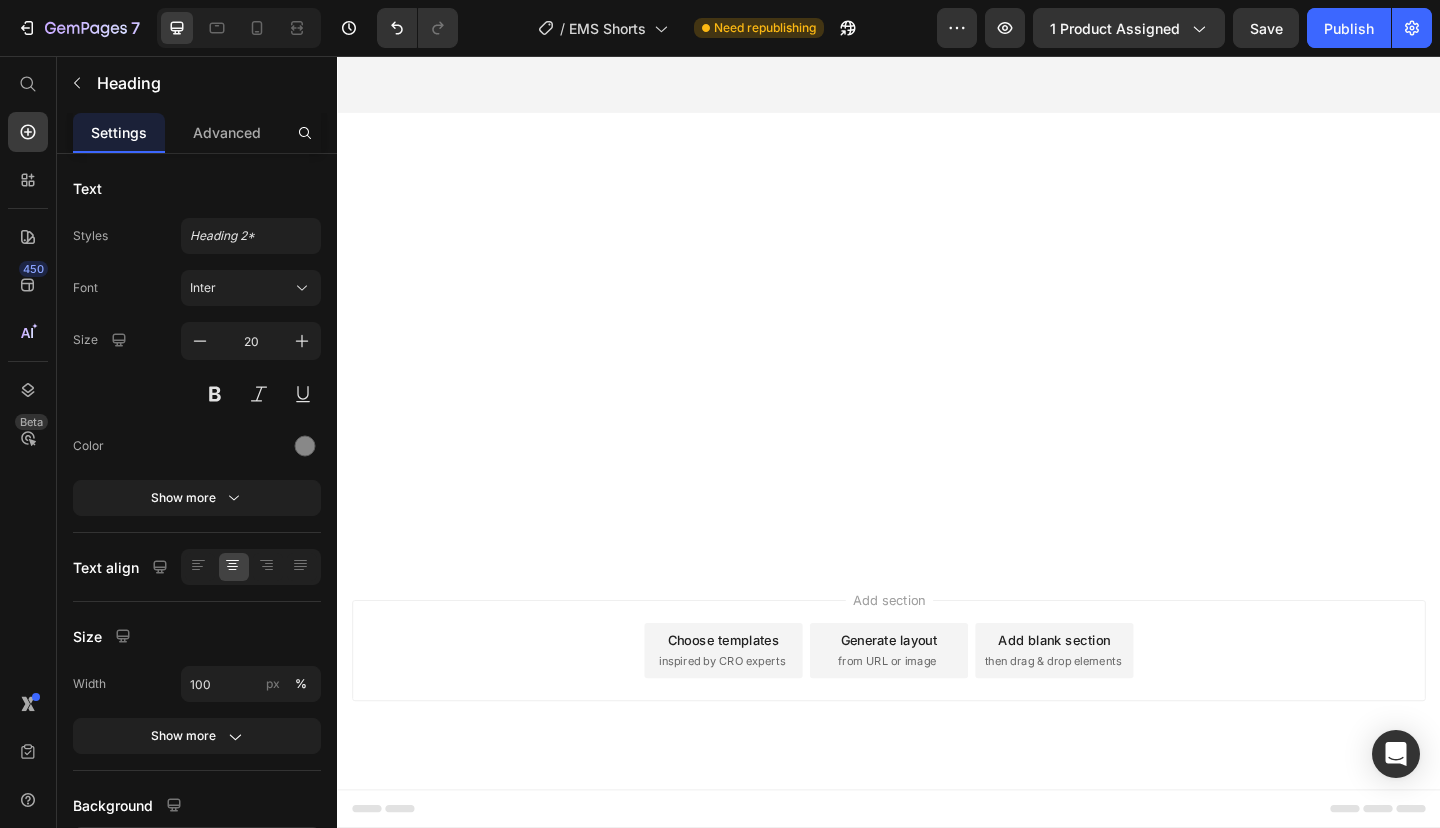 click 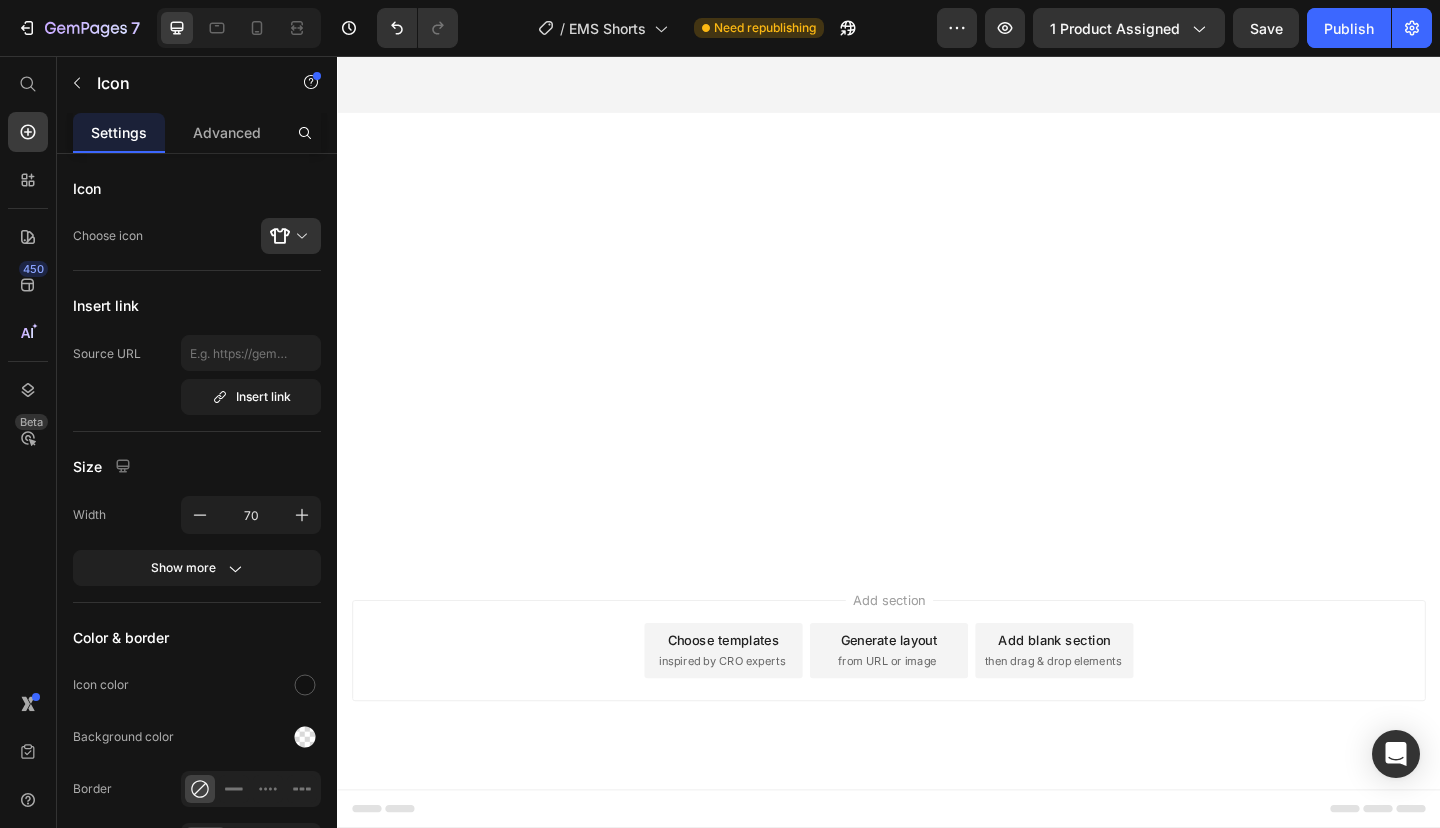 click at bounding box center (299, 236) 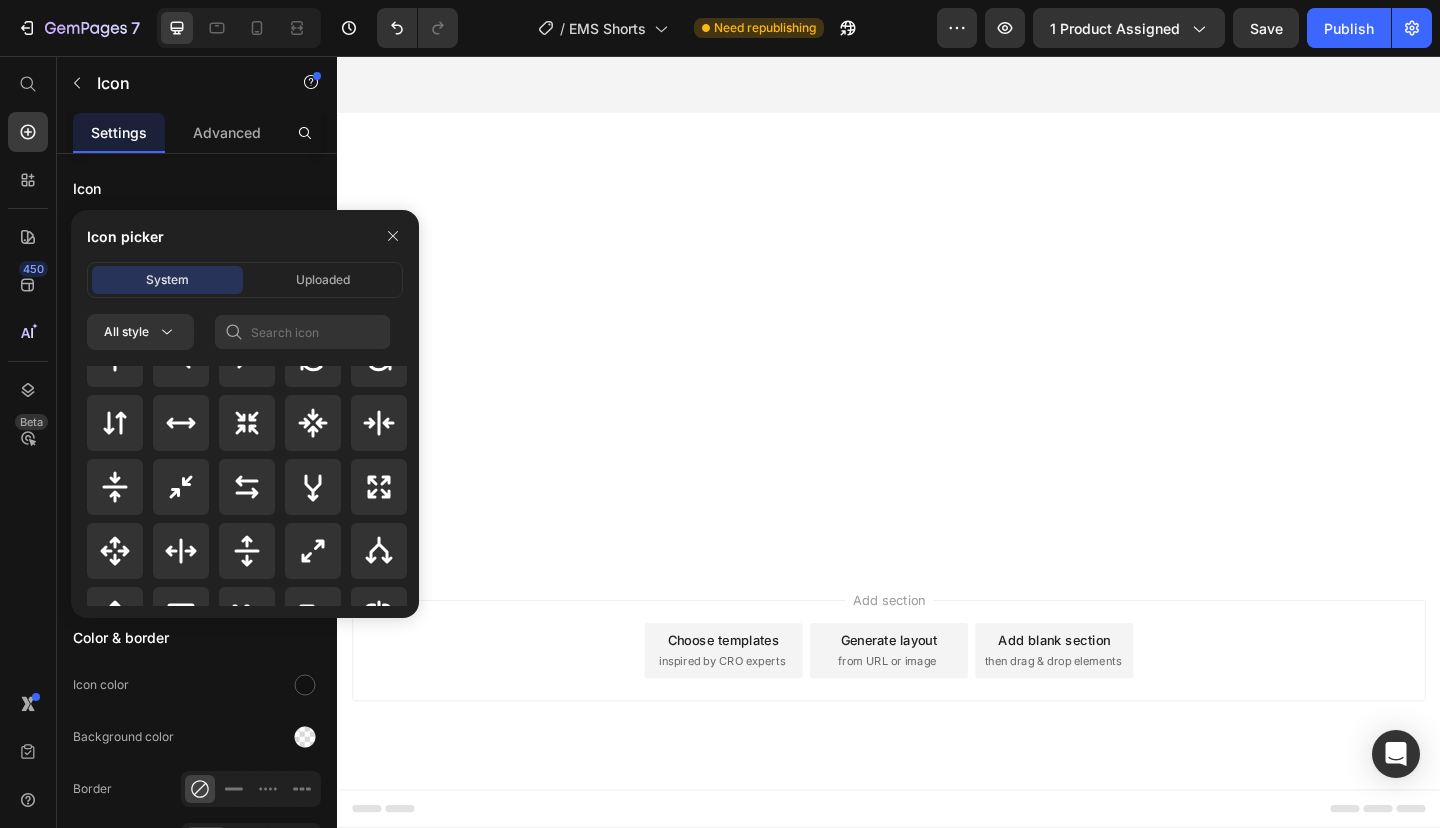 scroll, scrollTop: 1365, scrollLeft: 0, axis: vertical 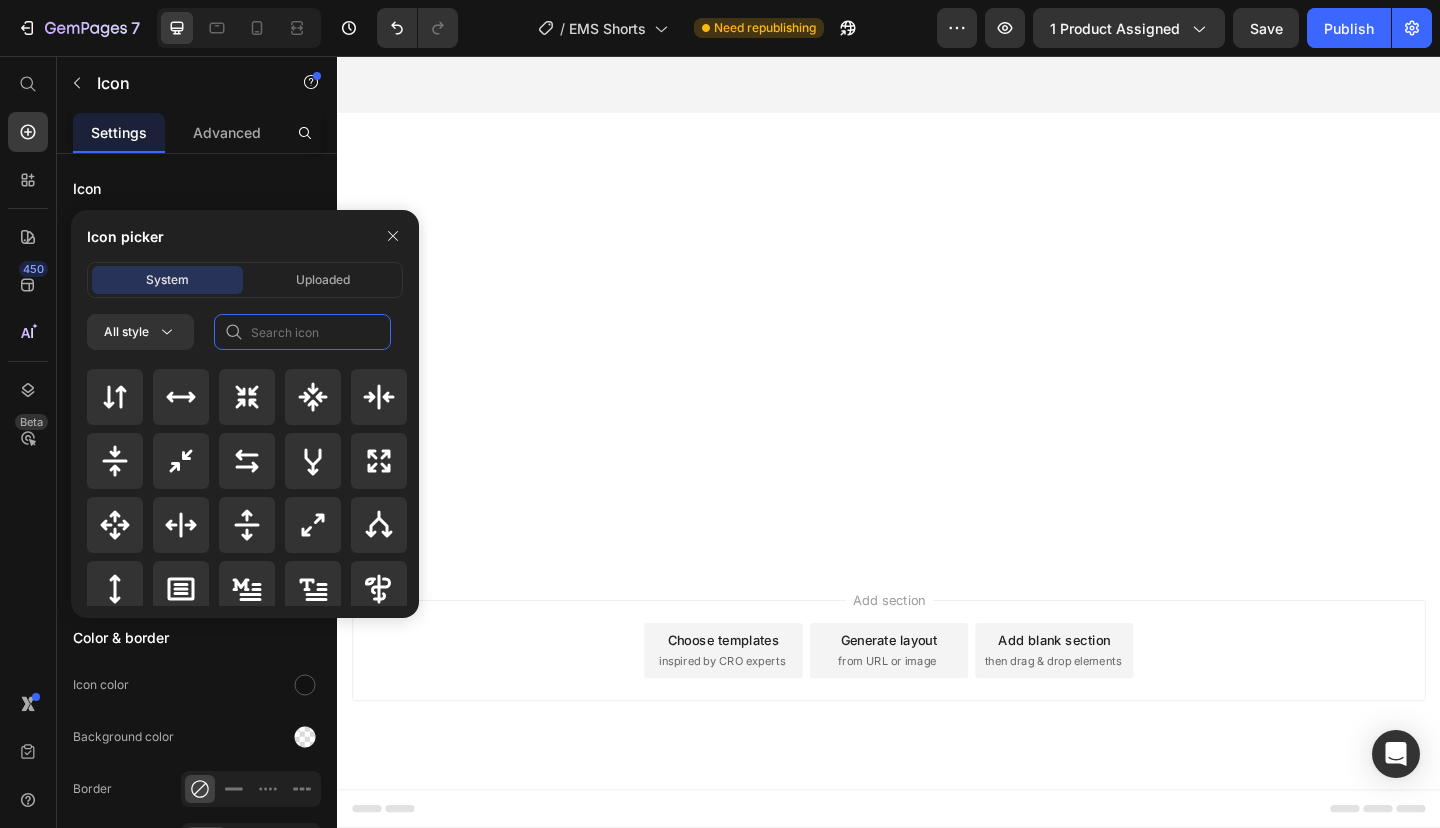click 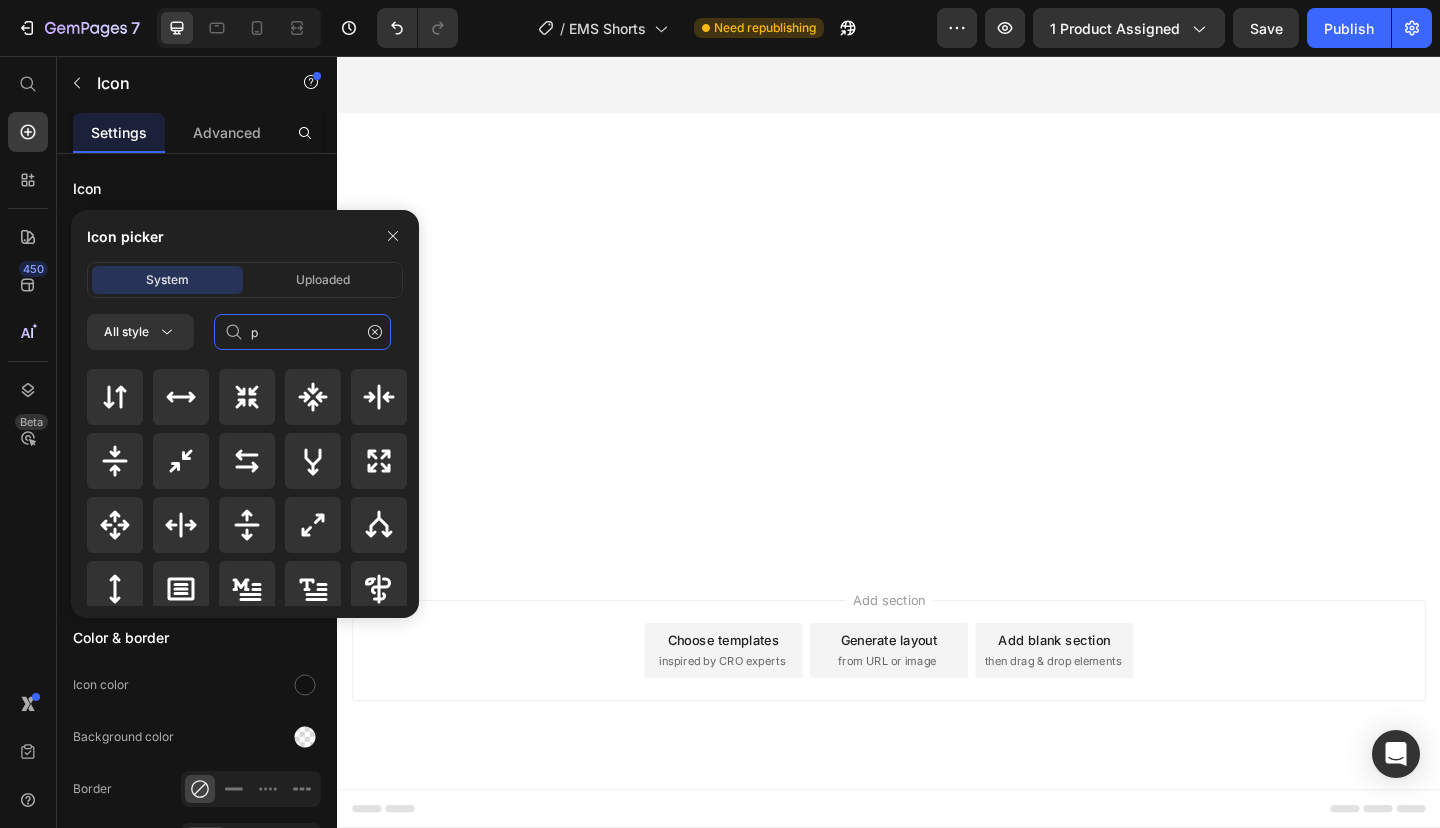 scroll, scrollTop: 0, scrollLeft: 0, axis: both 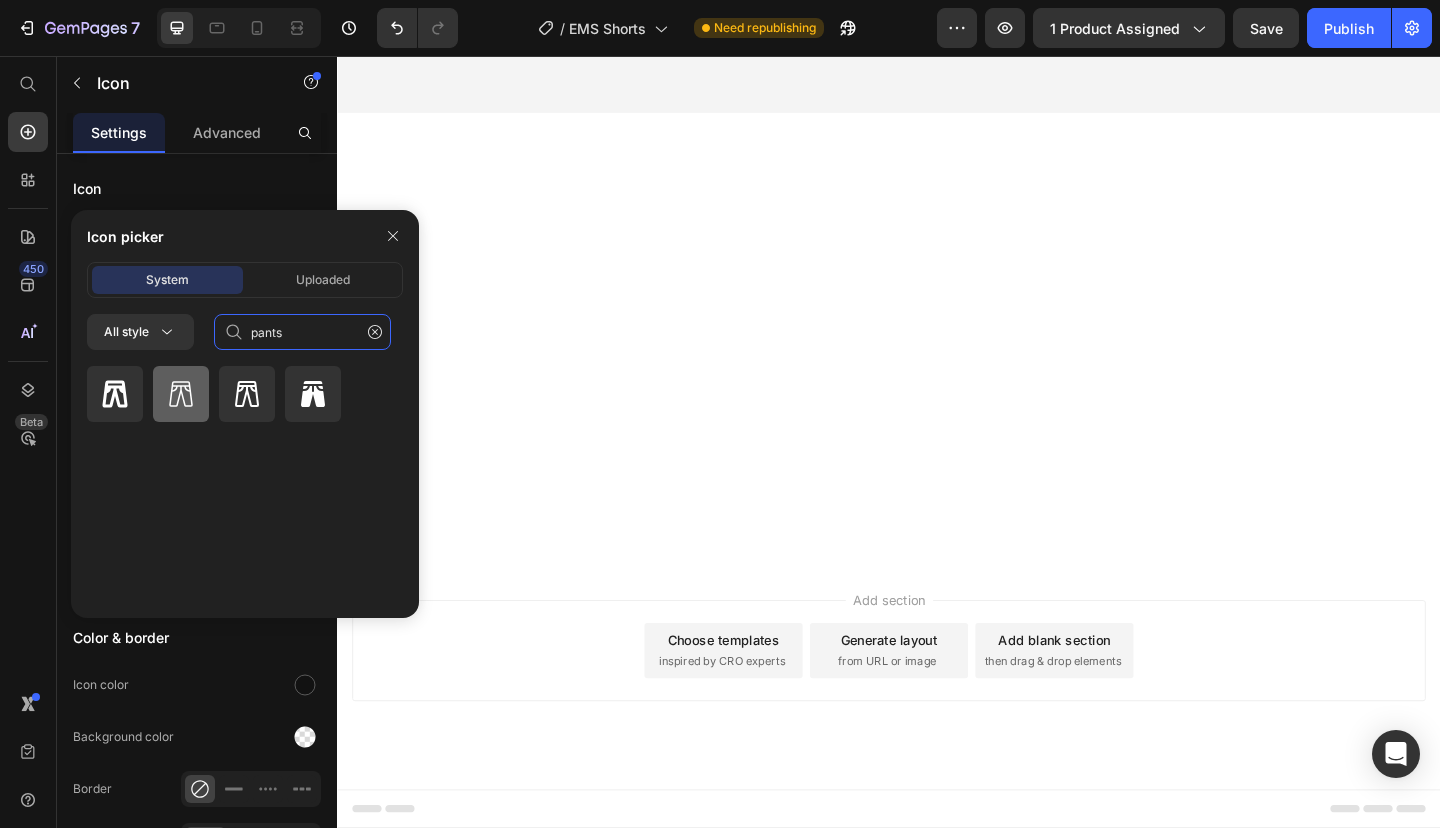 type on "pants" 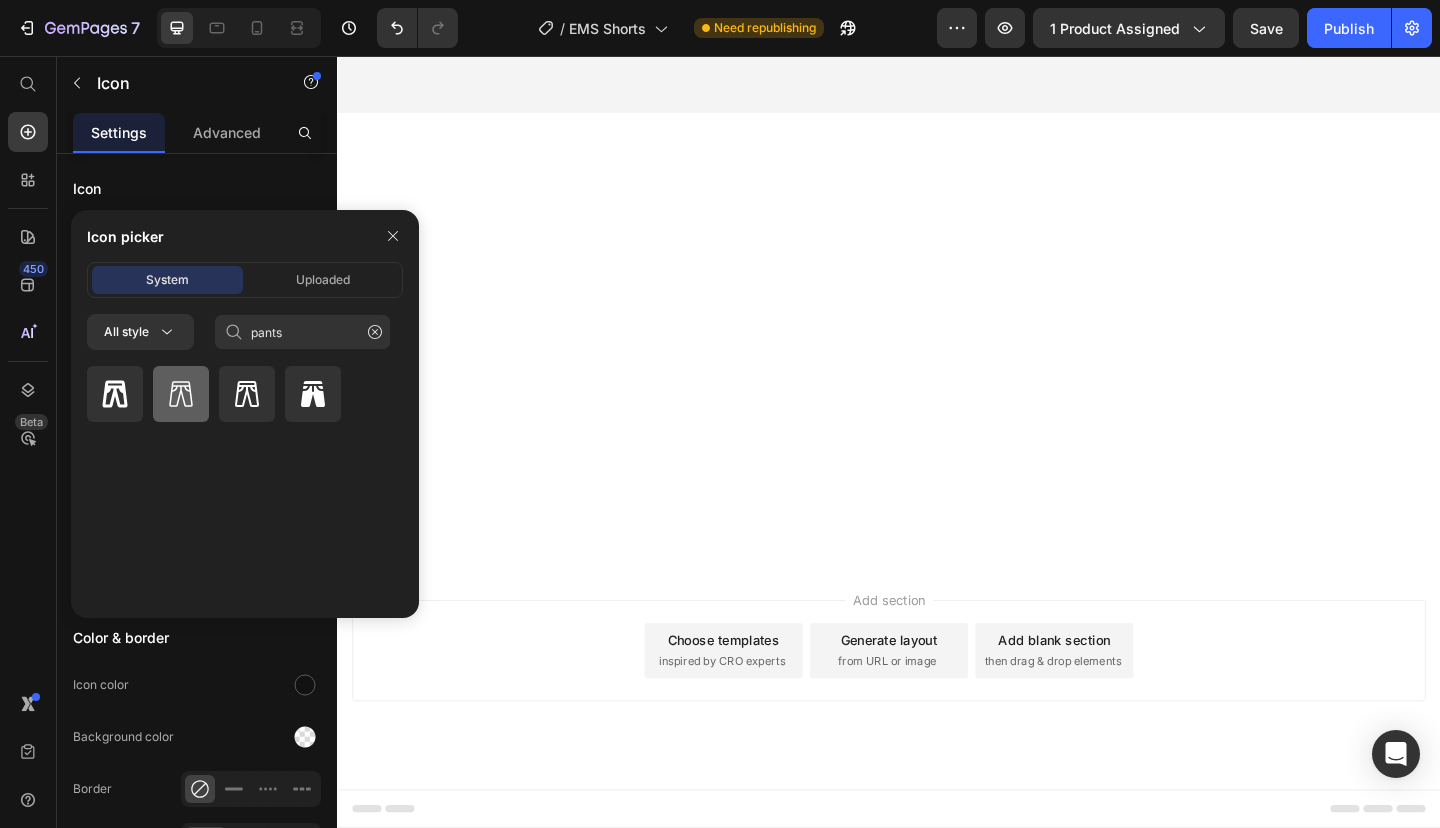 click 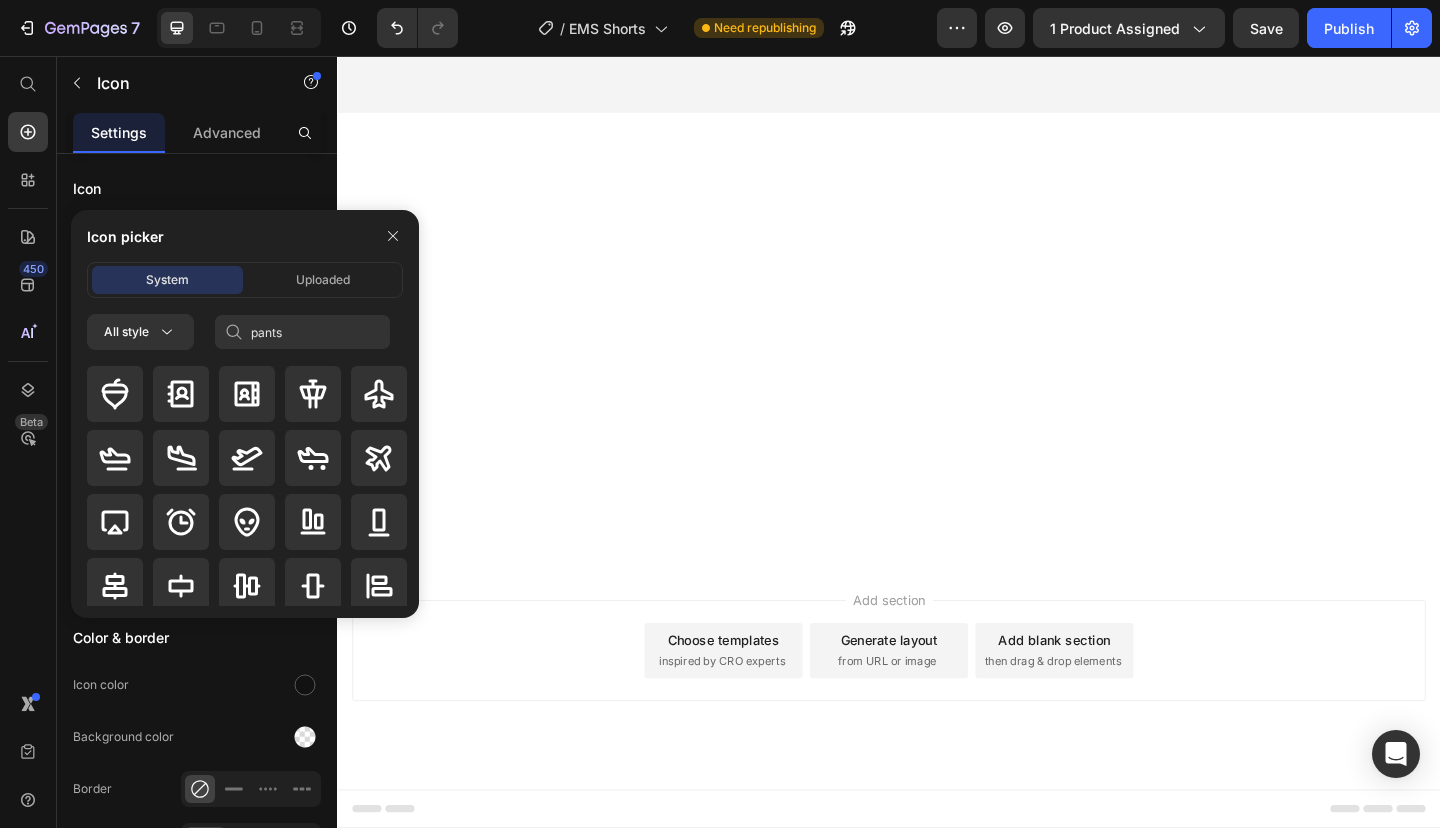 type 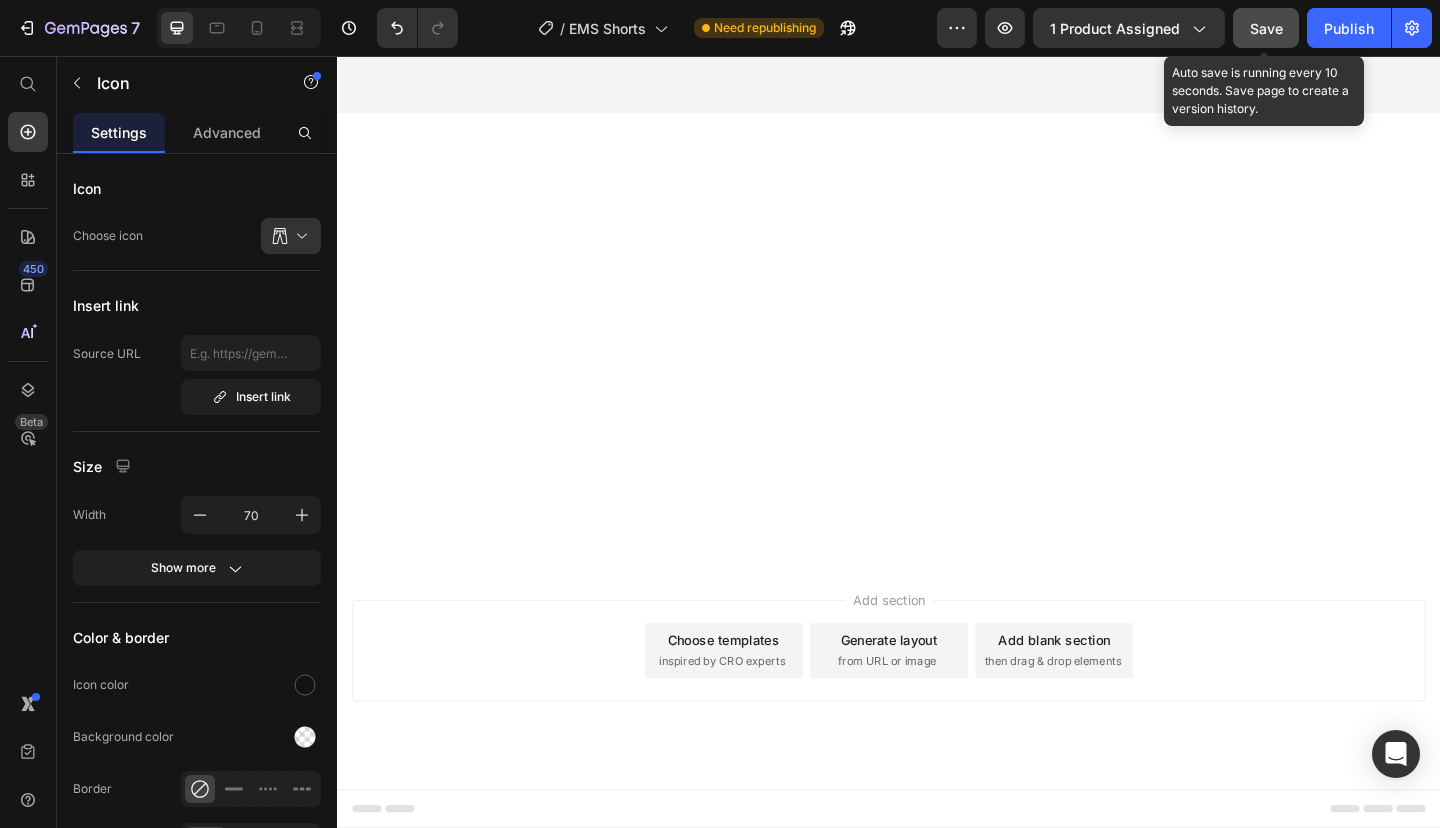 click on "Save" at bounding box center (1266, 28) 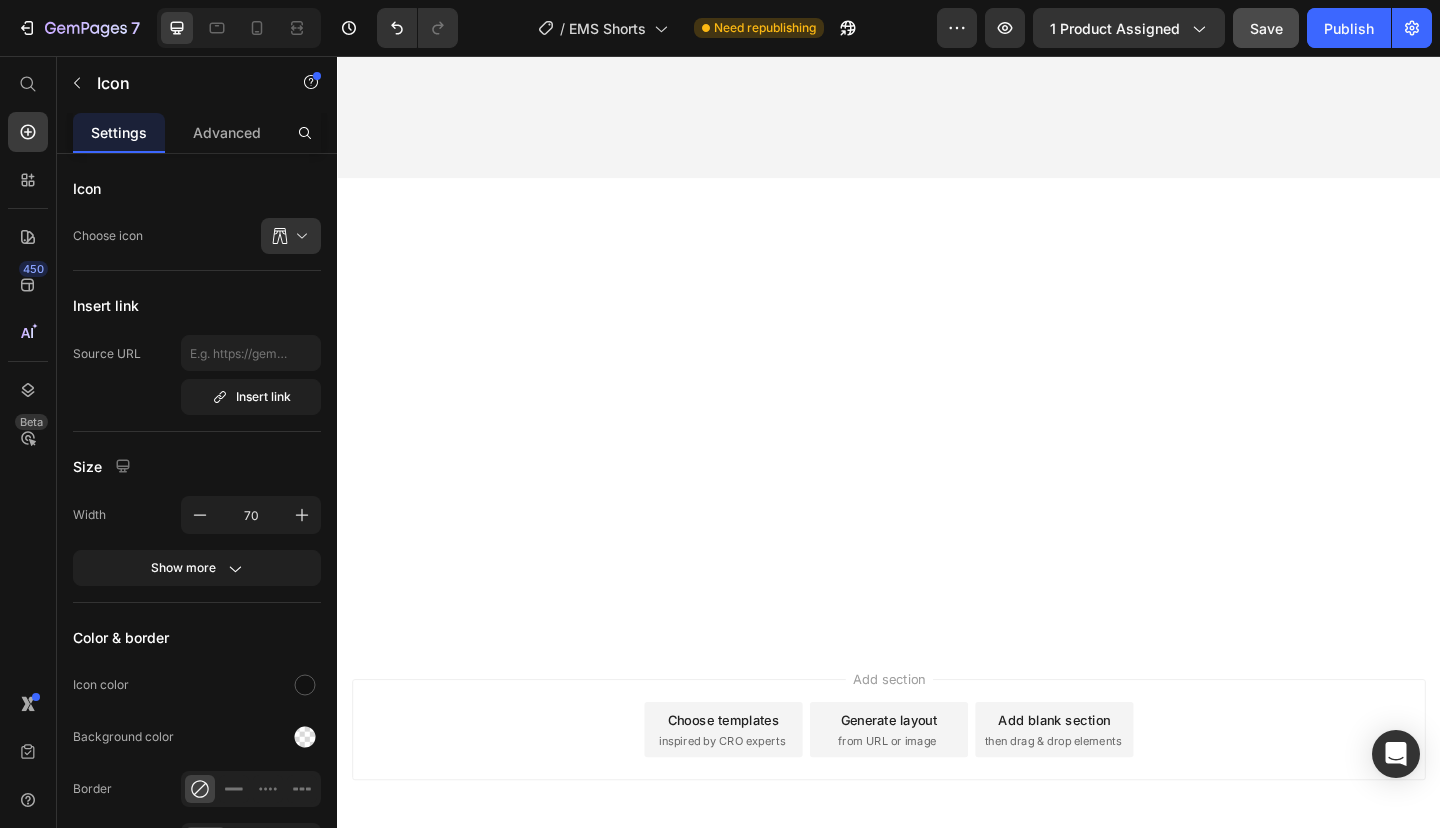 scroll, scrollTop: 5710, scrollLeft: 0, axis: vertical 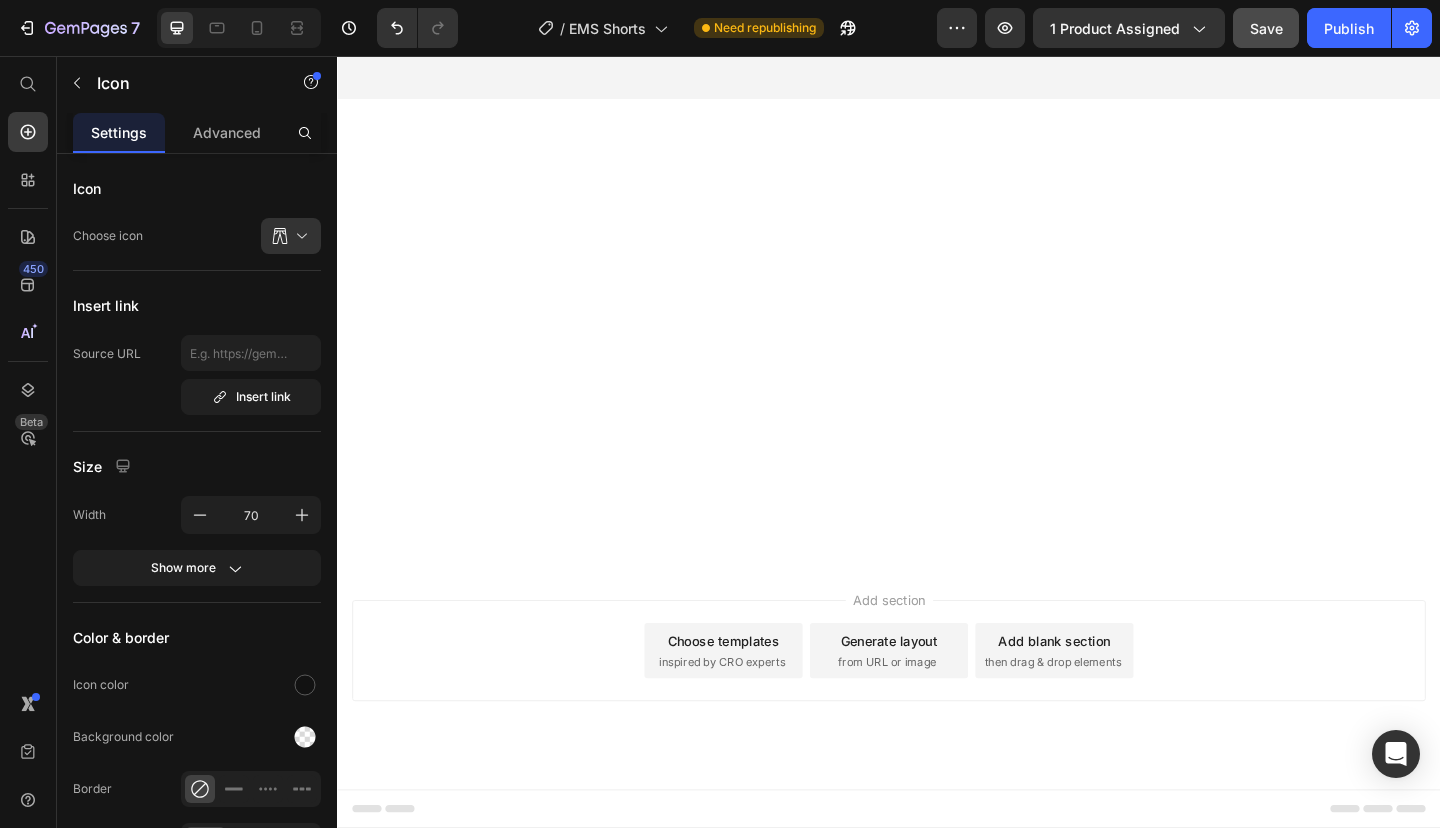 click on "START YOUR 30 DAY FREE TRIAL NOW" at bounding box center (925, -1805) 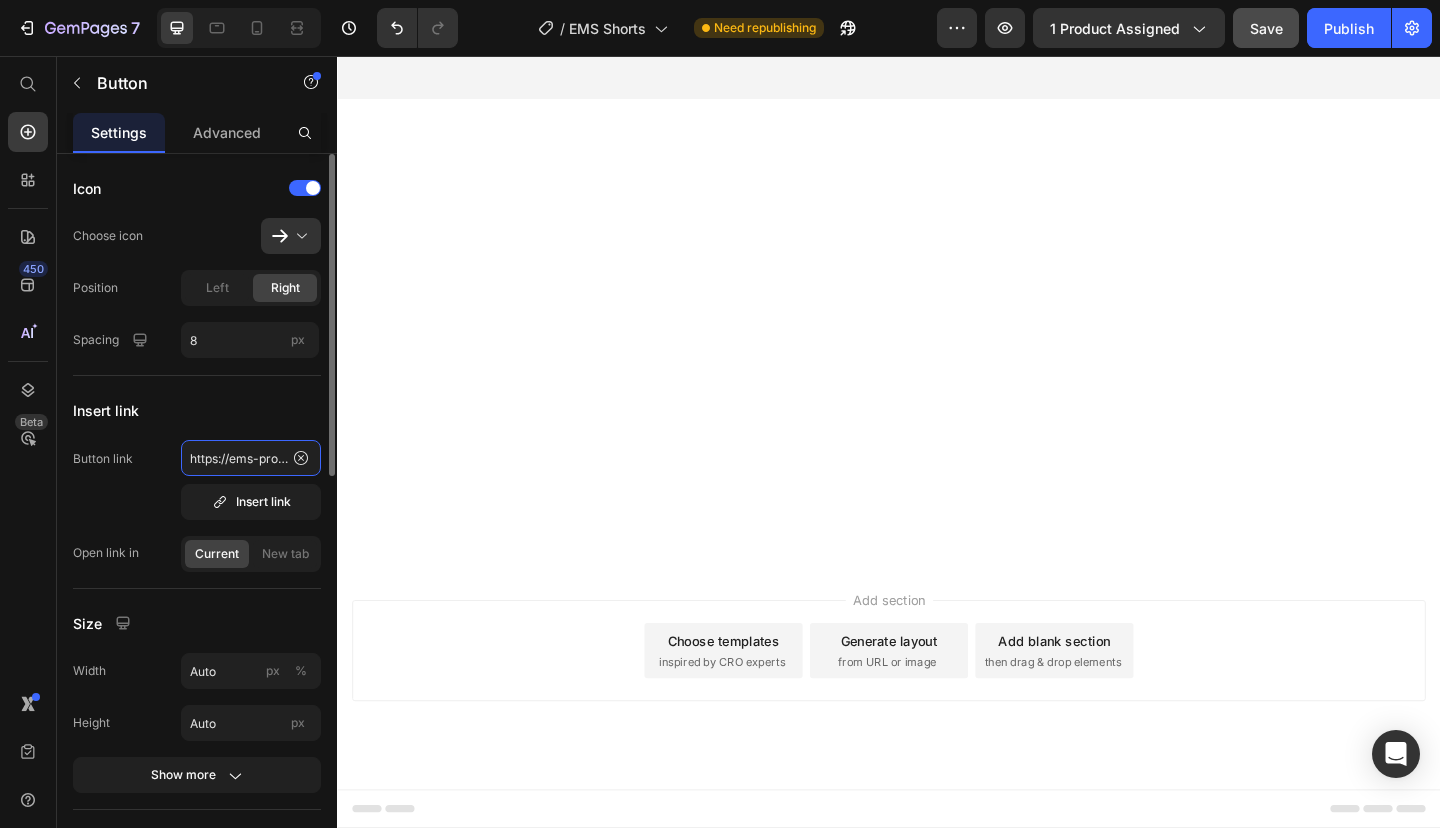 click on "https://ems-pro.one/products/ems-grand-opening-special-1x-ems-suit-1x-battery-box" 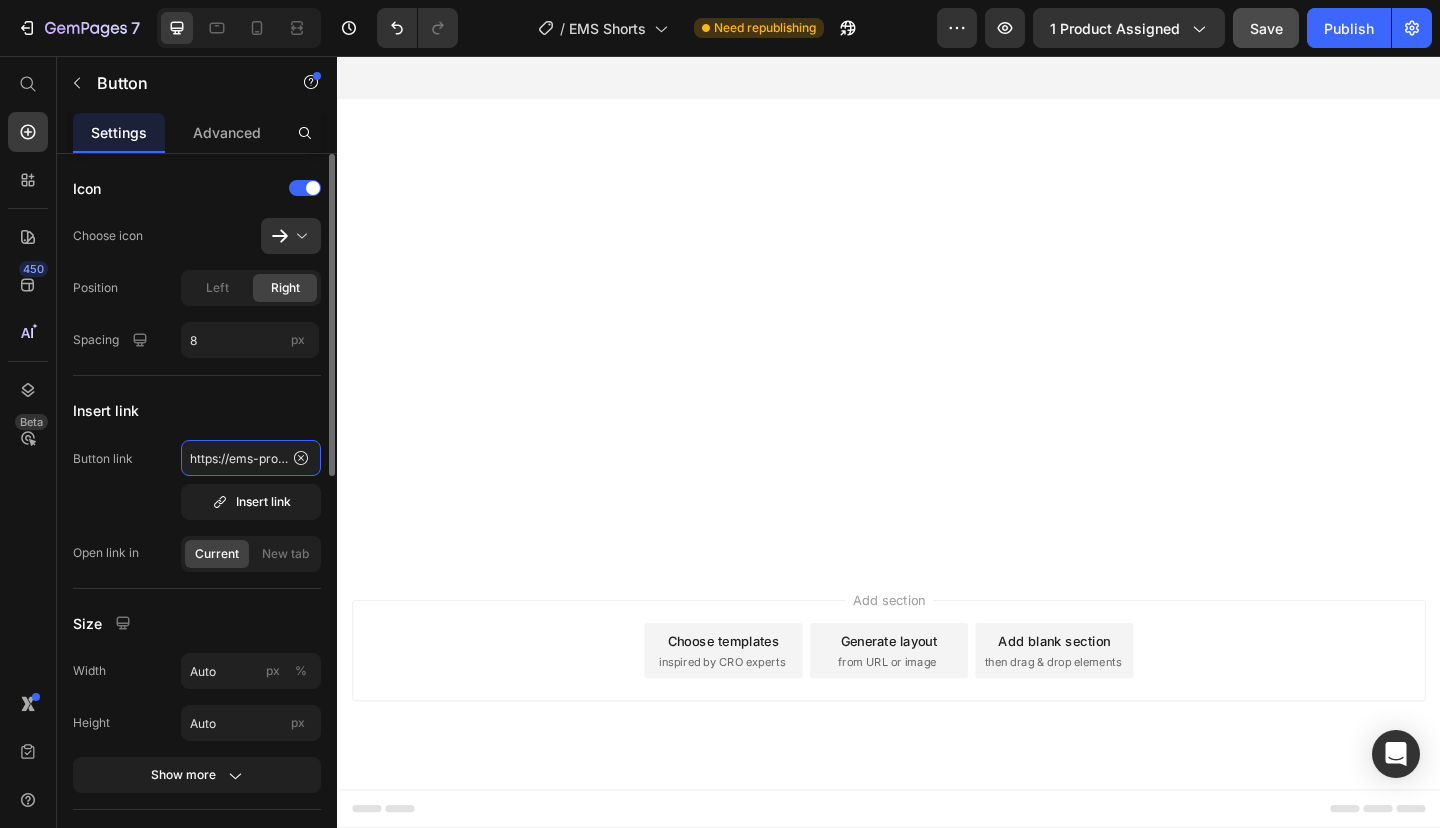 click on "https://ems-pro.one/products/ems-grand-opening-special-1x-ems-suit-1x-battery-box" 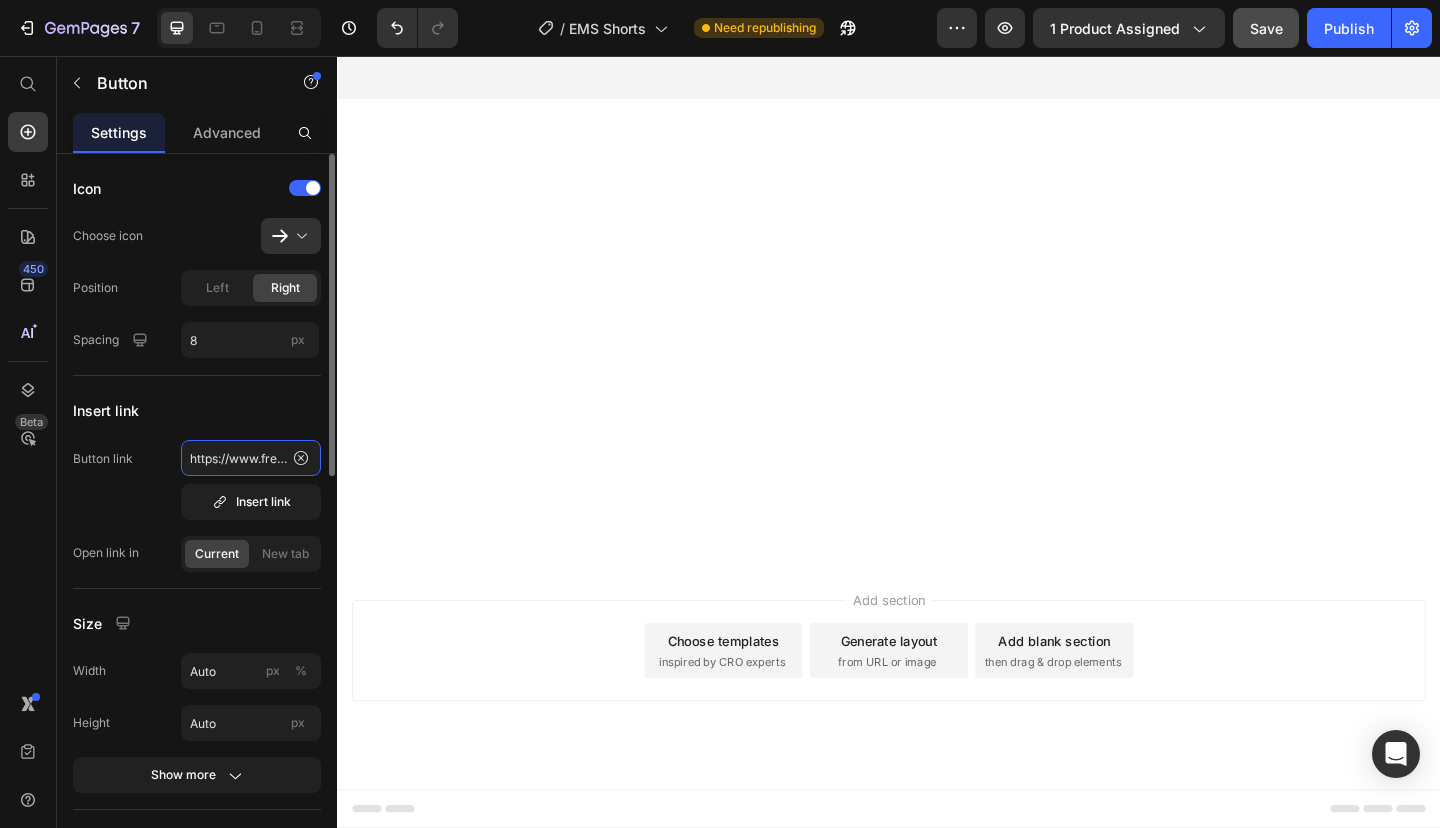 scroll, scrollTop: 0, scrollLeft: 1247, axis: horizontal 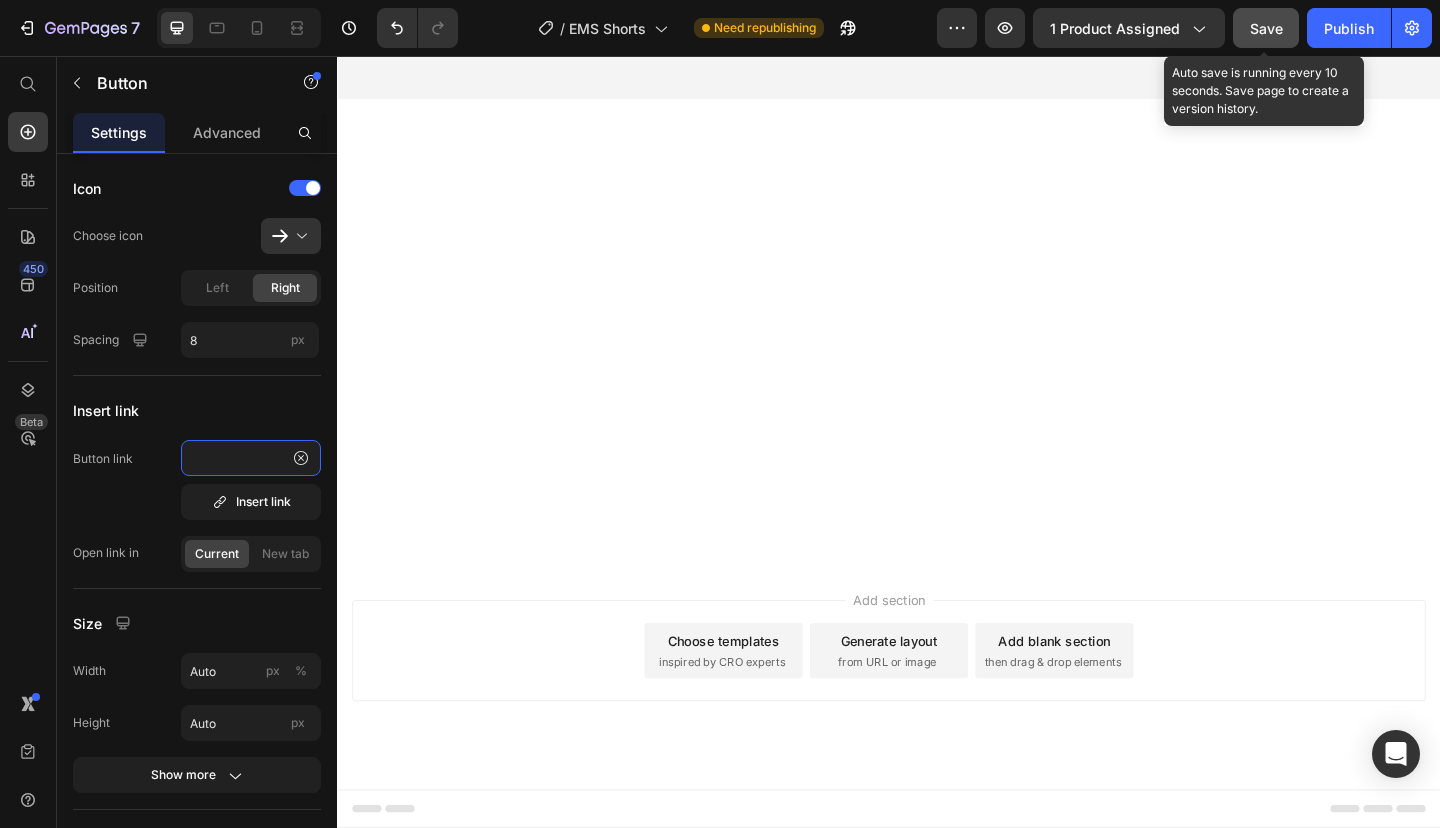type on "https://www.fresha.com/de/a/ems-pro-one-dubai-29-28b-street-al-quoz-xu823wi5/booking?menu=true&offerItems=sv%3A22974293&pId=2536422&dppub=true&employeeId=4615746&cartId=0ac6107f-41a3-4a9f-8ddd-360719ca27e0" 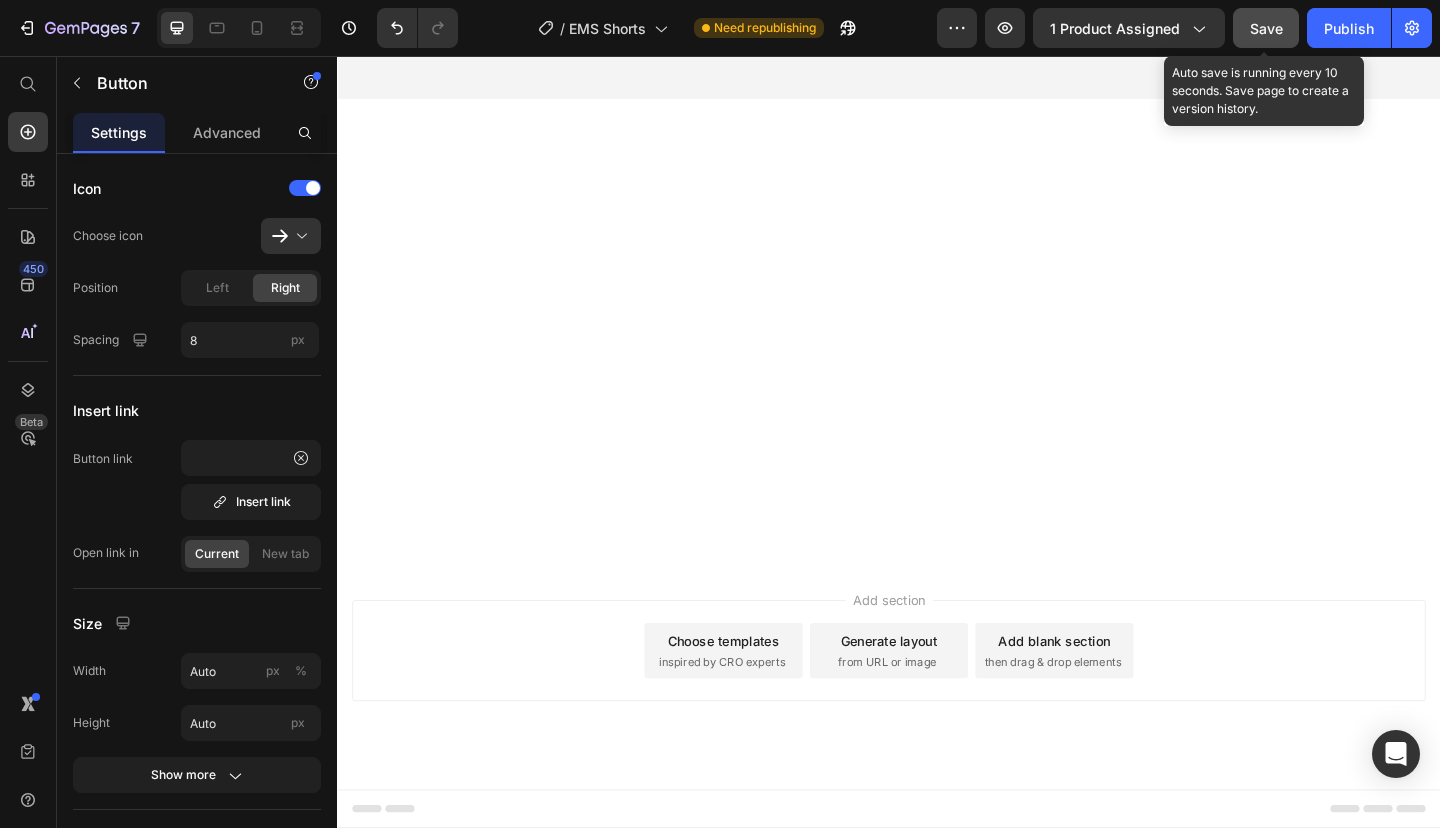 click on "Save" at bounding box center [1266, 28] 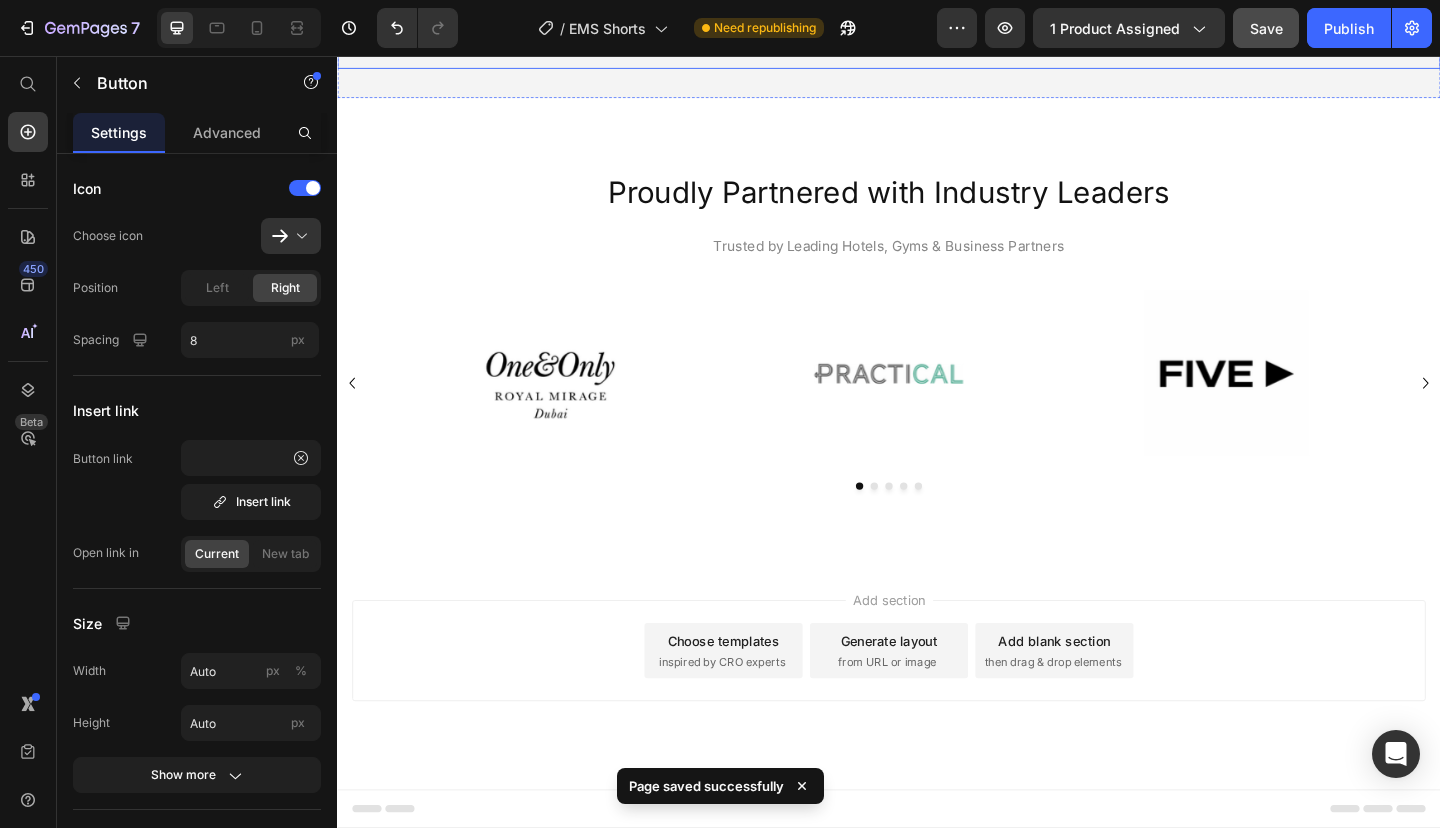 scroll, scrollTop: 8770, scrollLeft: 0, axis: vertical 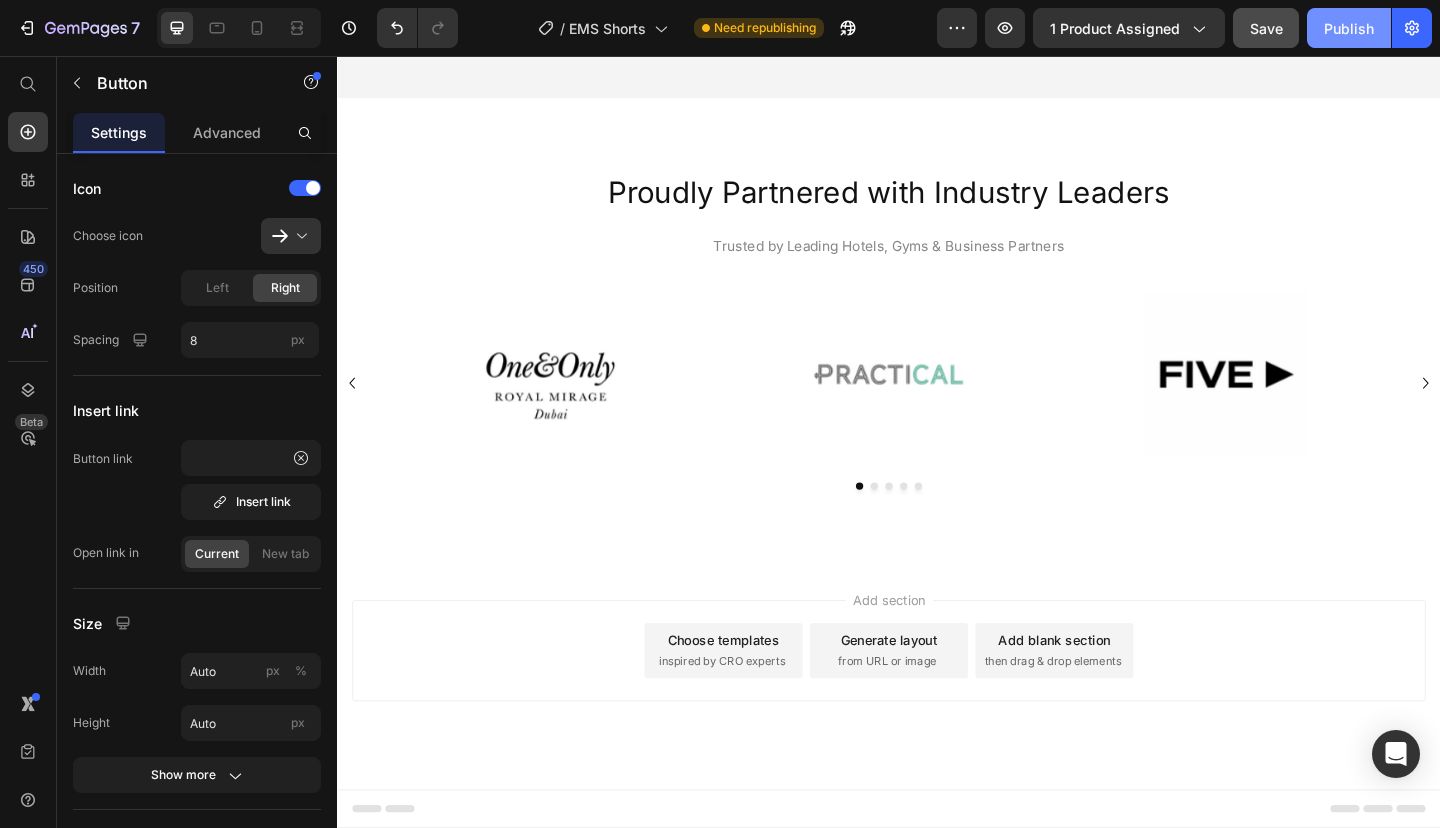 click on "Publish" at bounding box center [1349, 28] 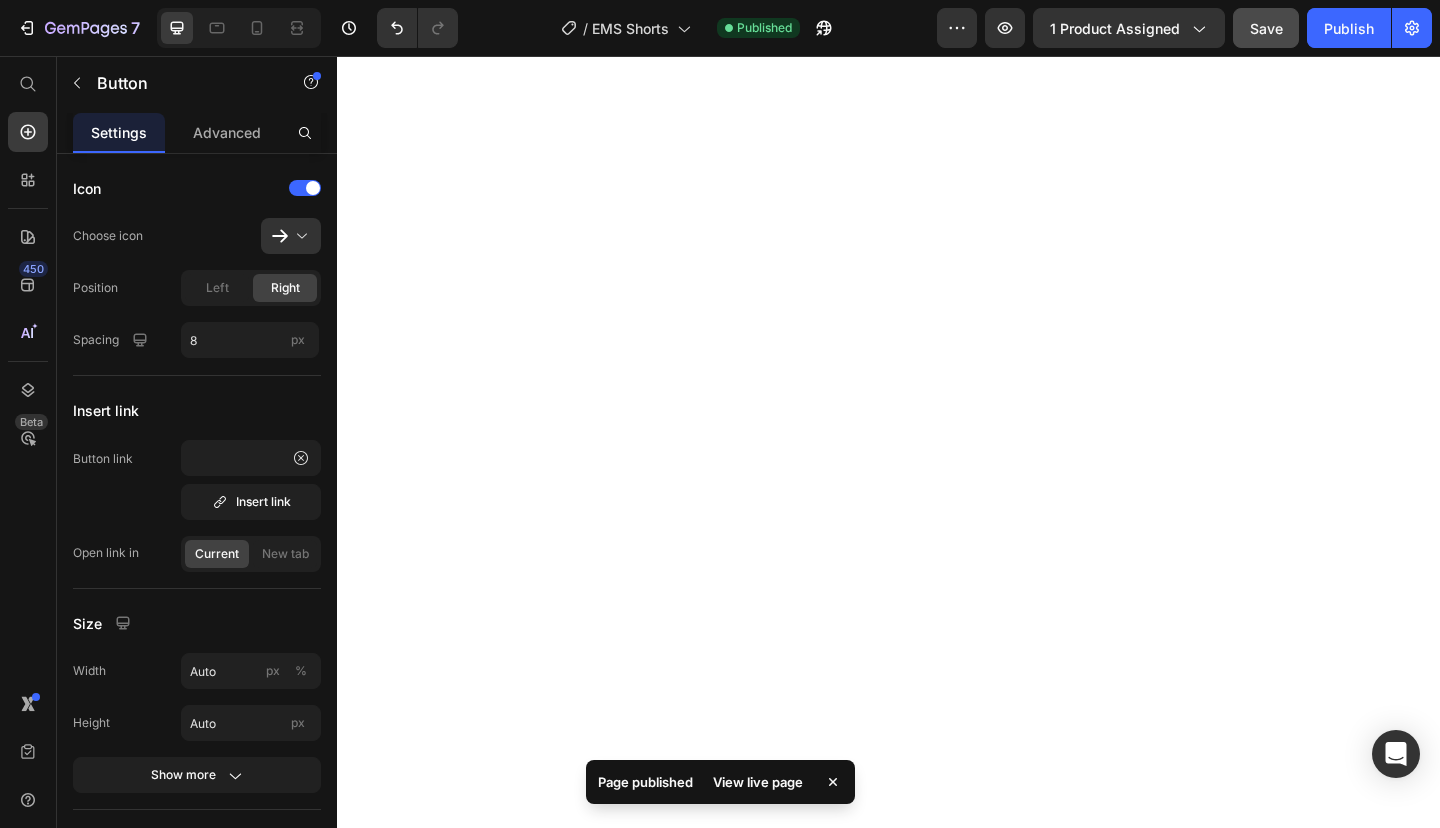 scroll, scrollTop: 2290, scrollLeft: 0, axis: vertical 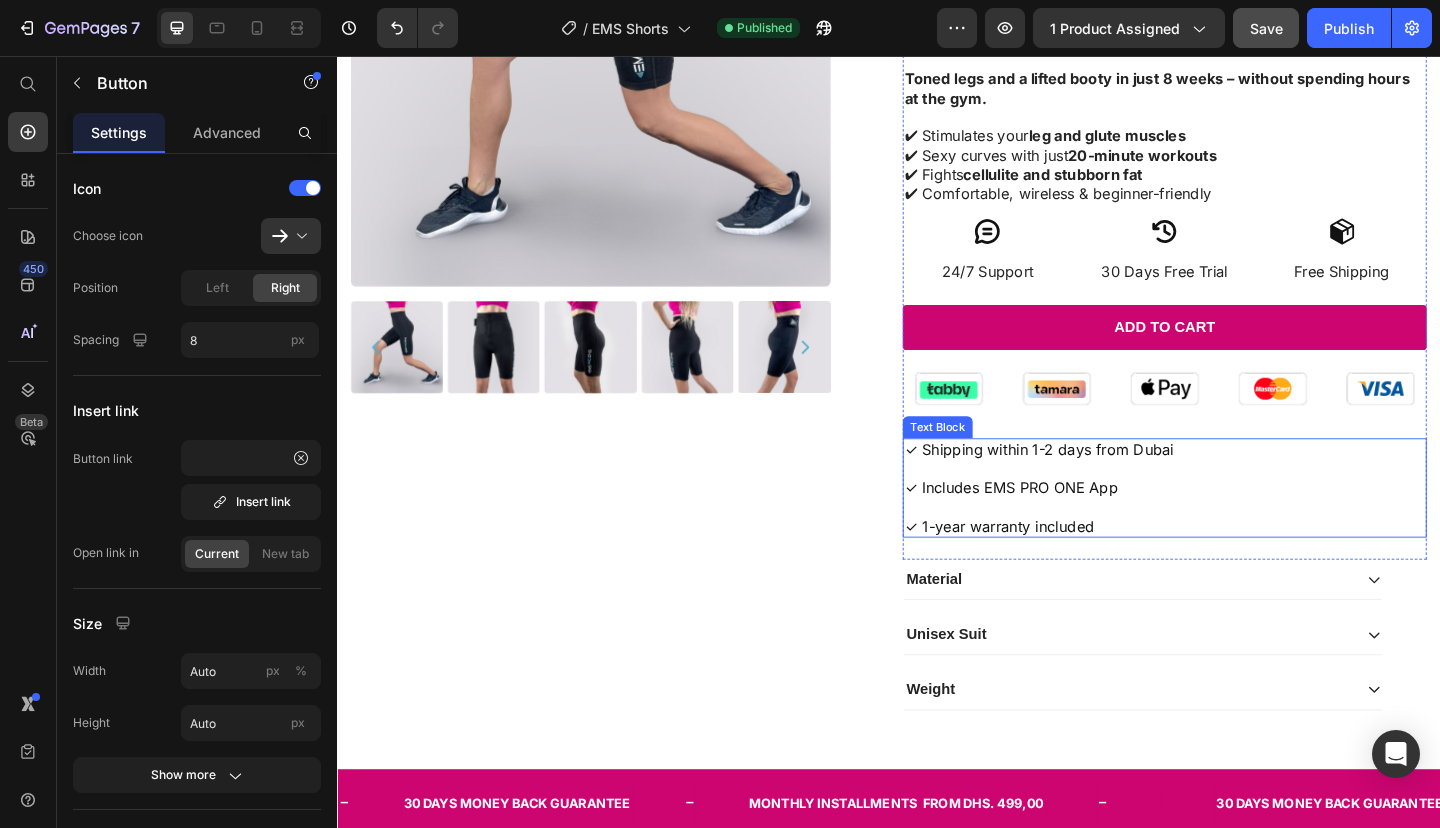 click on "✓ Includes EMS PRO ONE App" at bounding box center [1237, 516] 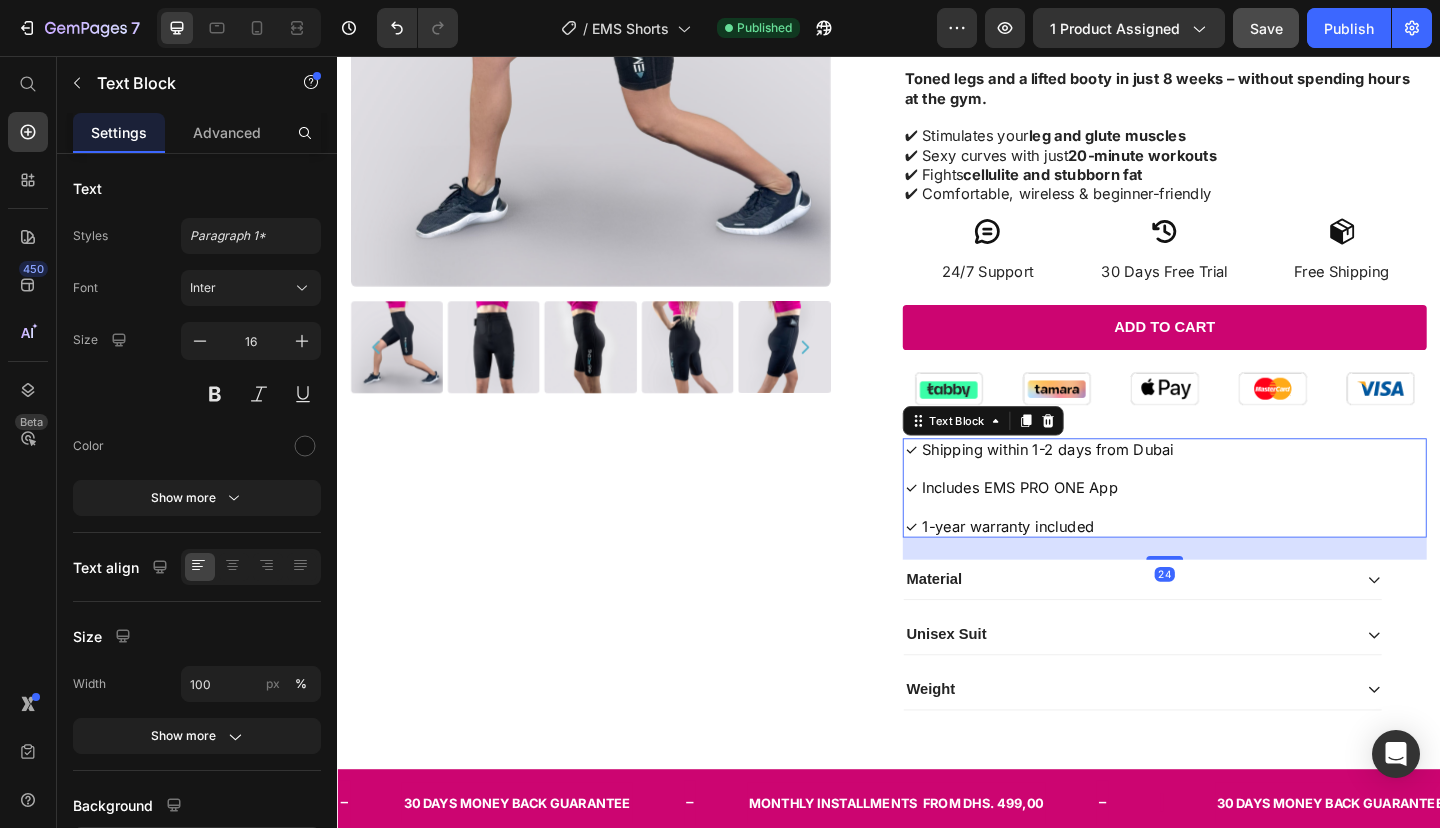 click on "✓ Includes EMS PRO ONE App" at bounding box center [1237, 516] 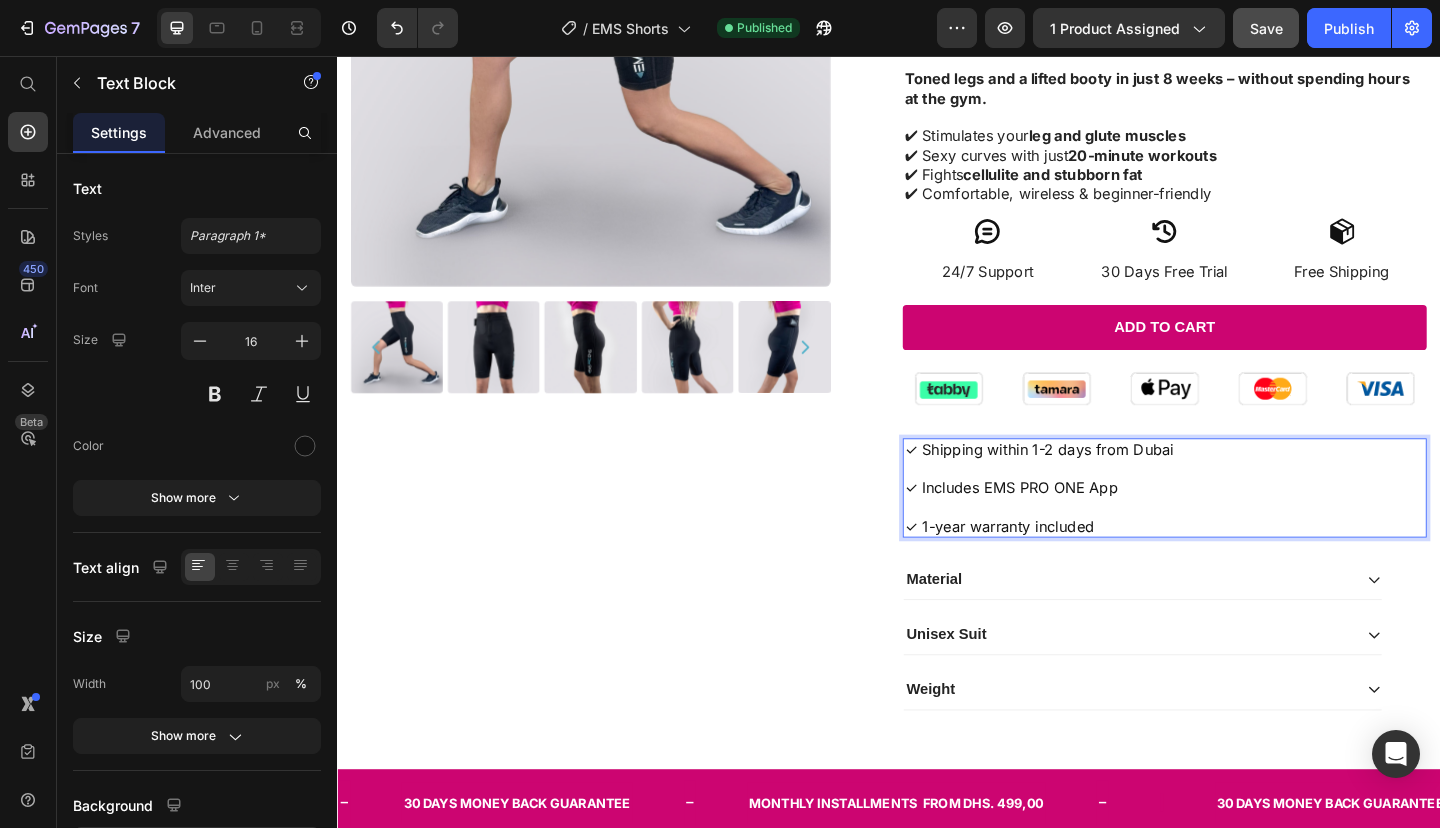 click on "✓ Includes EMS PRO ONE App" at bounding box center [1237, 516] 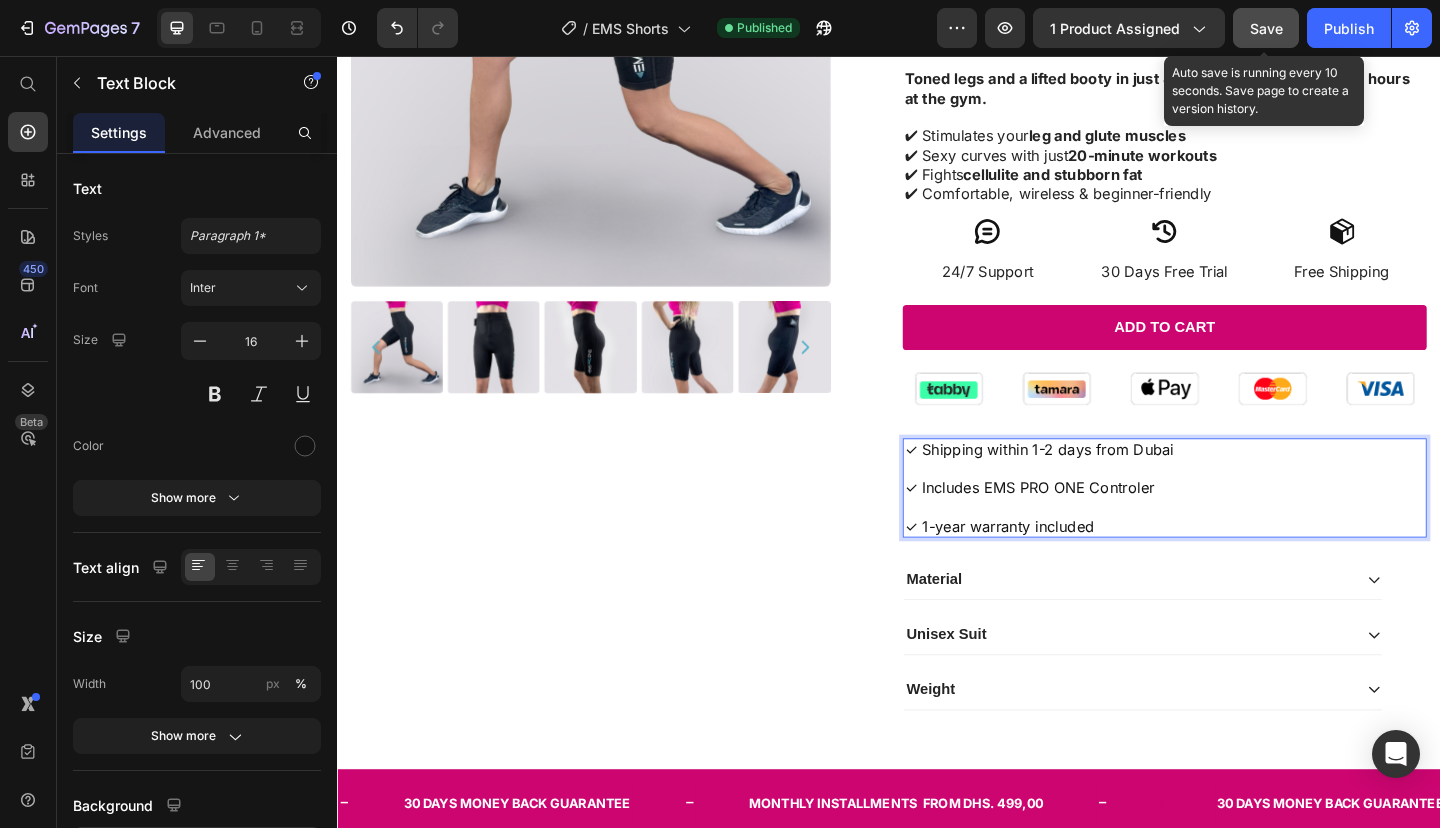click on "Save" at bounding box center [1266, 28] 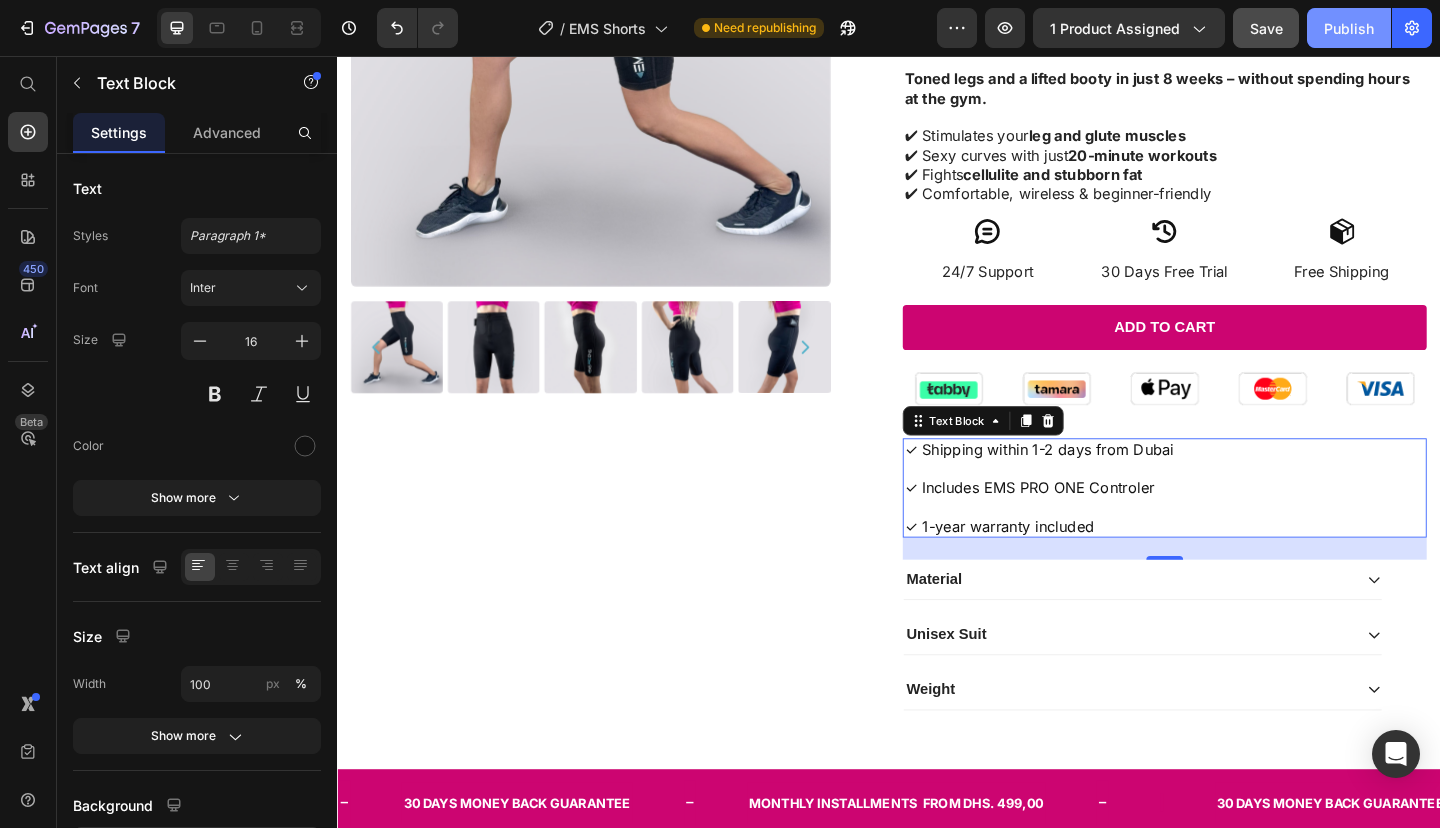 click on "Publish" at bounding box center [1349, 28] 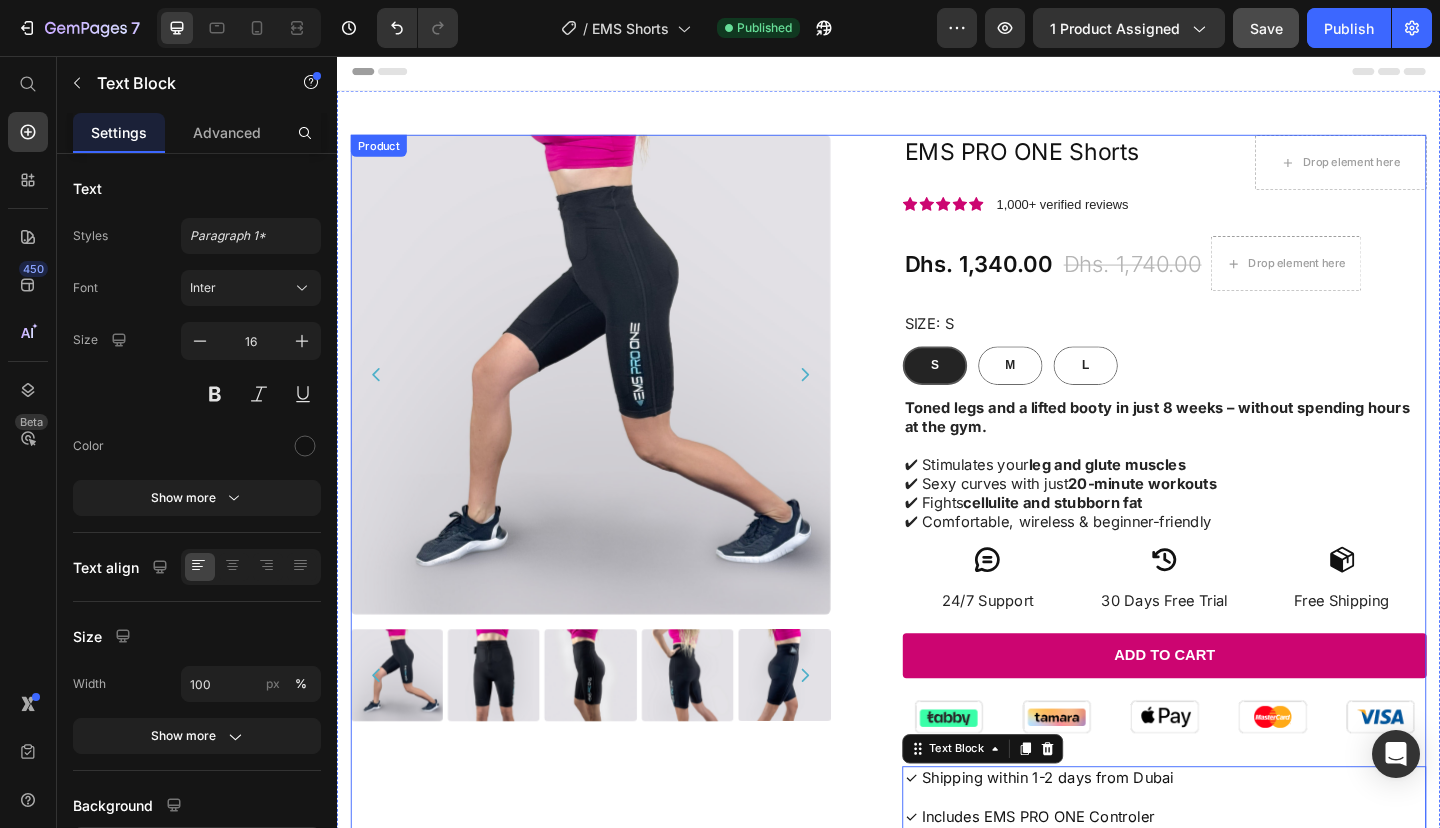 scroll, scrollTop: 0, scrollLeft: 0, axis: both 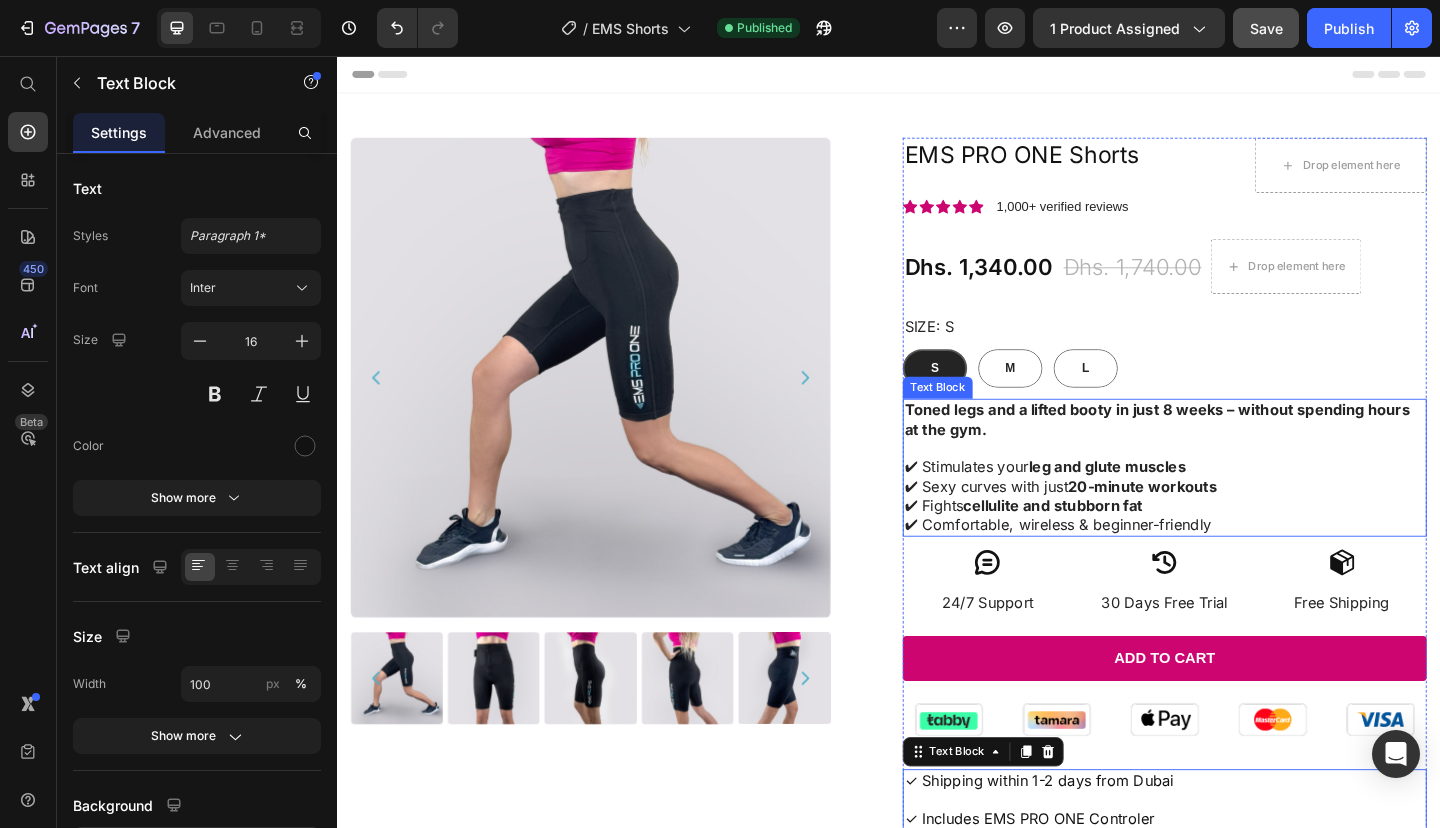 click on "Toned legs and a lifted booty in just 8 weeks – without spending hours at the gym." at bounding box center [1229, 451] 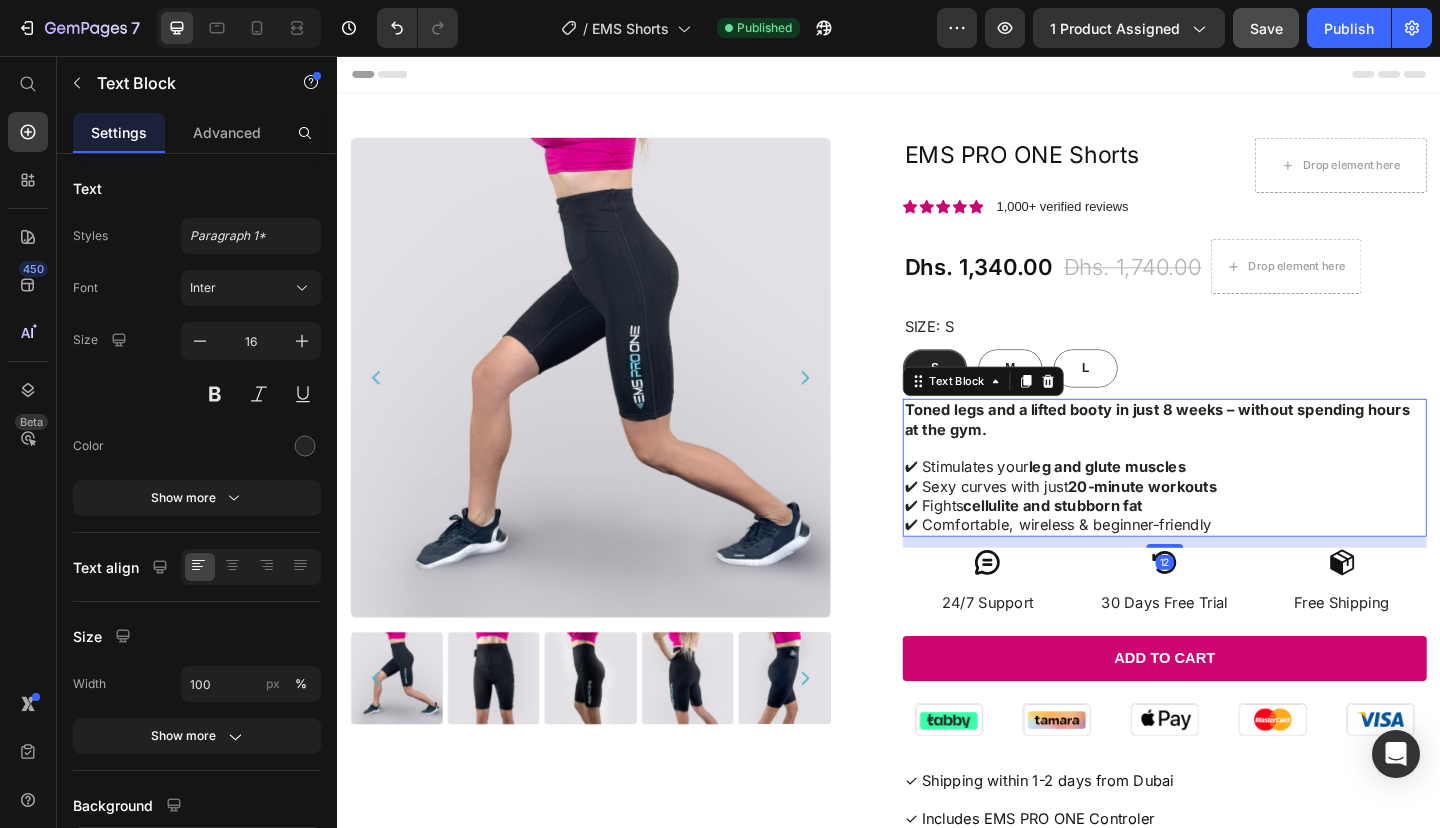 click on "Toned legs and a lifted booty in just 8 weeks – without spending hours at the gym." at bounding box center [1229, 451] 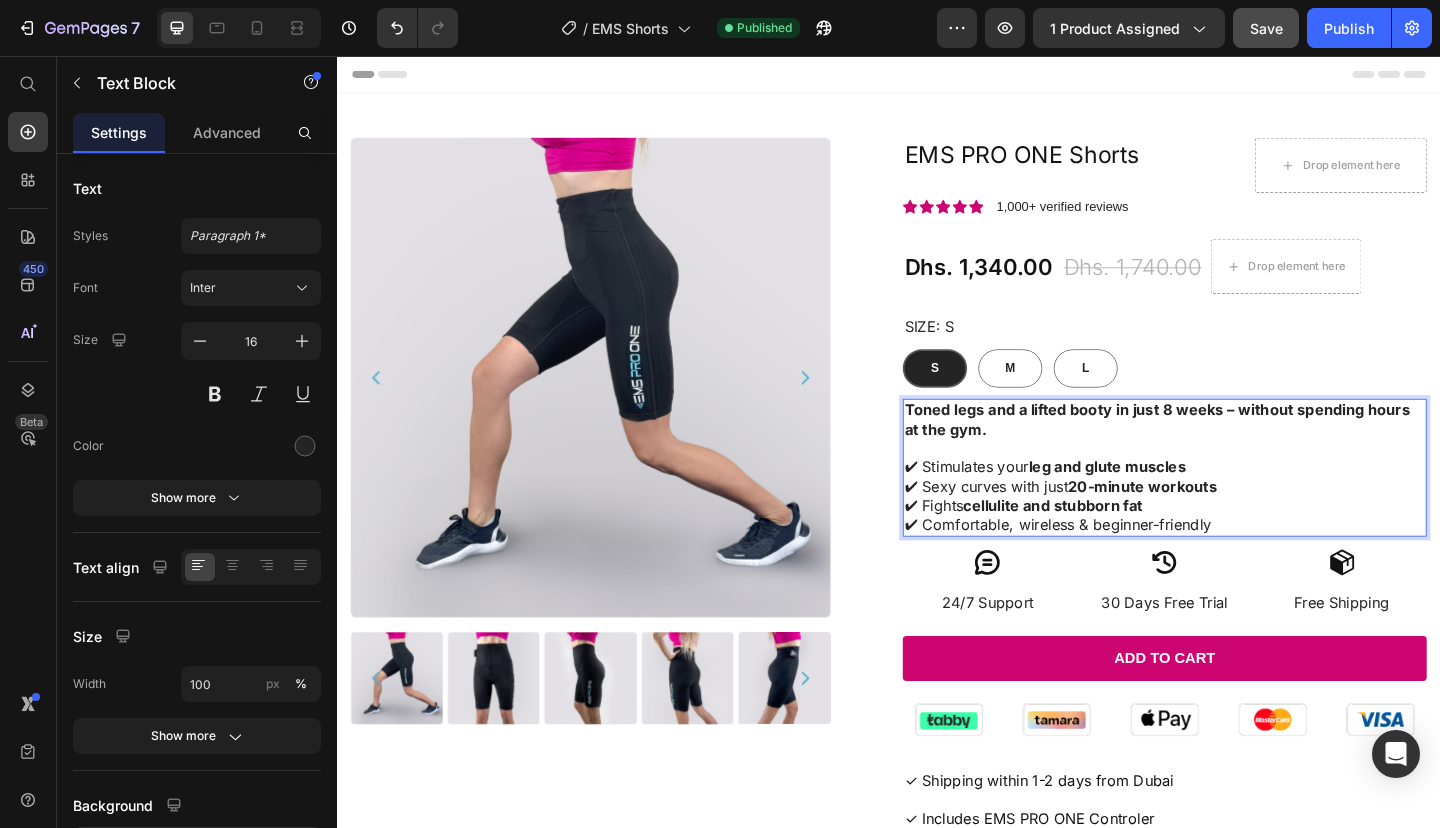 click on "Toned legs and a lifted booty in just 8 weeks – without spending hours at the gym." at bounding box center [1229, 451] 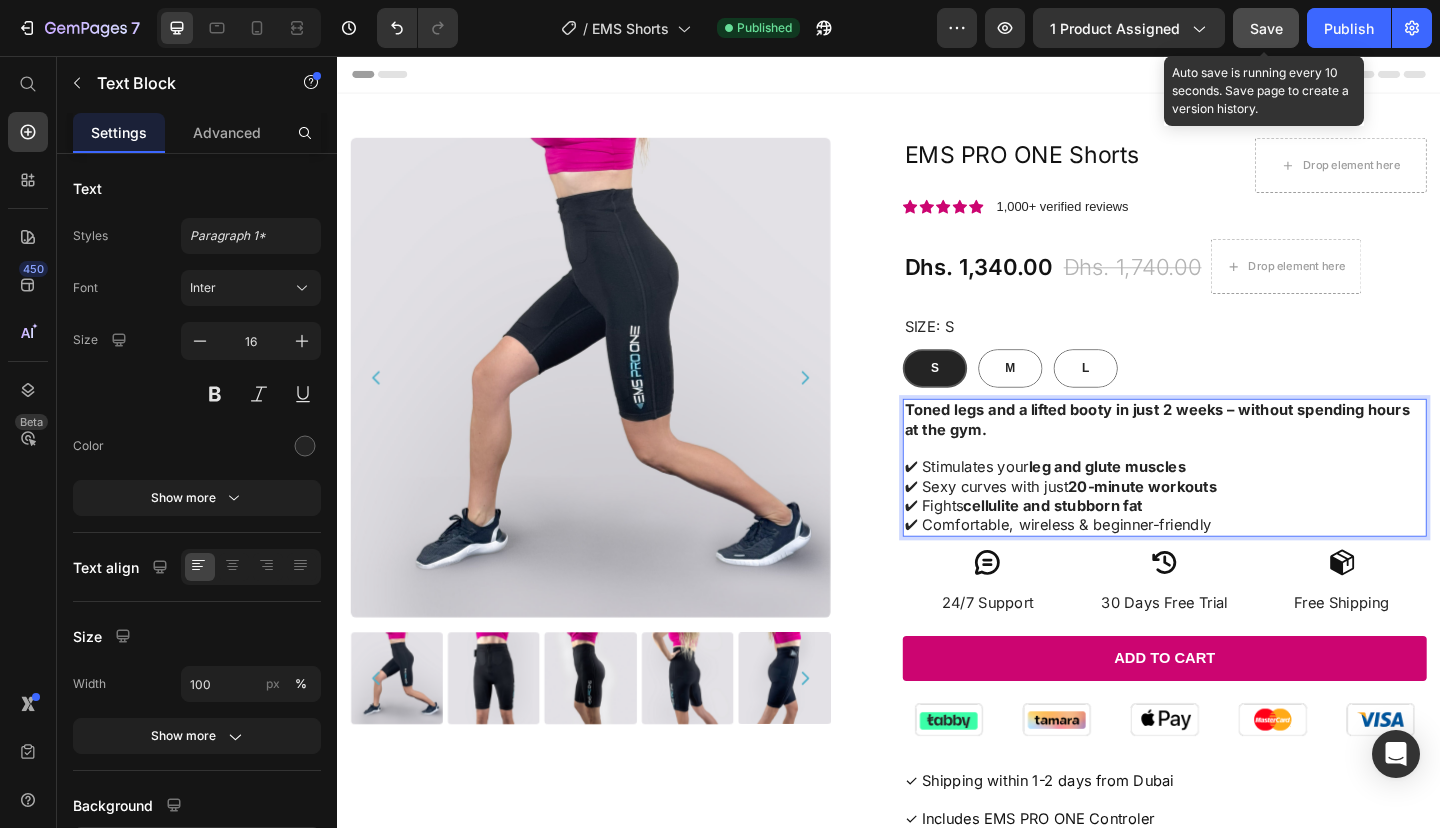 click on "Save" 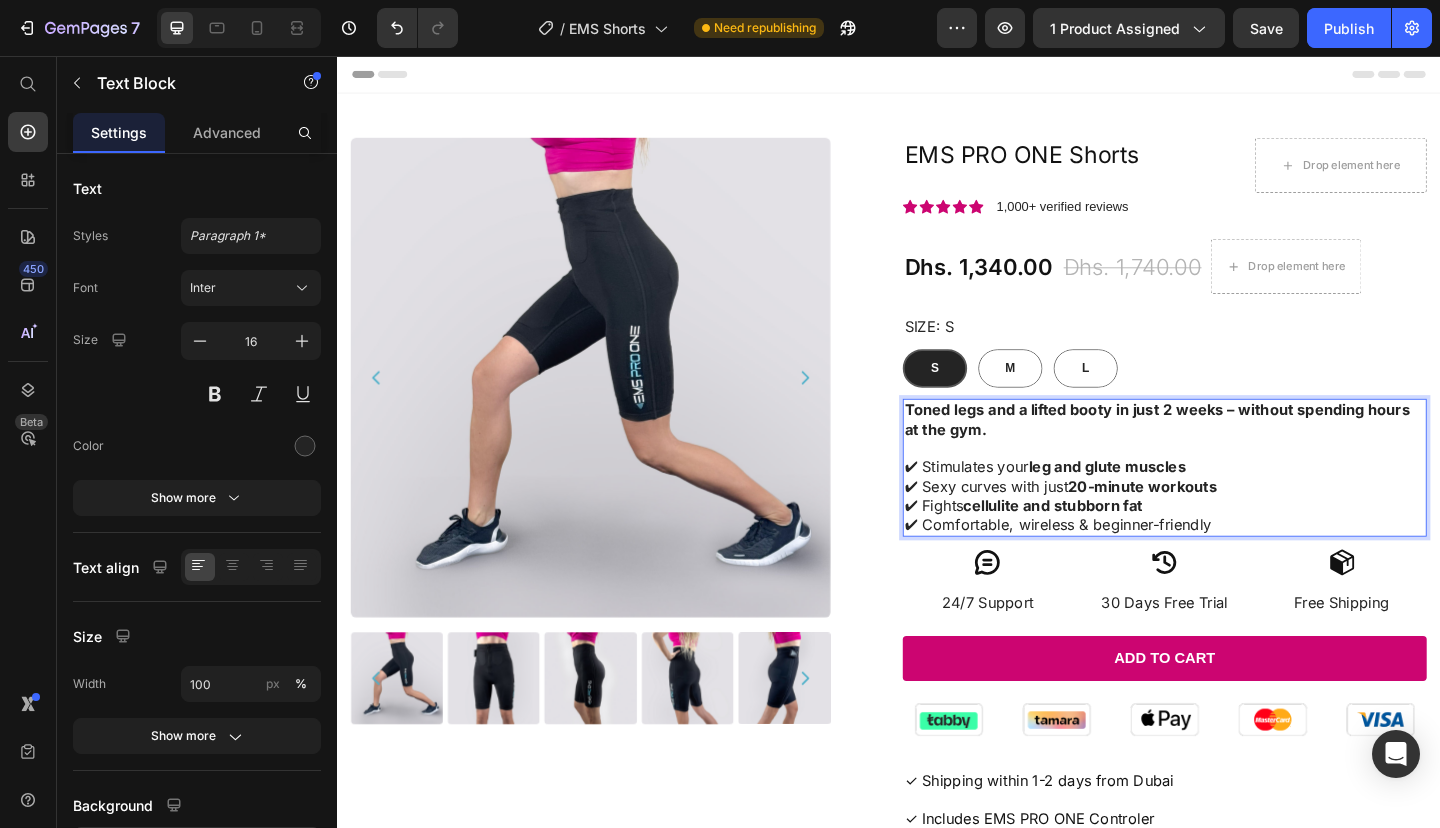 click on "leg and glute muscles" at bounding box center [1174, 503] 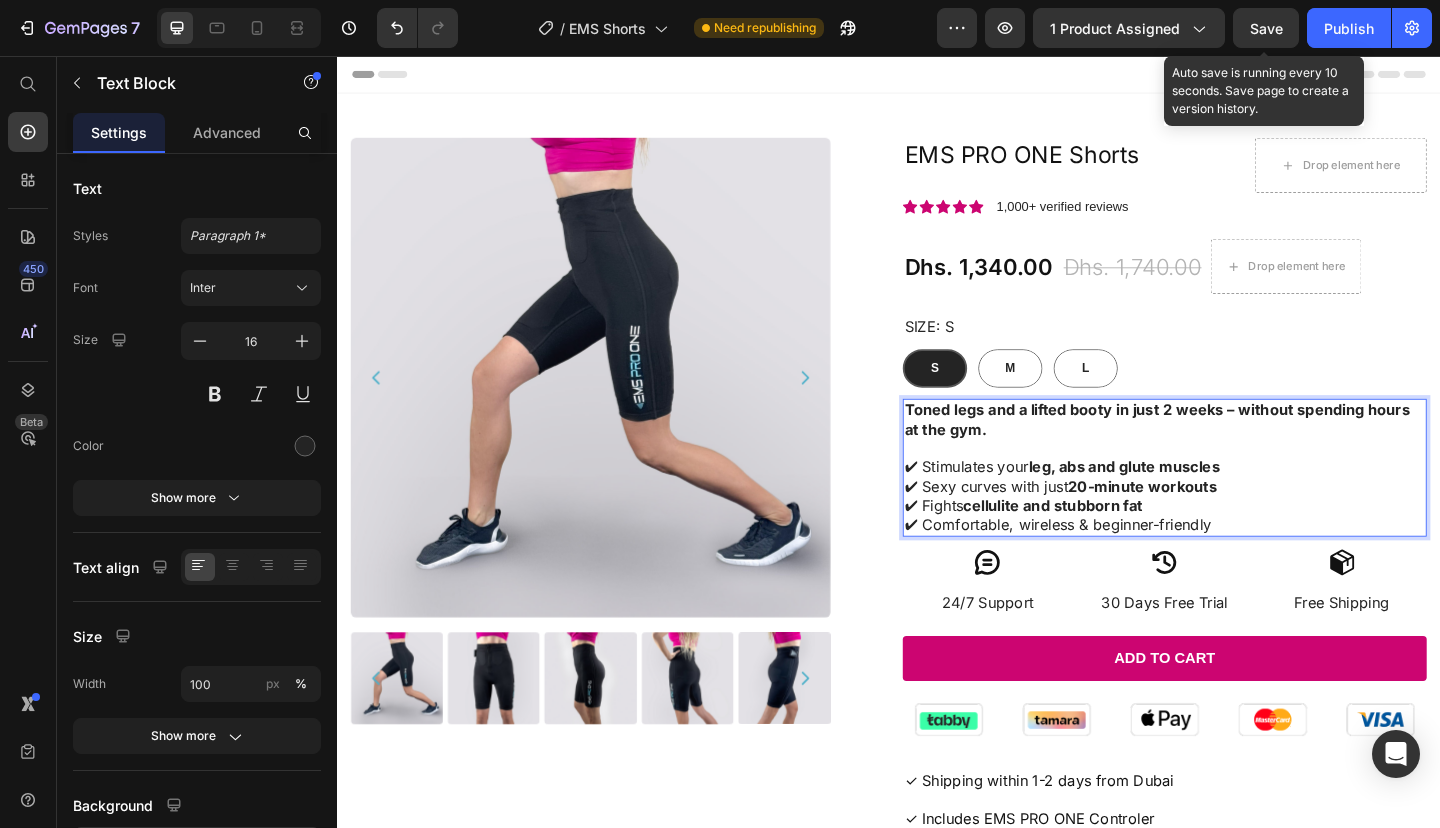 click on "Save" at bounding box center (1266, 28) 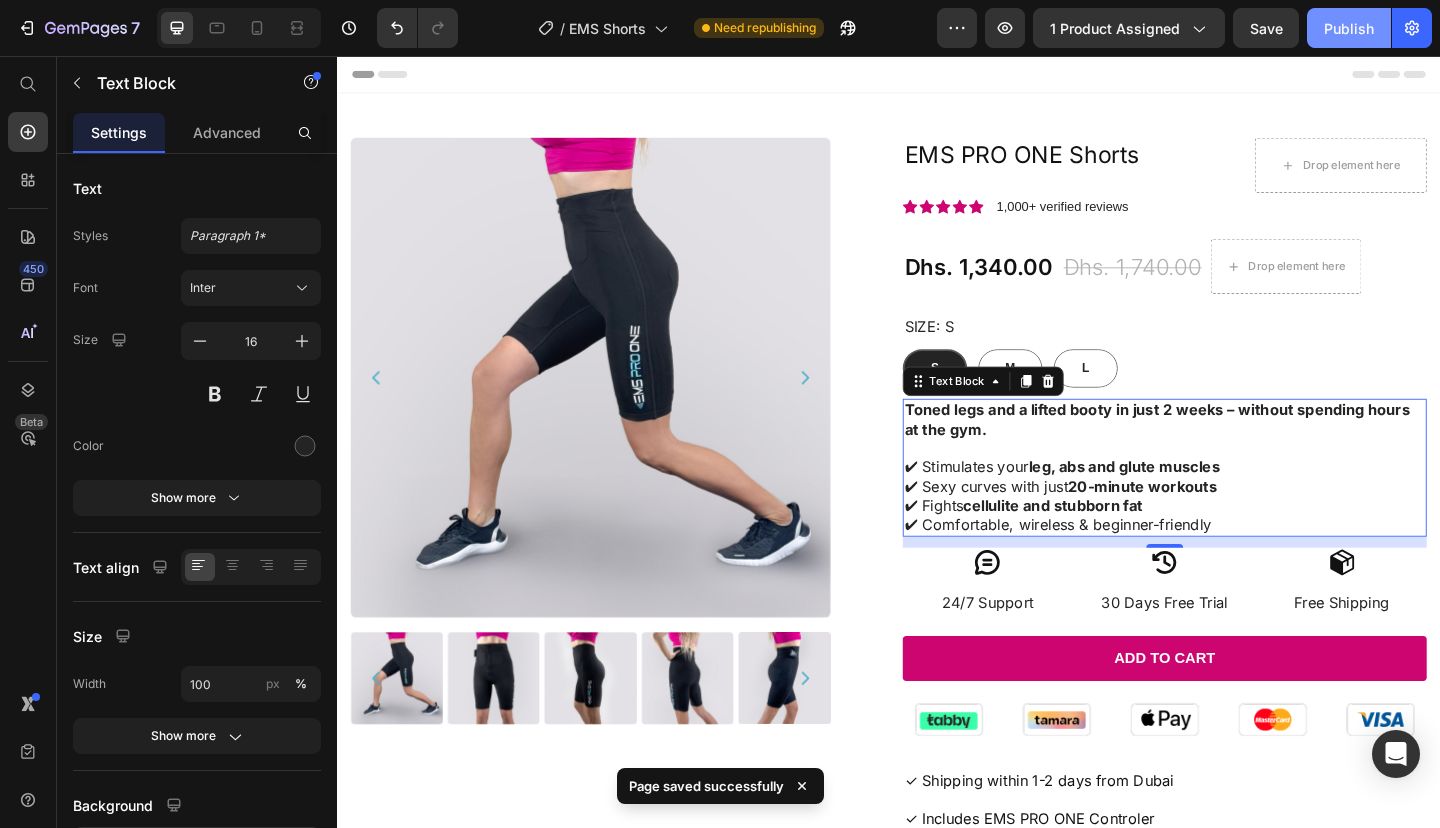 click on "Publish" at bounding box center (1349, 28) 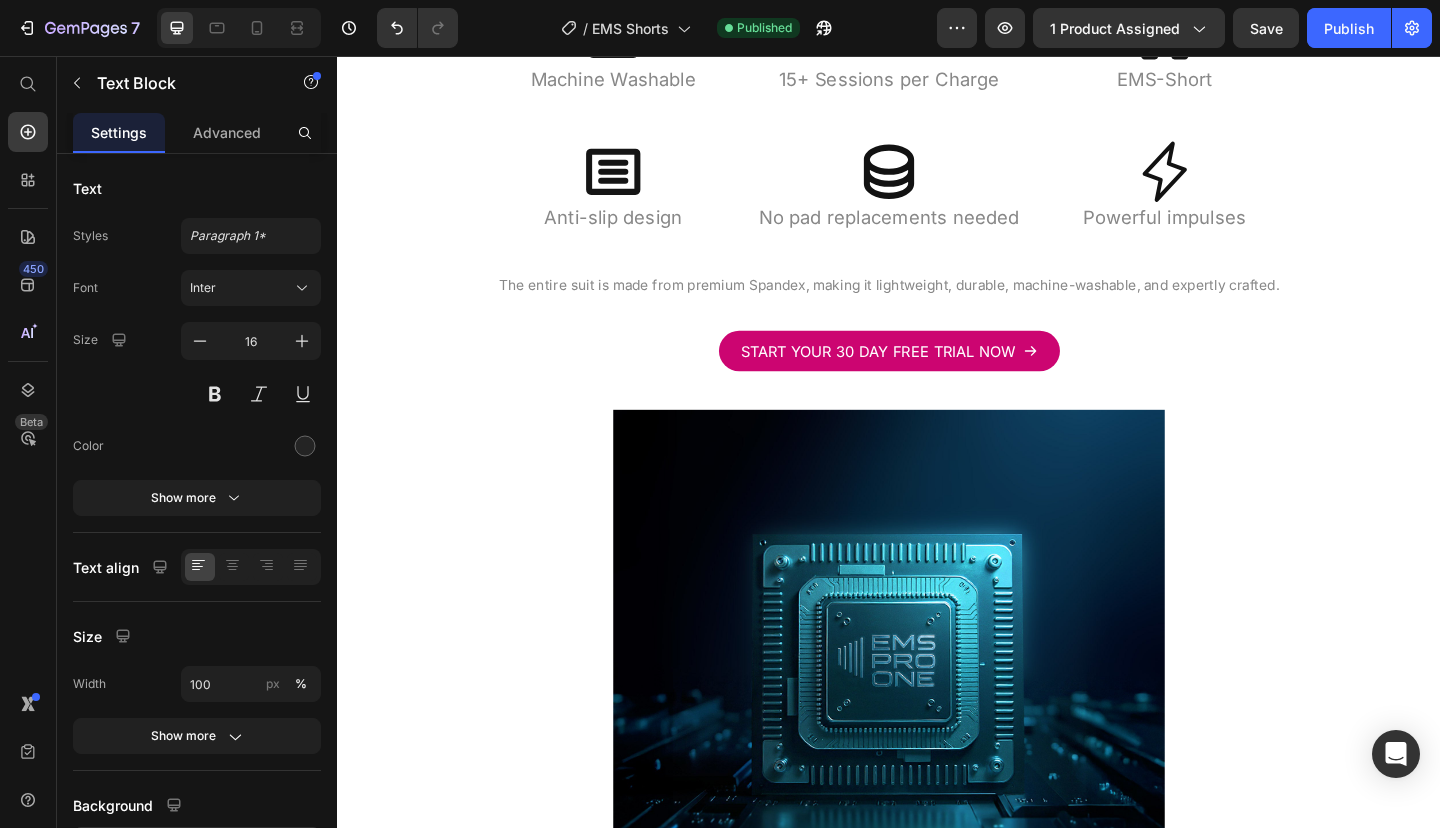 scroll, scrollTop: 5760, scrollLeft: 0, axis: vertical 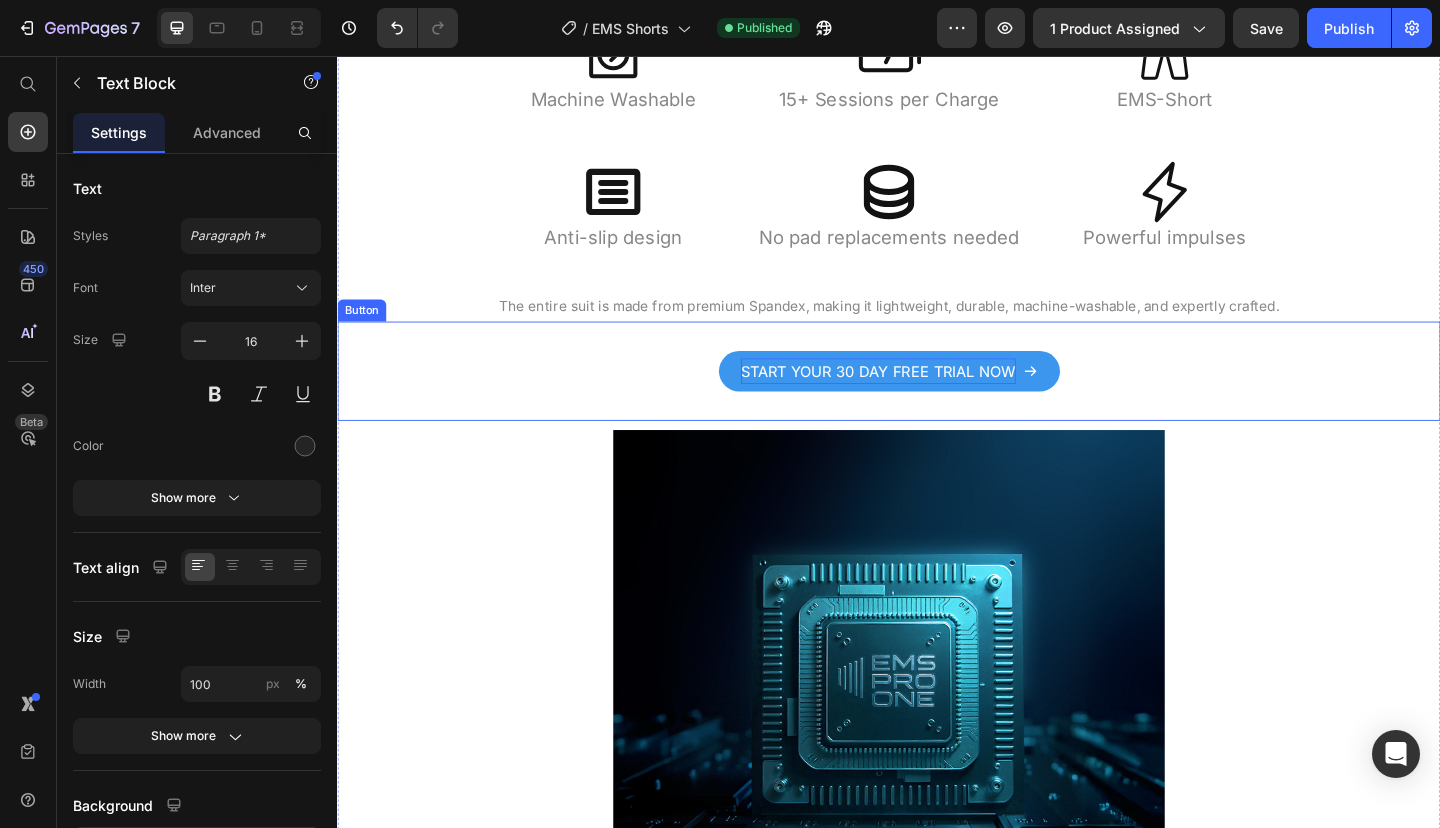 click on "START YOUR 30 DAY FREE TRIAL NOW" at bounding box center (925, 399) 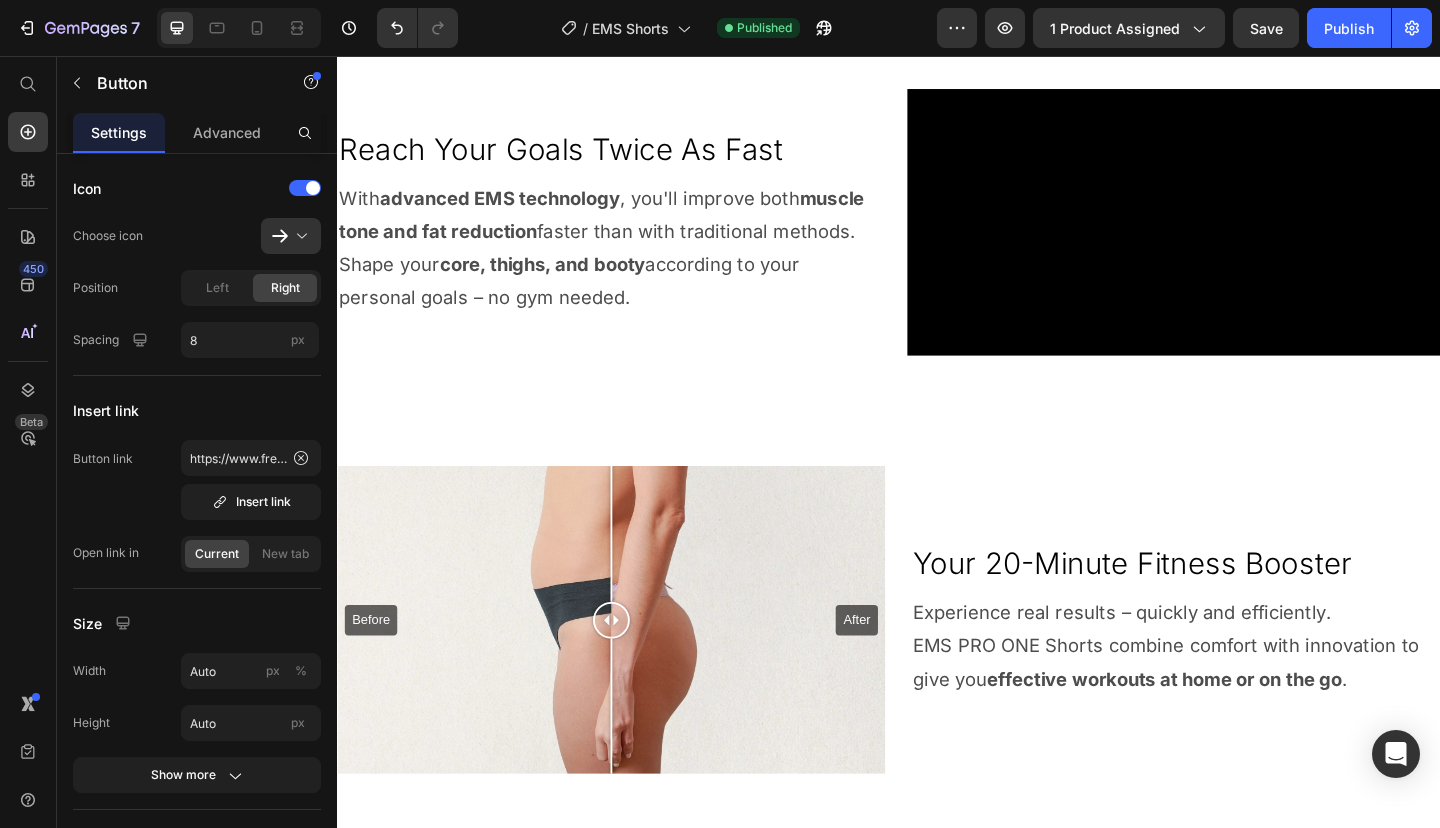scroll, scrollTop: 0, scrollLeft: 0, axis: both 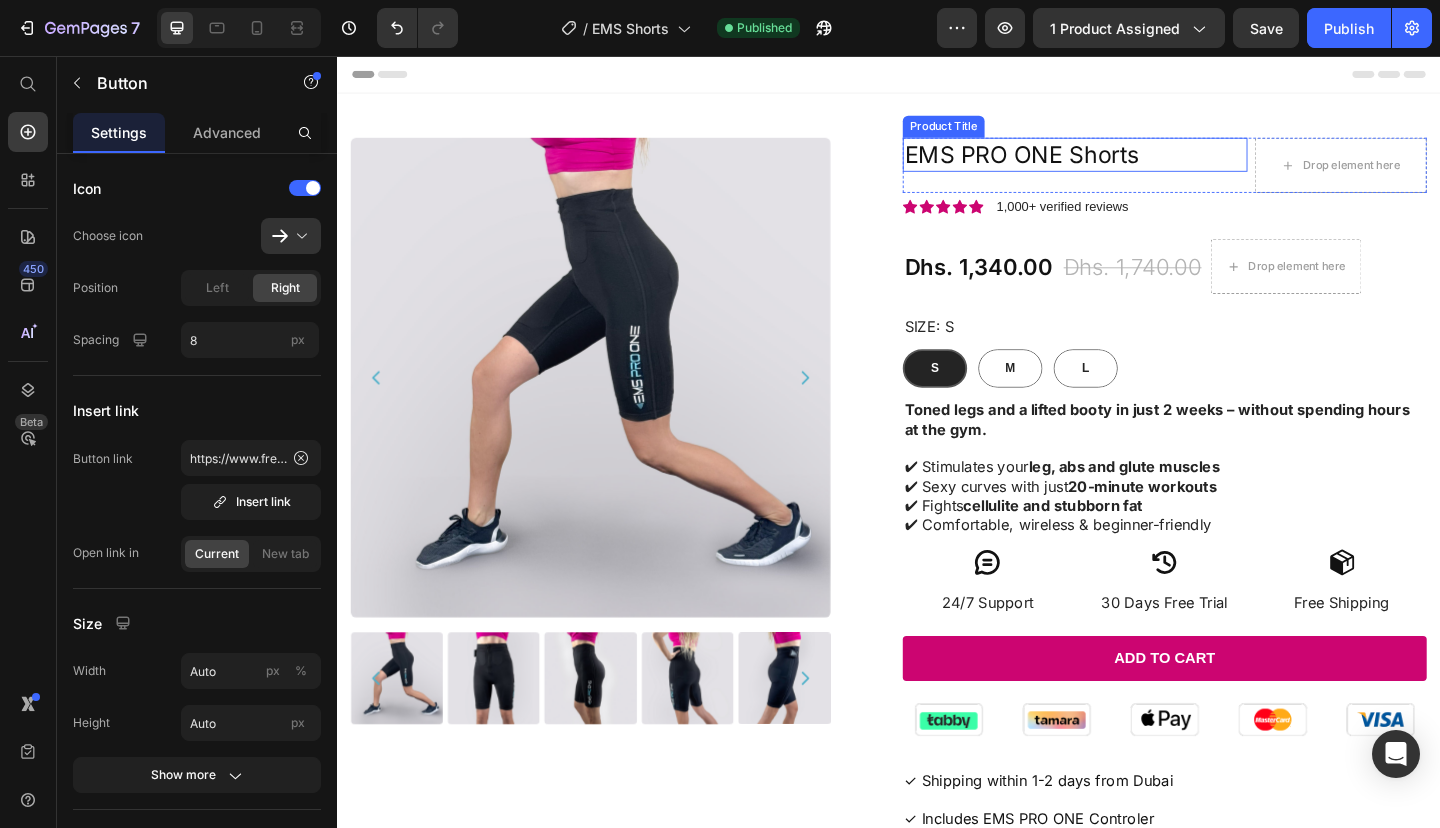 click on "EMS PRO ONE Shorts" at bounding box center (1139, 163) 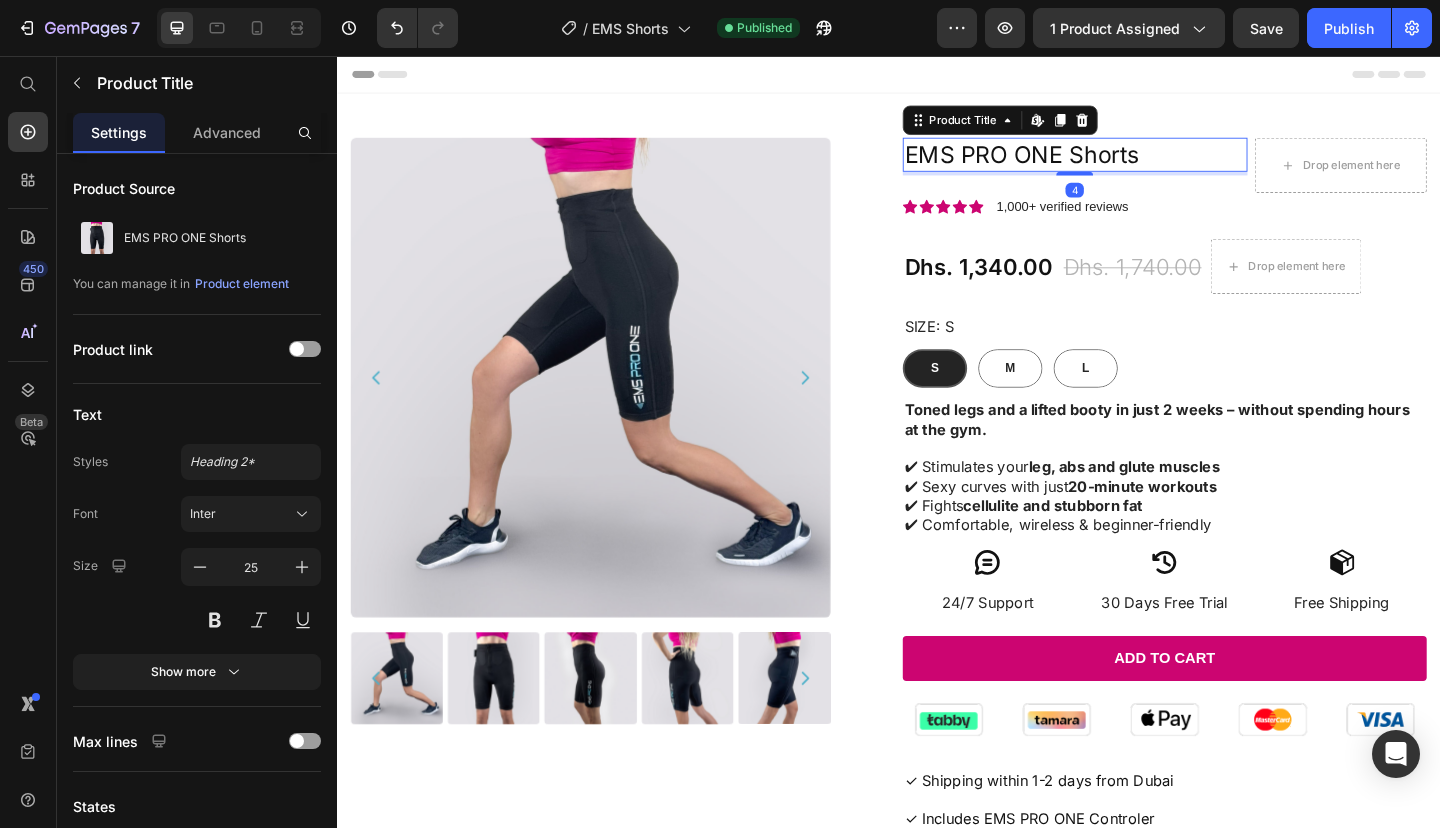 click on "EMS PRO ONE Shorts" at bounding box center (1139, 163) 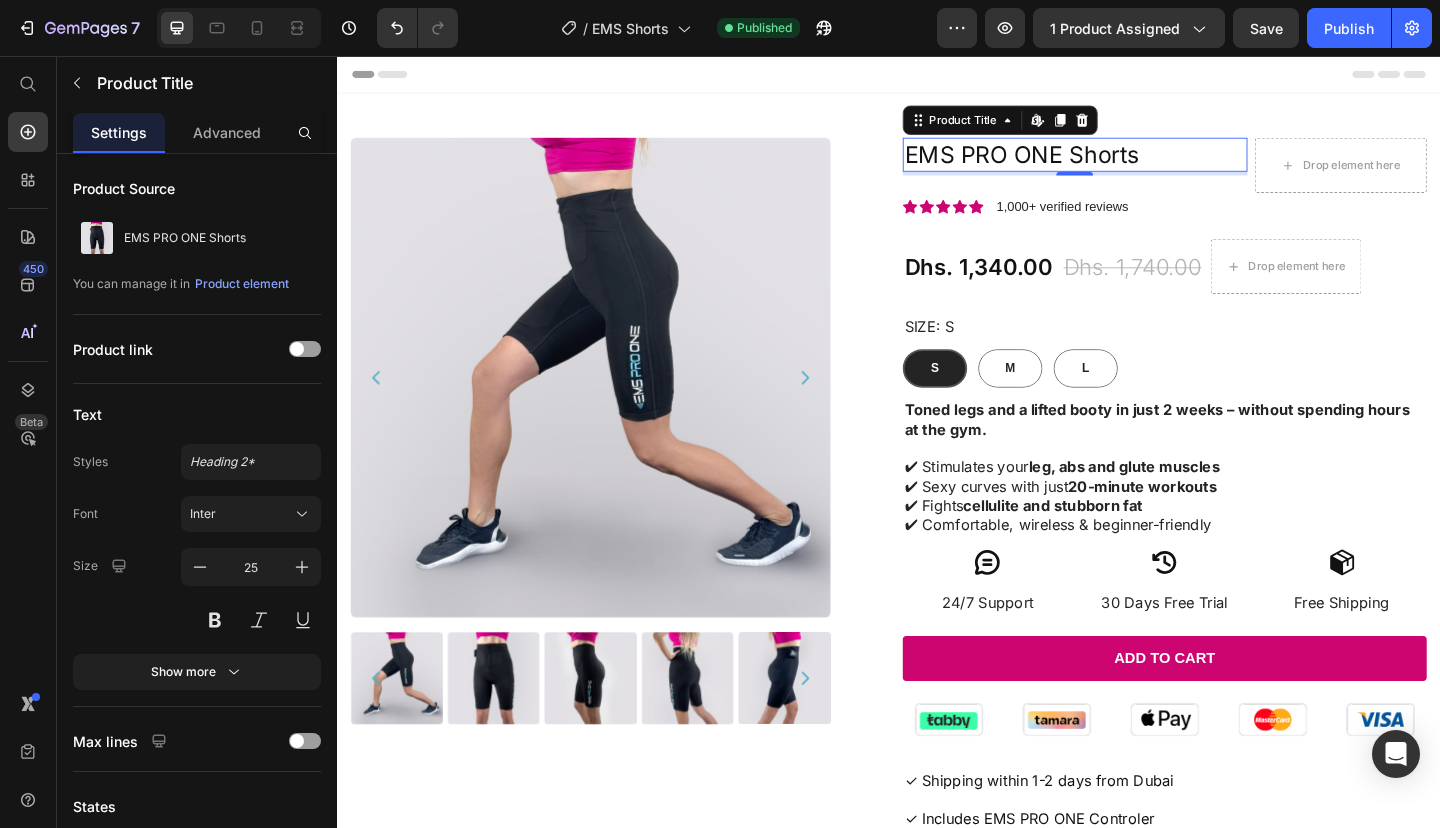 click on "EMS PRO ONE Shorts" at bounding box center (1139, 163) 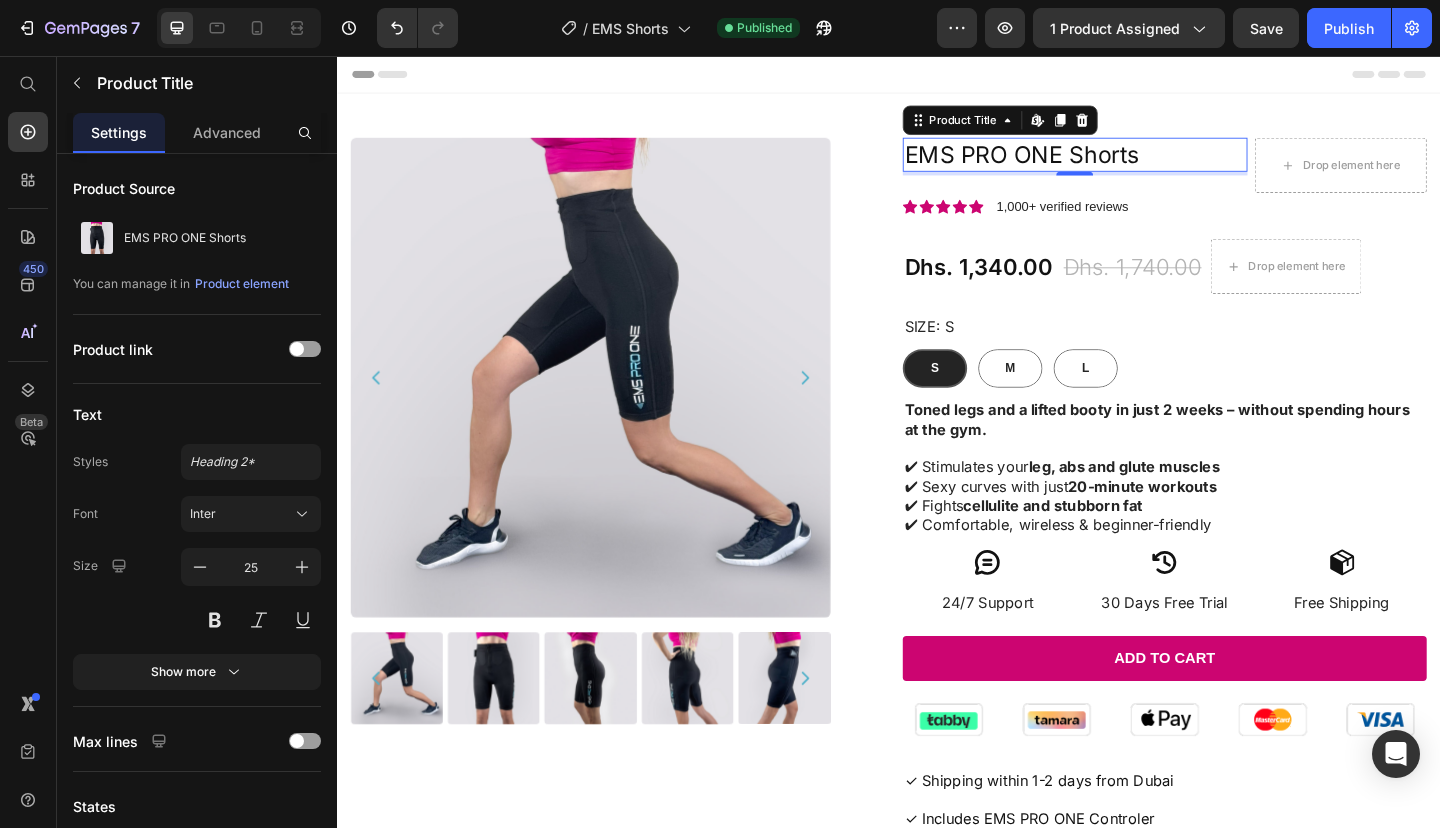 click on "EMS PRO ONE Shorts" at bounding box center (1139, 163) 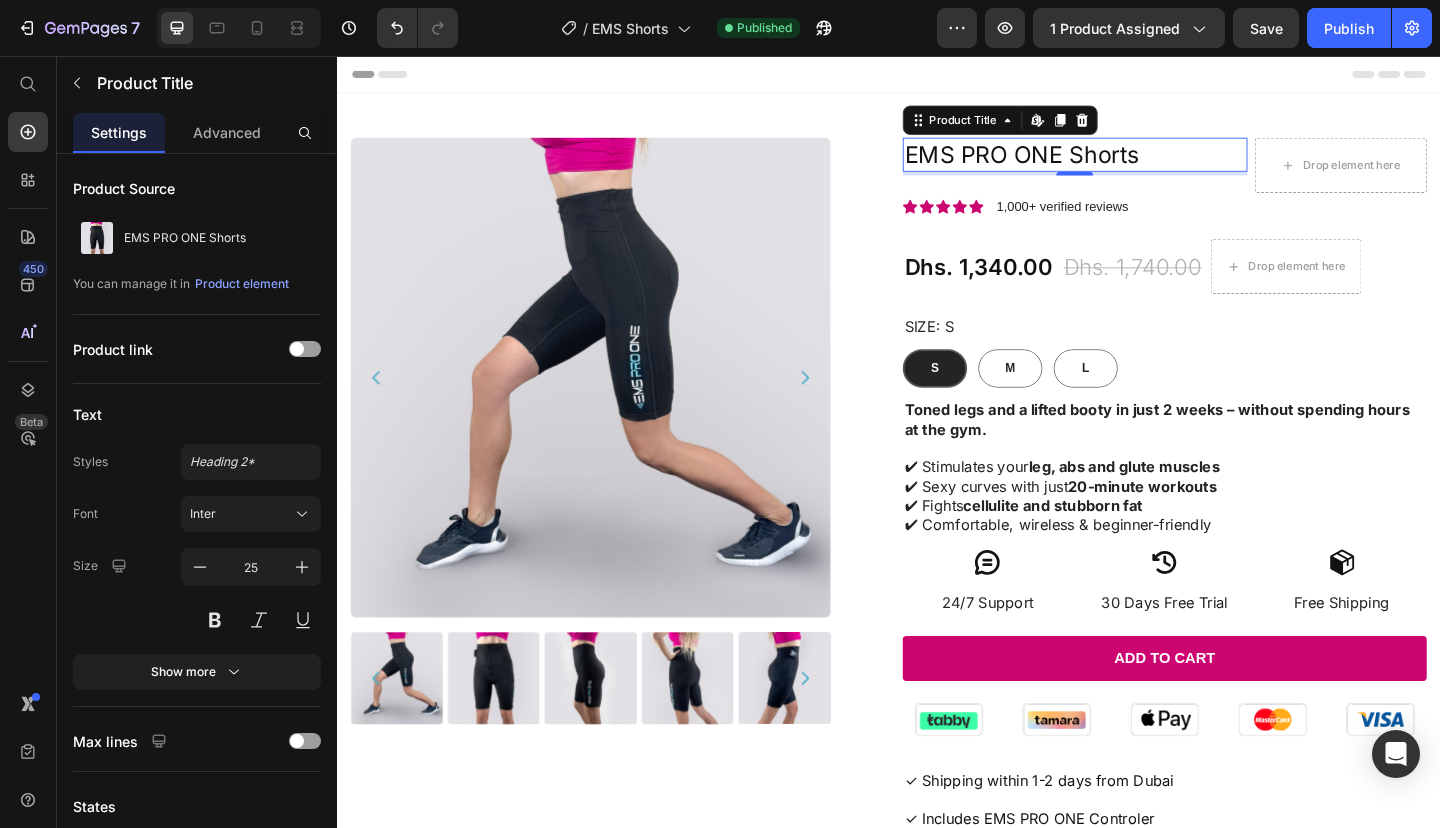 click on "EMS PRO ONE Shorts" at bounding box center (1139, 163) 